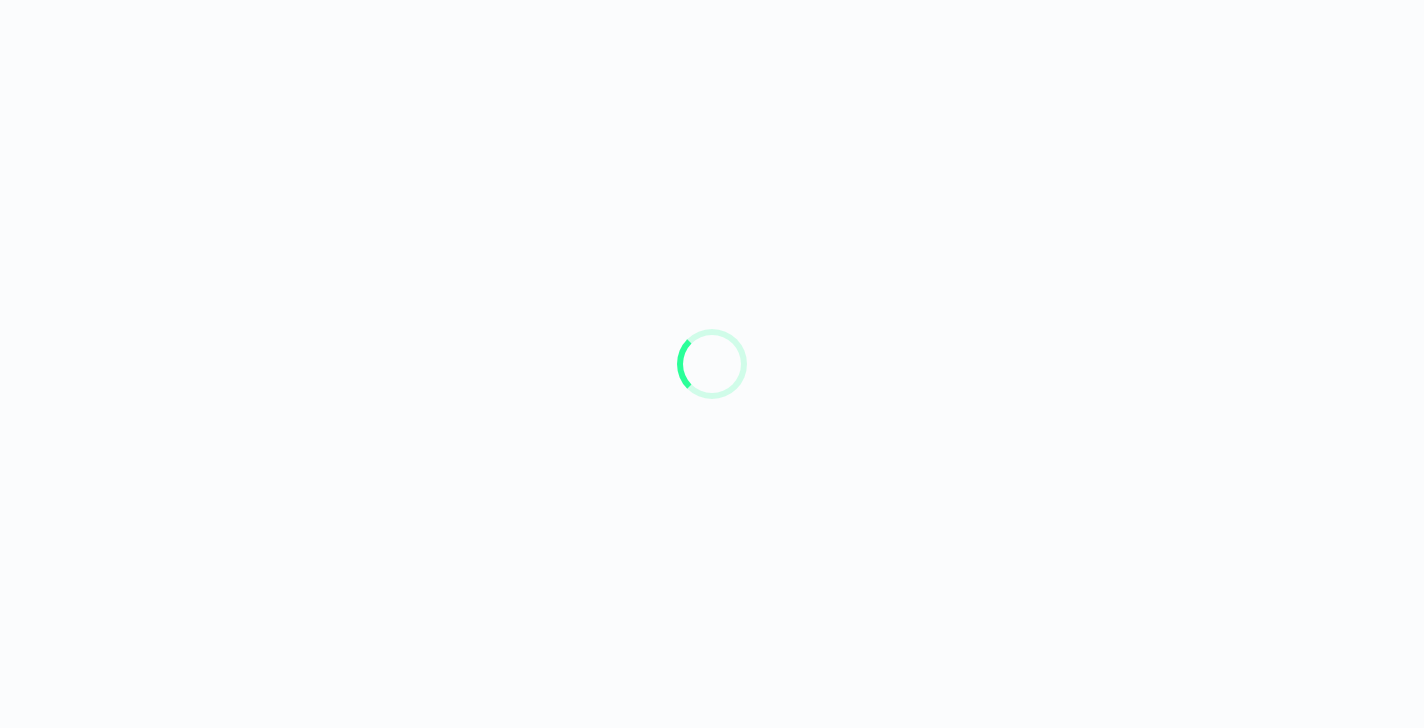scroll, scrollTop: 0, scrollLeft: 0, axis: both 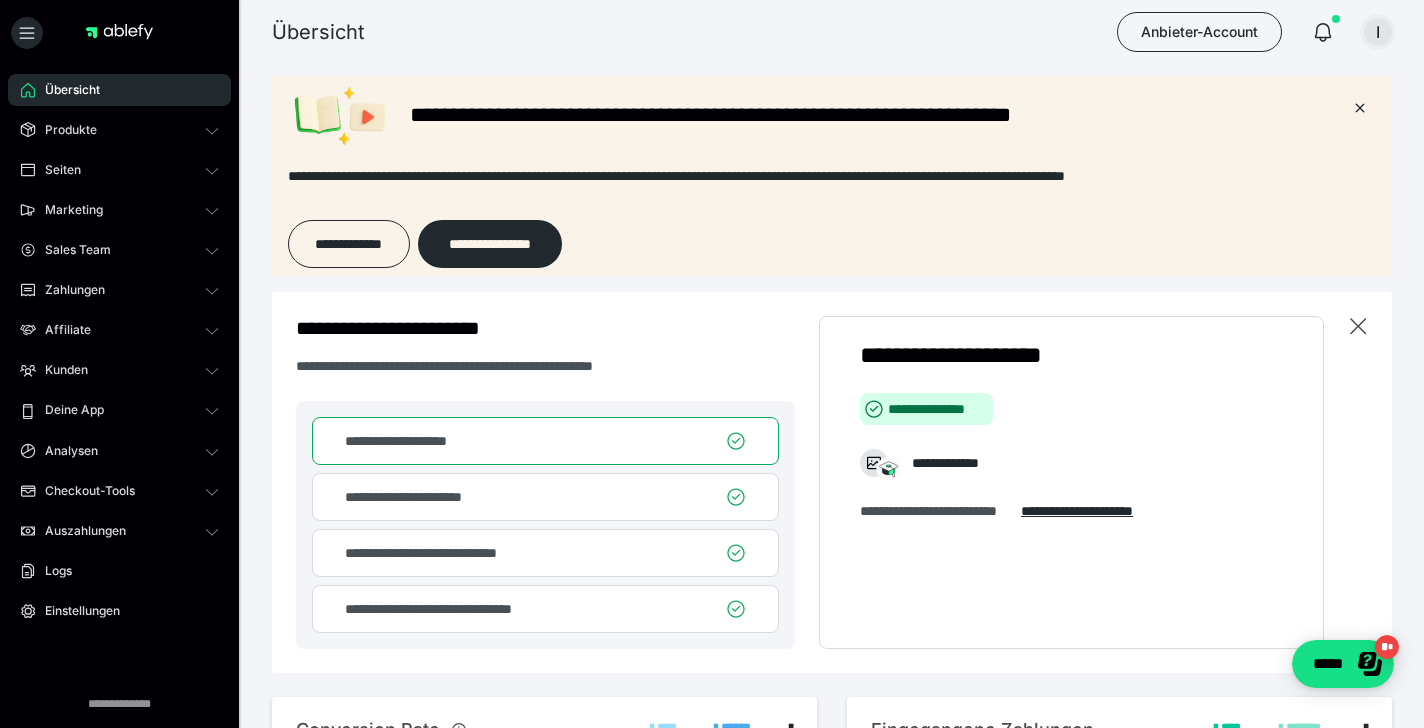 click on "I" at bounding box center (1378, 32) 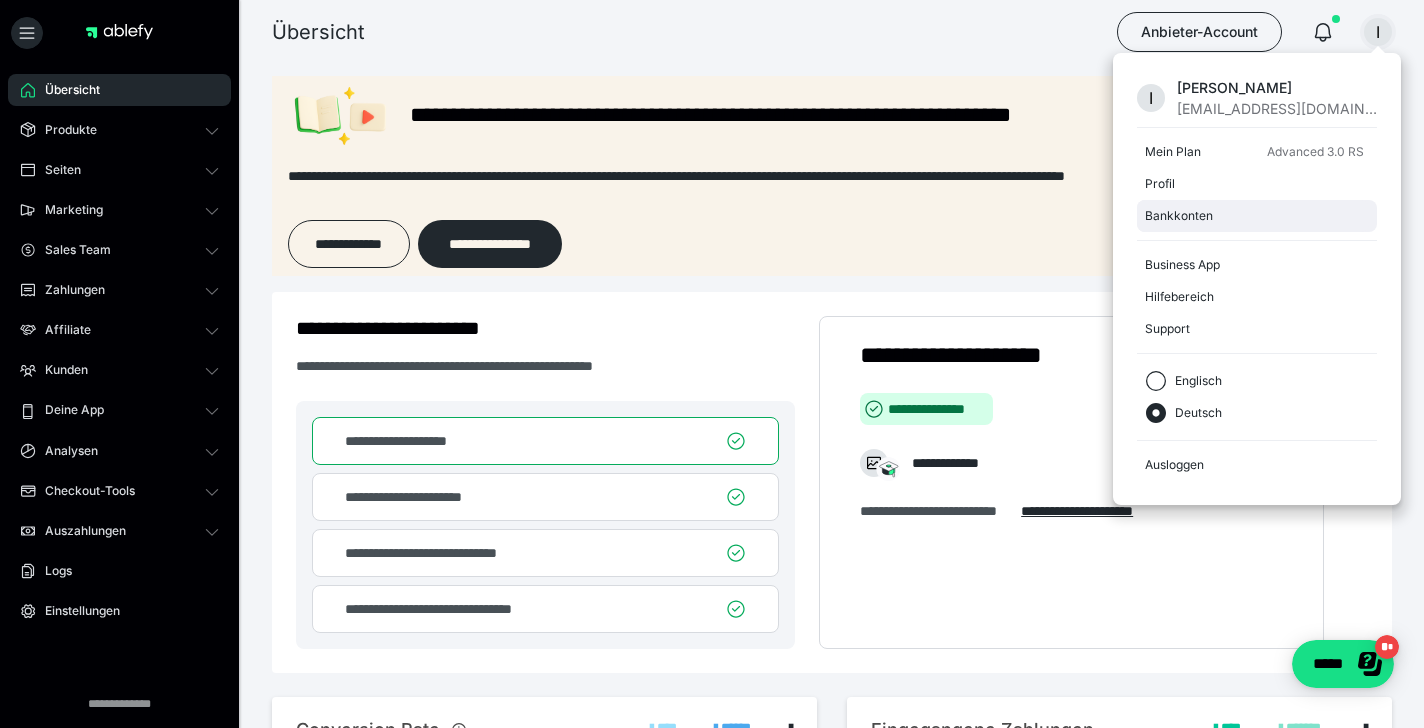 click on "Bankkonten" at bounding box center (1253, 216) 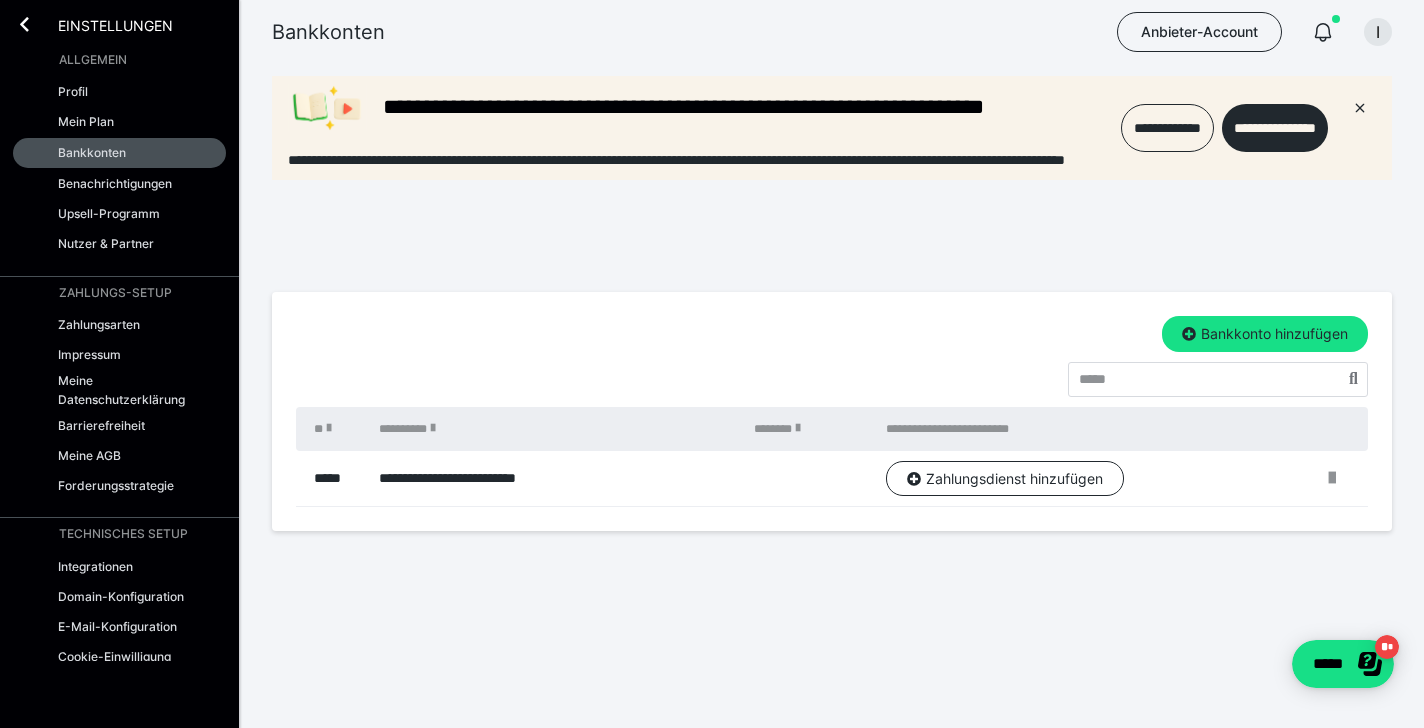 scroll, scrollTop: 0, scrollLeft: 0, axis: both 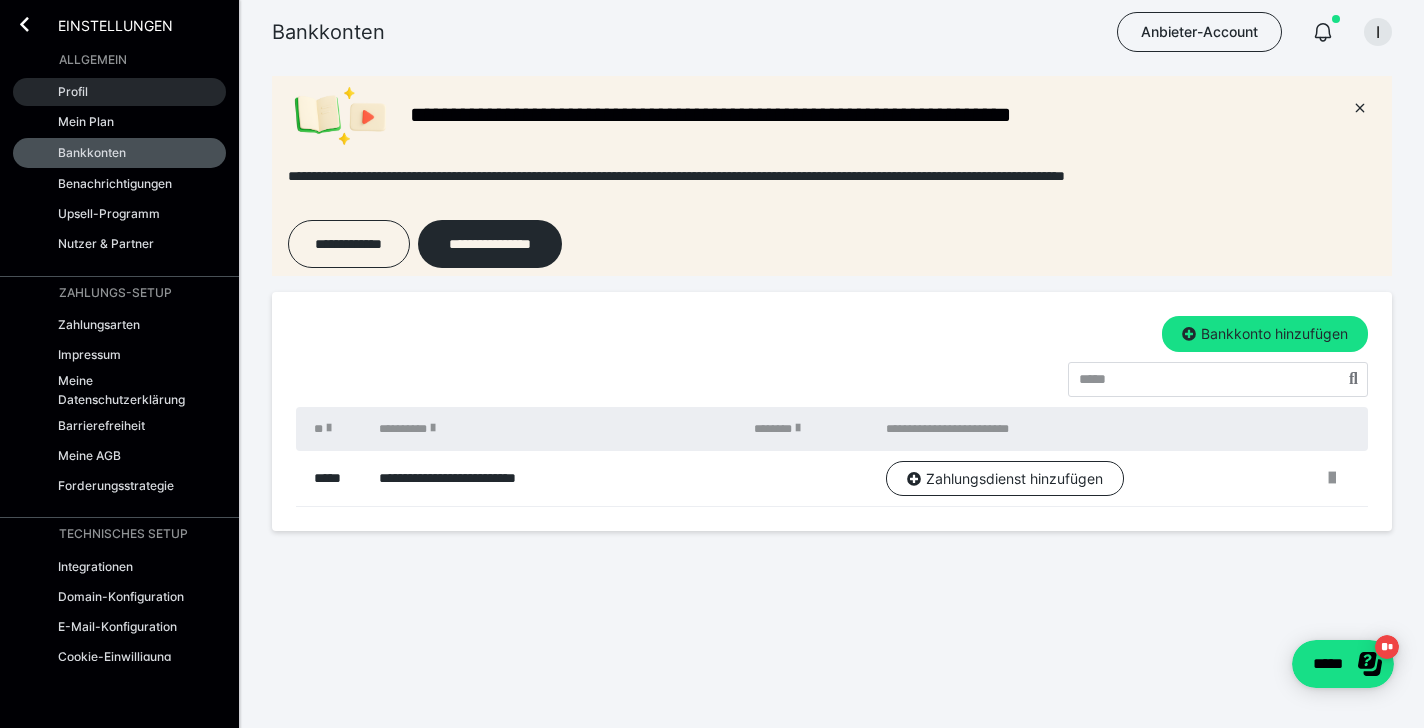 click on "Profil" at bounding box center [119, 92] 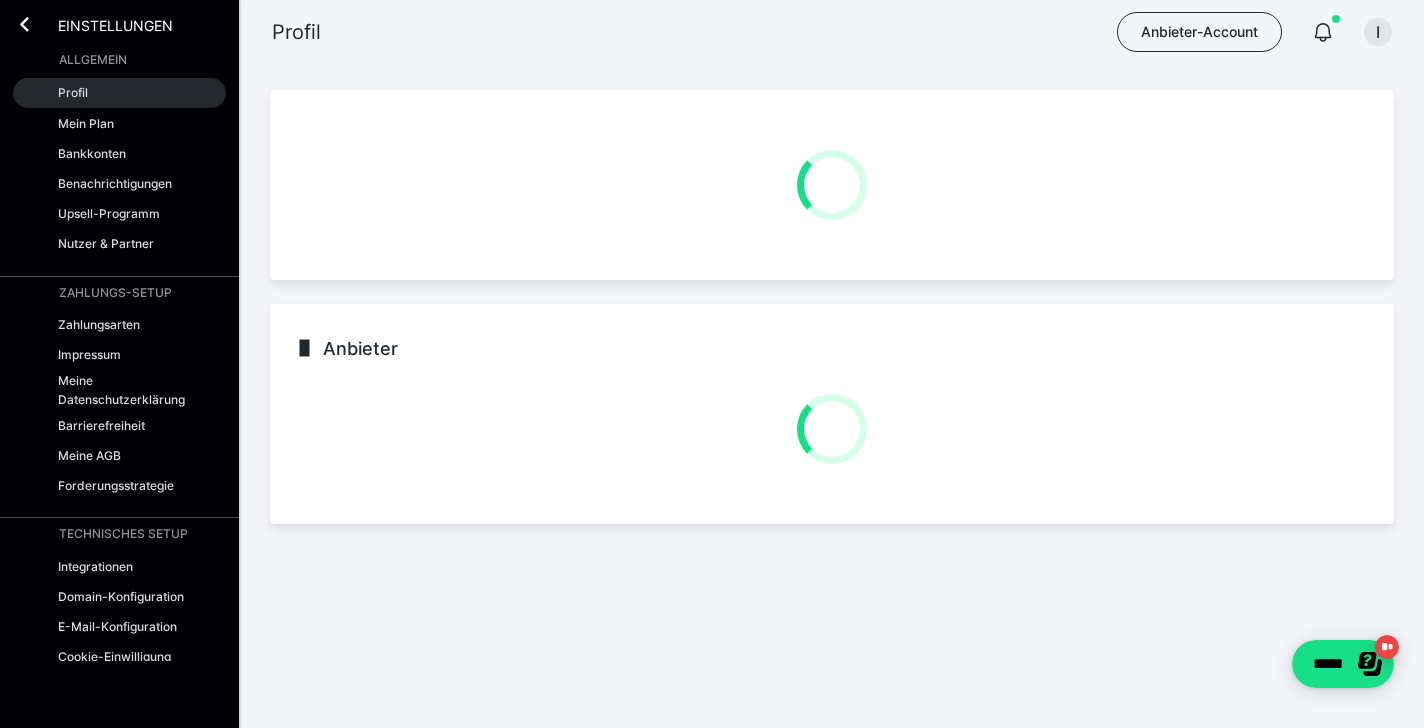 scroll, scrollTop: 0, scrollLeft: 0, axis: both 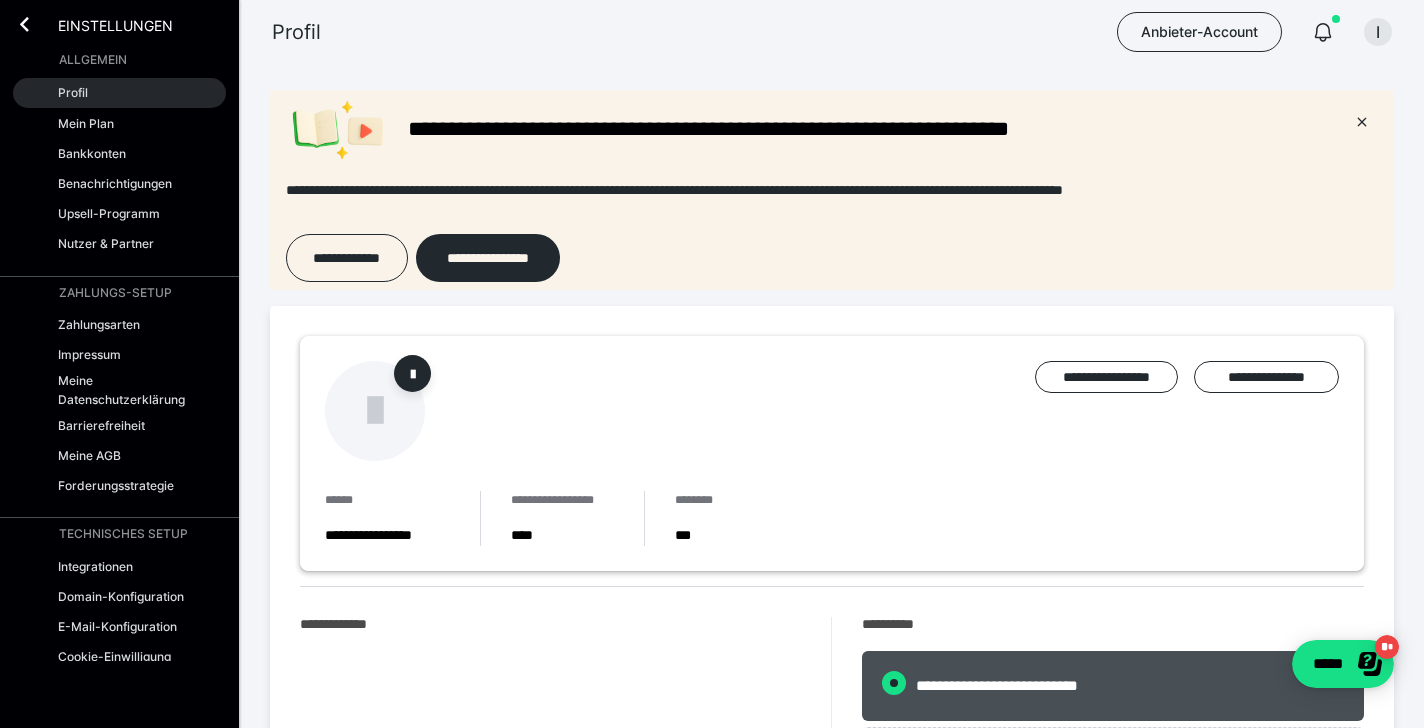radio on "****" 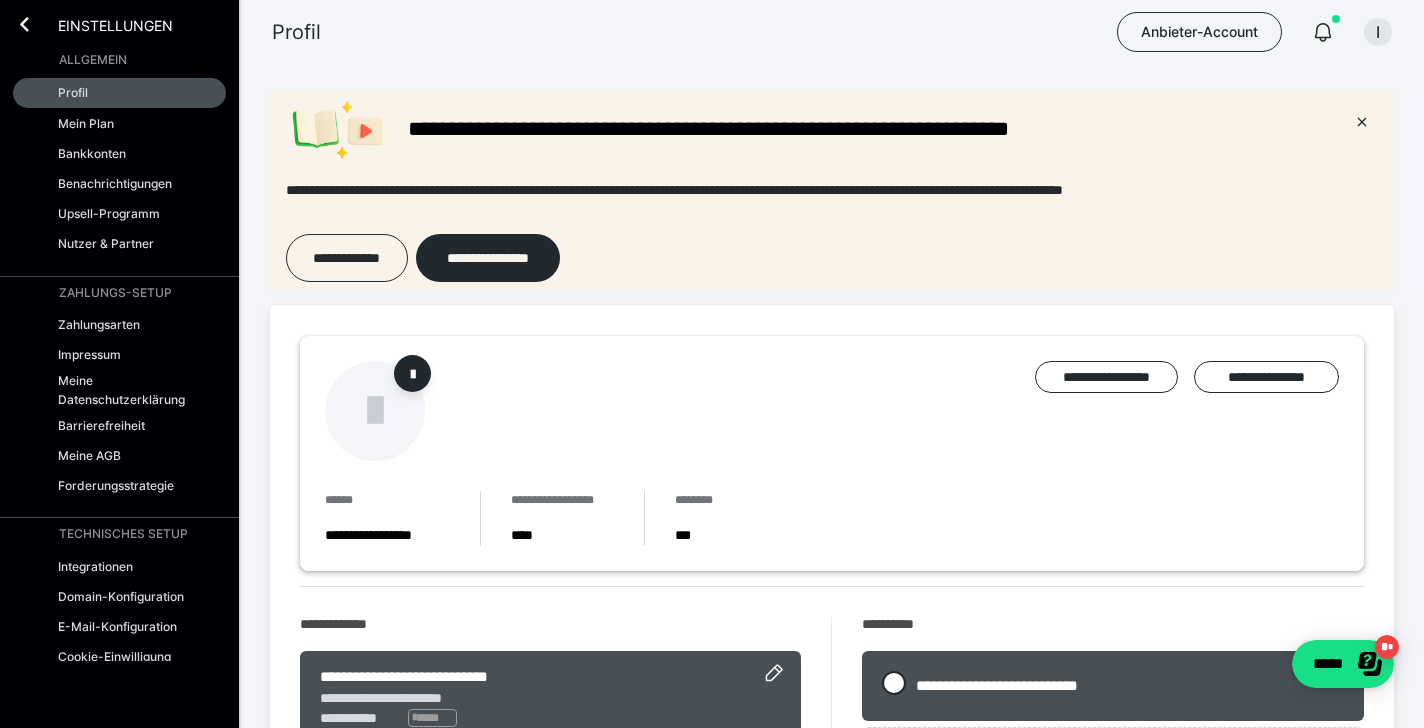 scroll, scrollTop: 0, scrollLeft: 0, axis: both 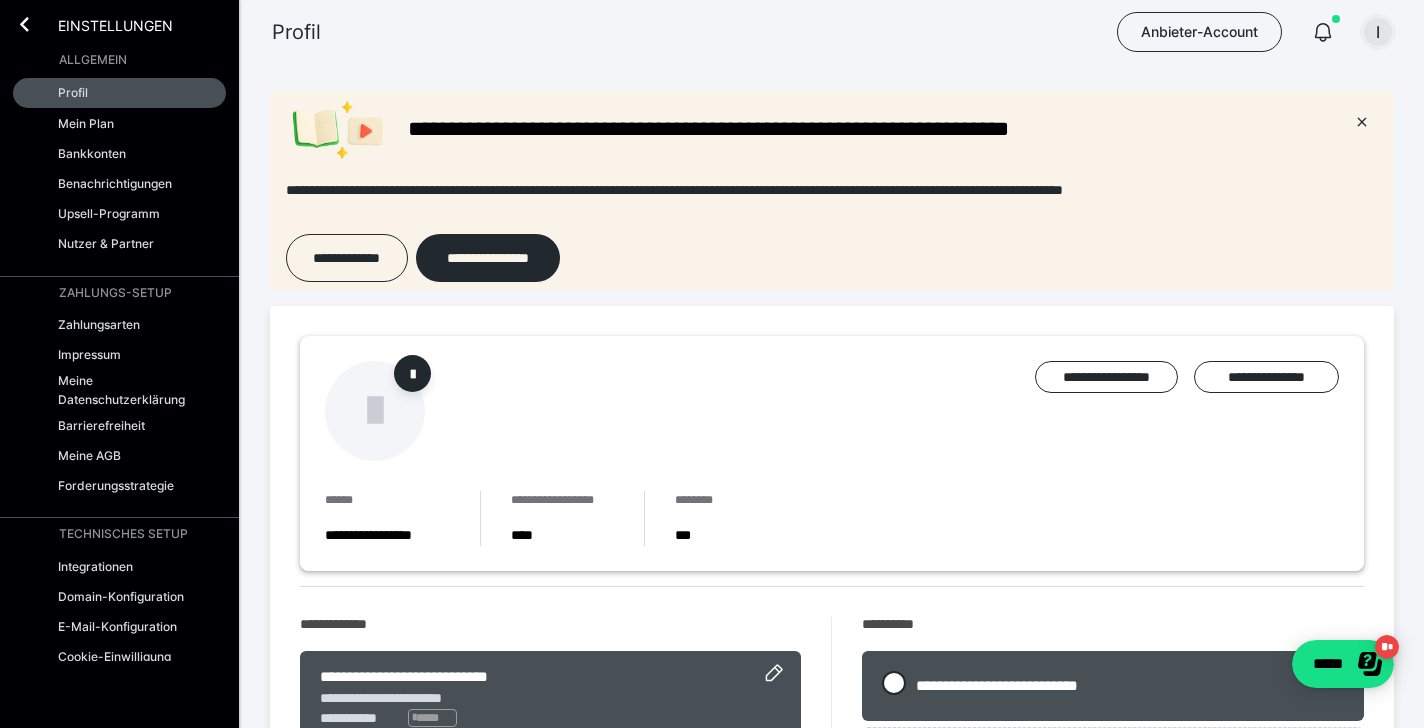 click on "I" at bounding box center (1378, 32) 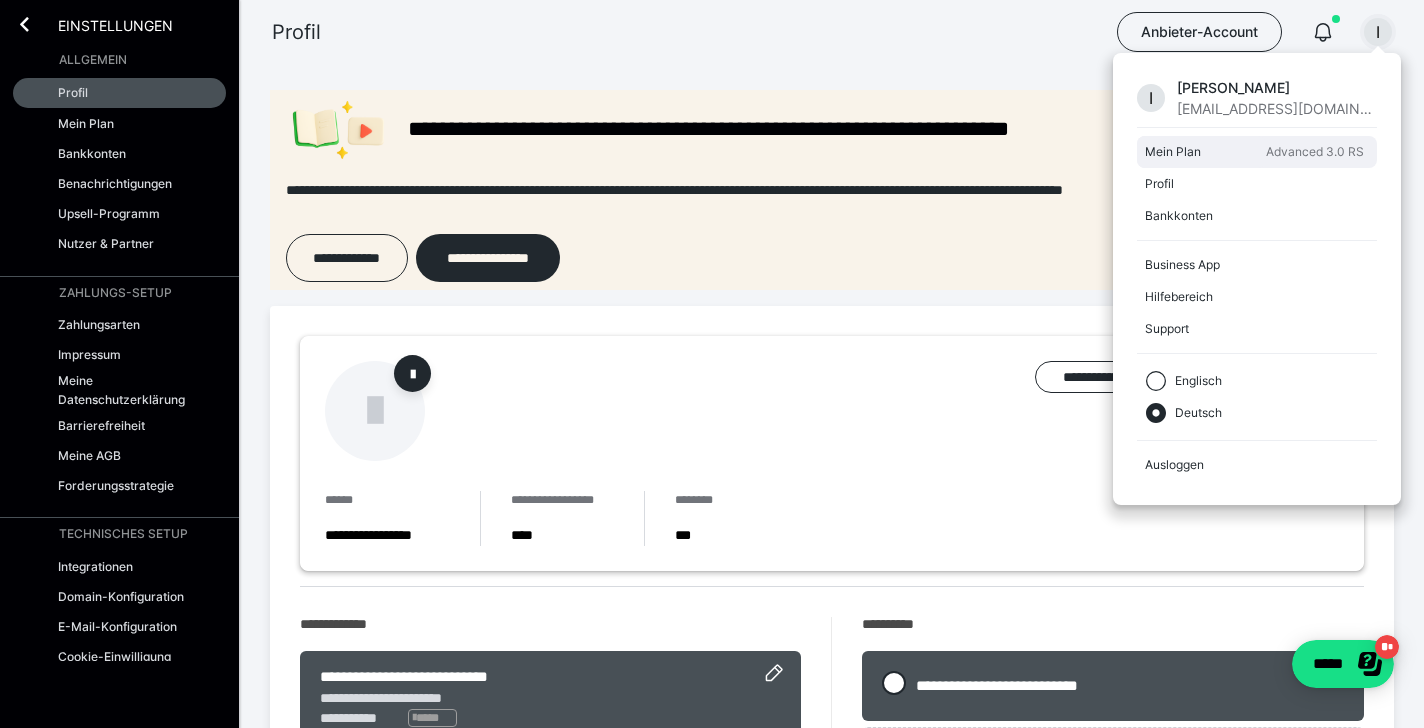 click on "Mein Plan" at bounding box center (1201, 152) 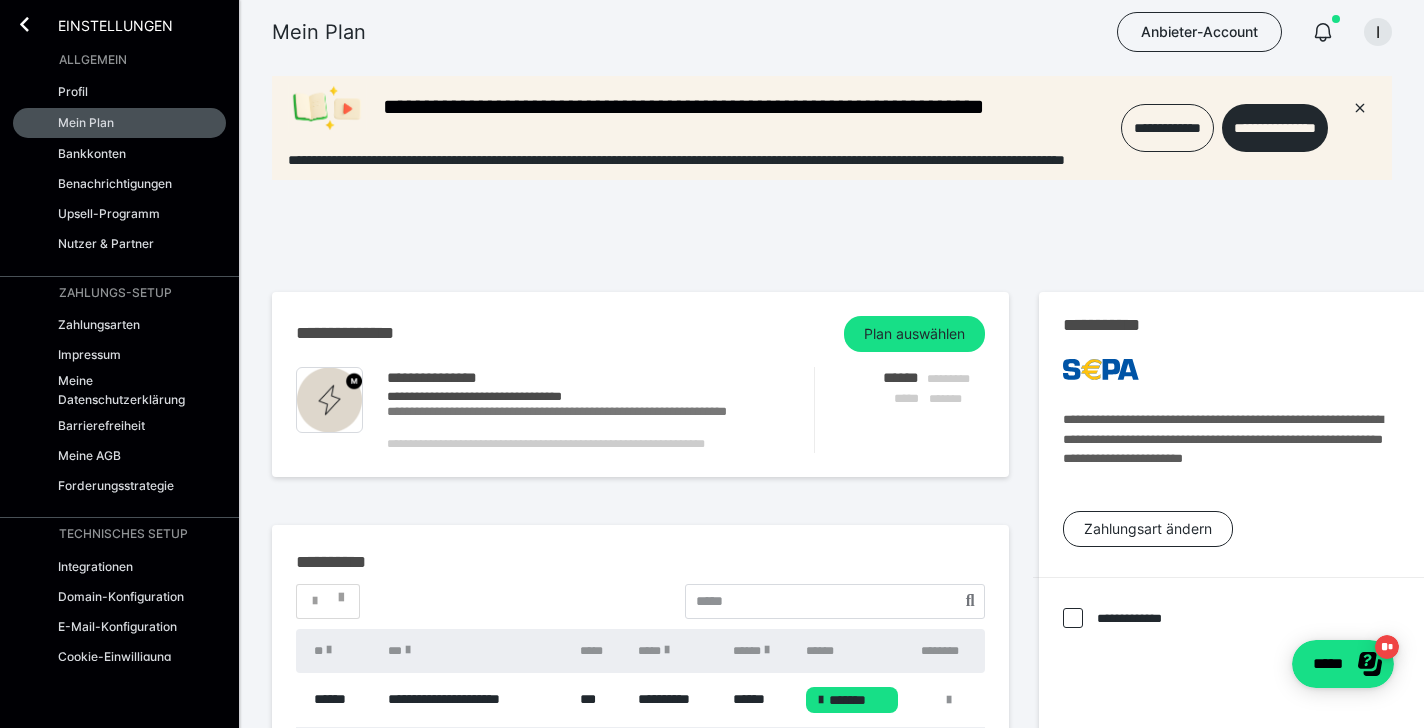 scroll, scrollTop: 0, scrollLeft: 0, axis: both 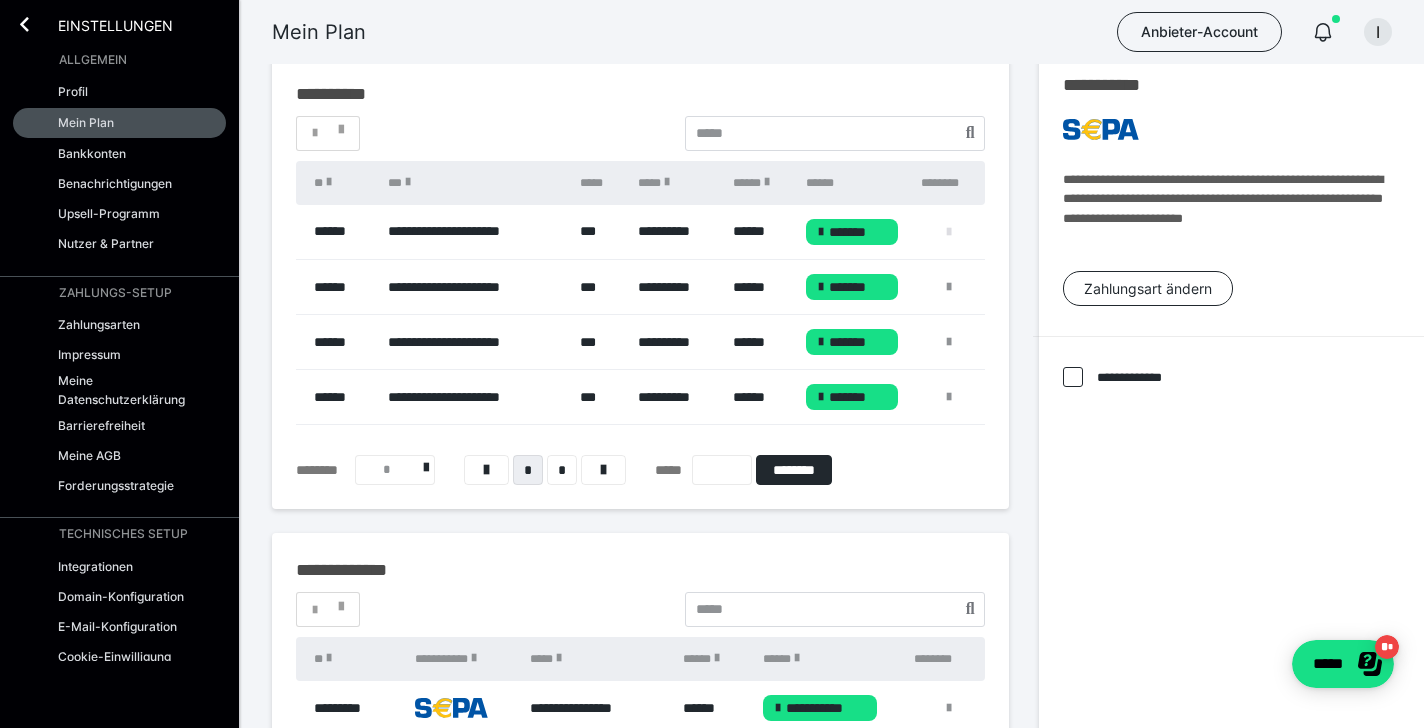 click at bounding box center [949, 232] 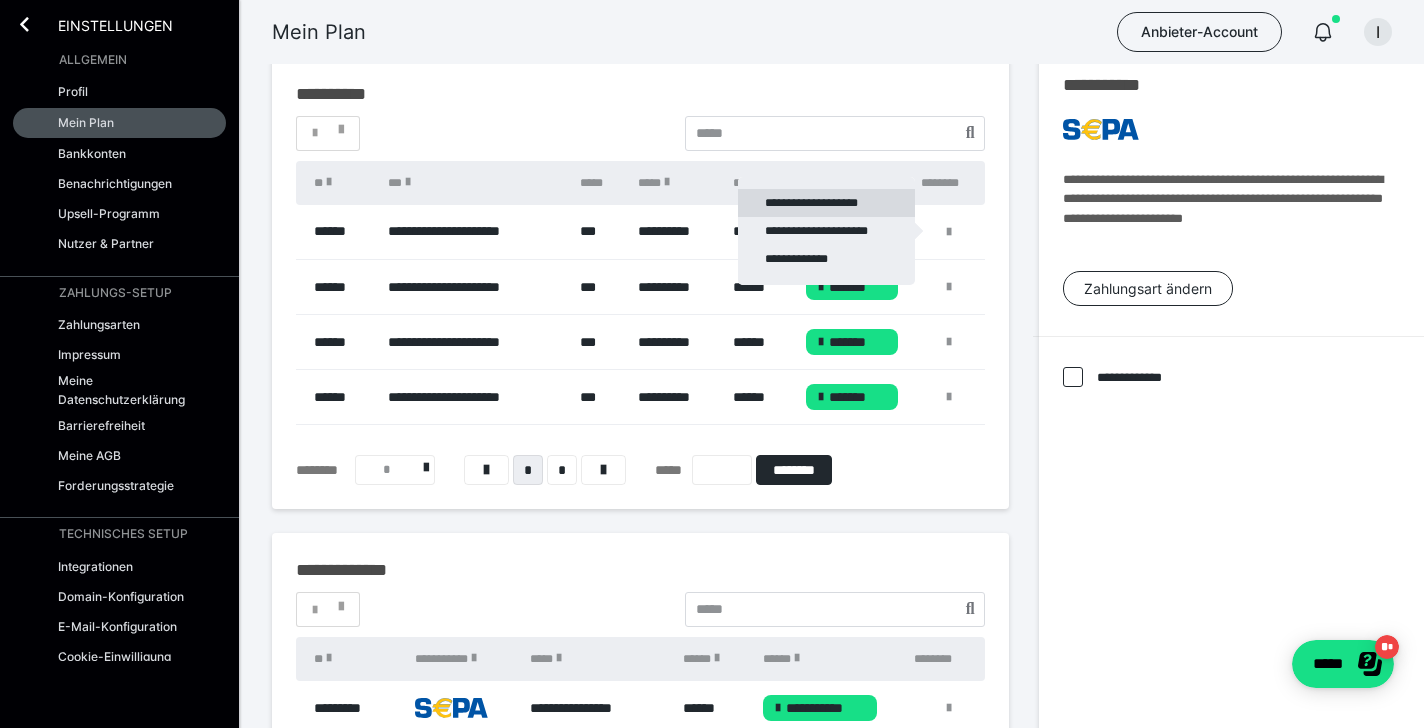 click on "**********" at bounding box center [826, 203] 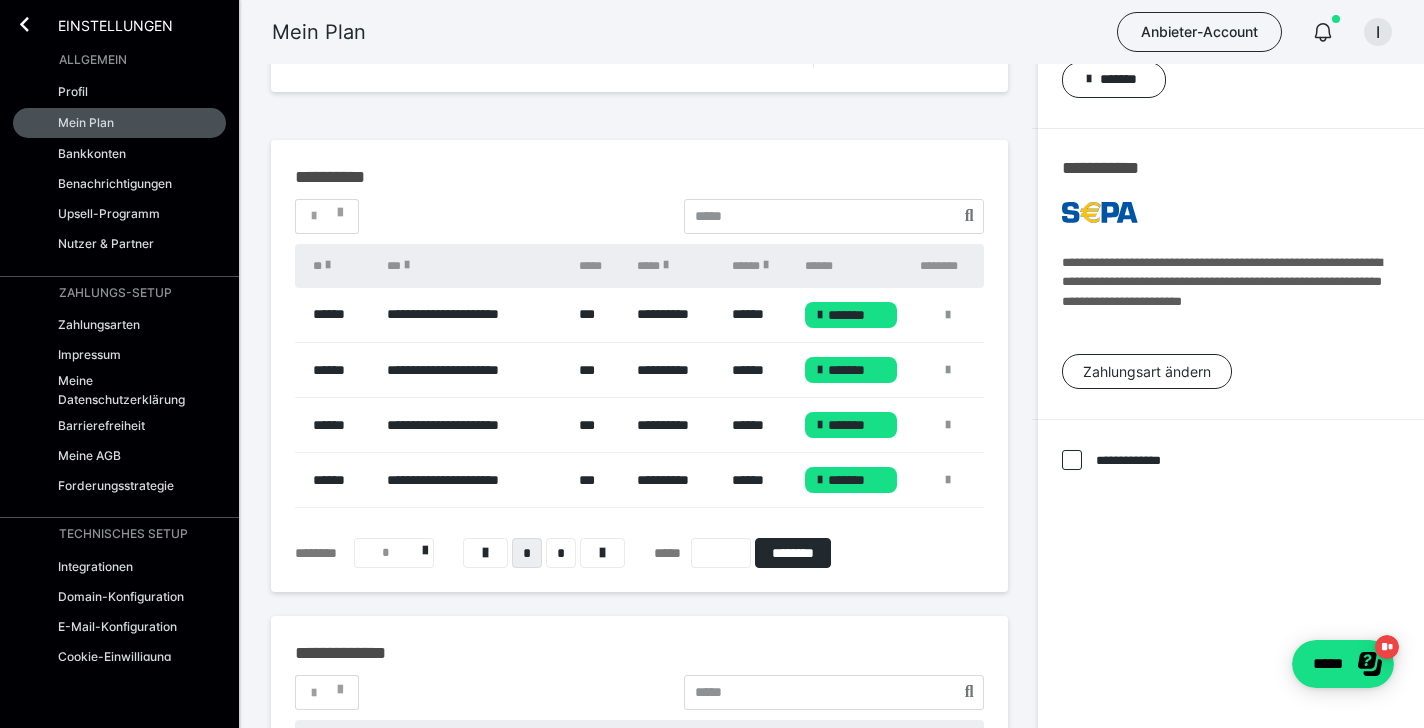 scroll, scrollTop: 382, scrollLeft: 1, axis: both 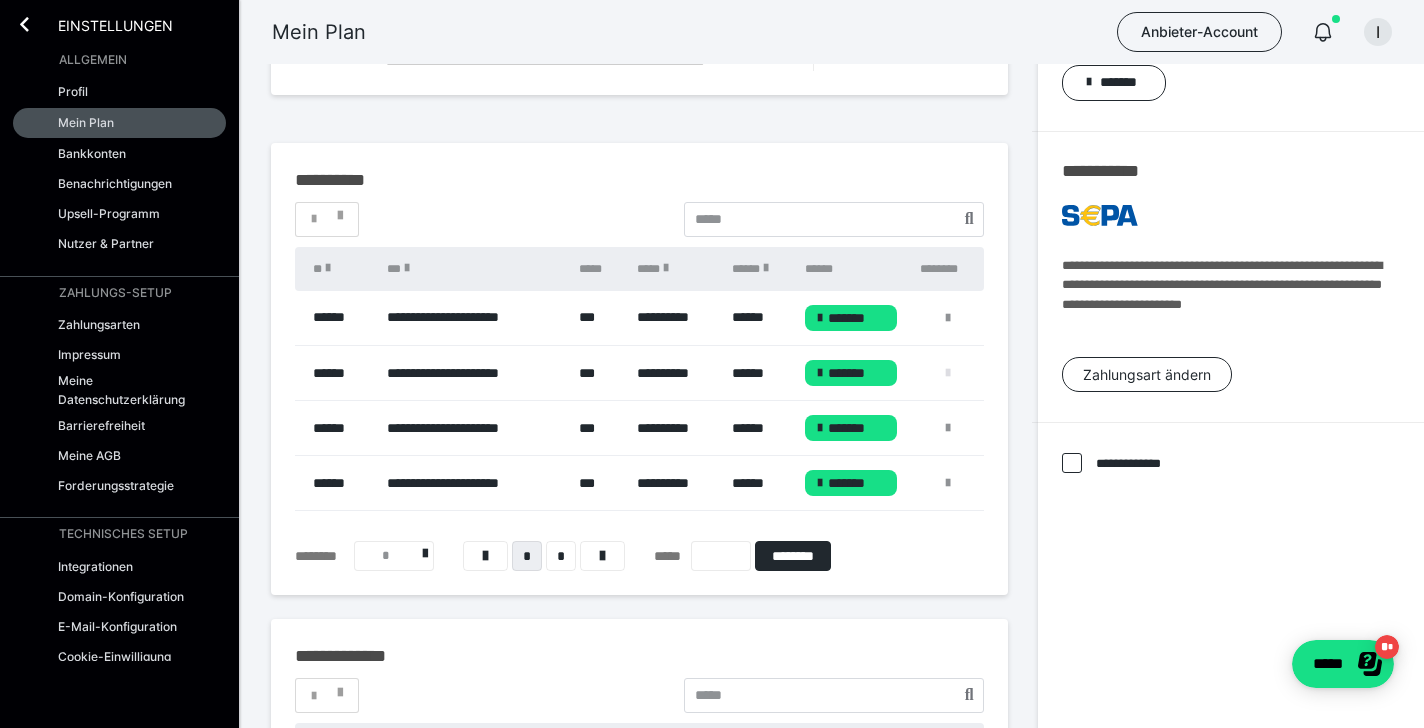 click at bounding box center [948, 373] 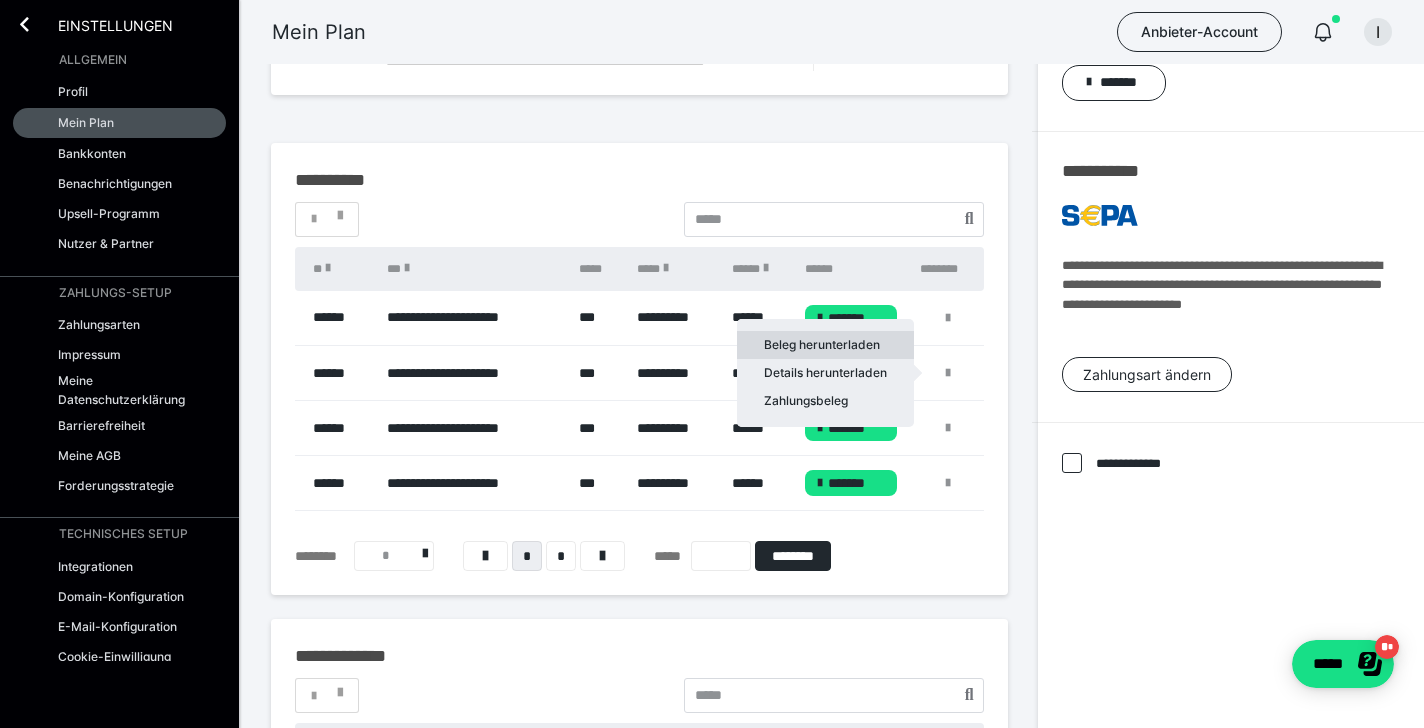 click on "Beleg herunterladen" at bounding box center (825, 345) 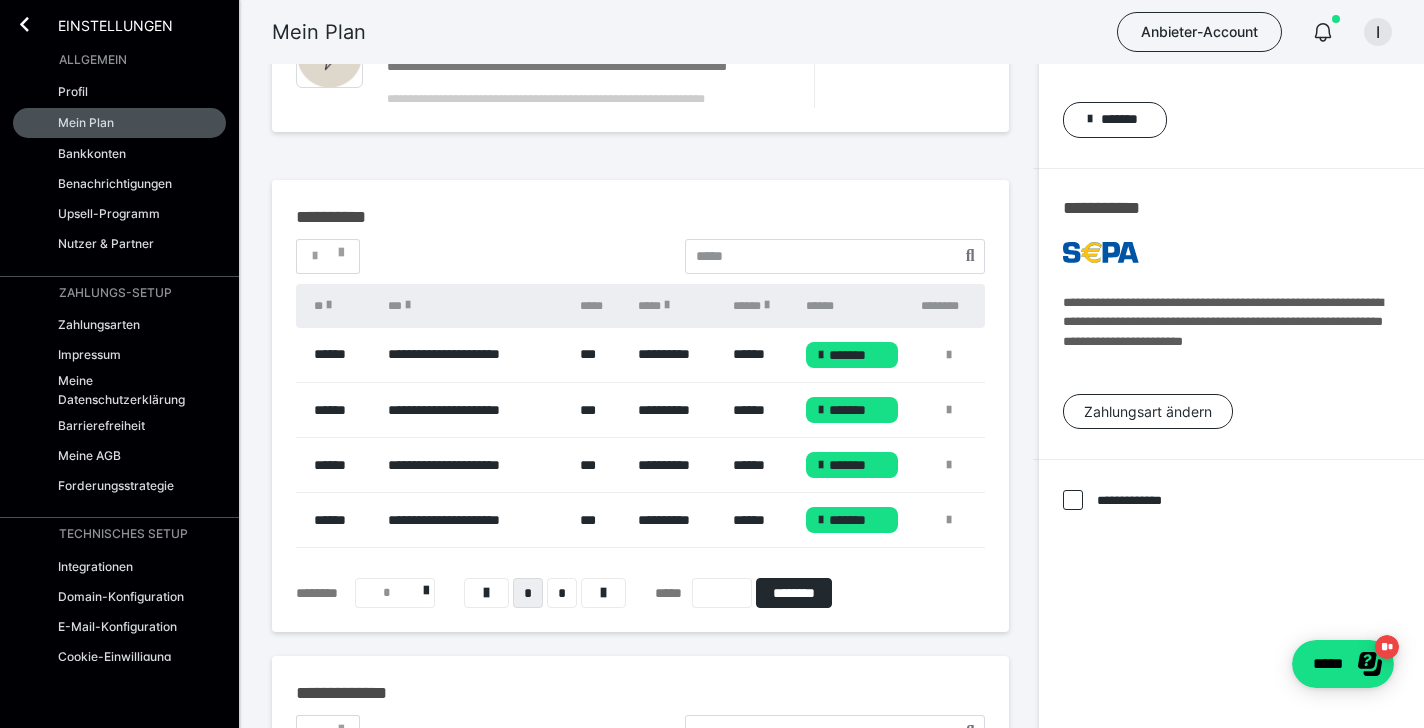 scroll, scrollTop: 439, scrollLeft: 0, axis: vertical 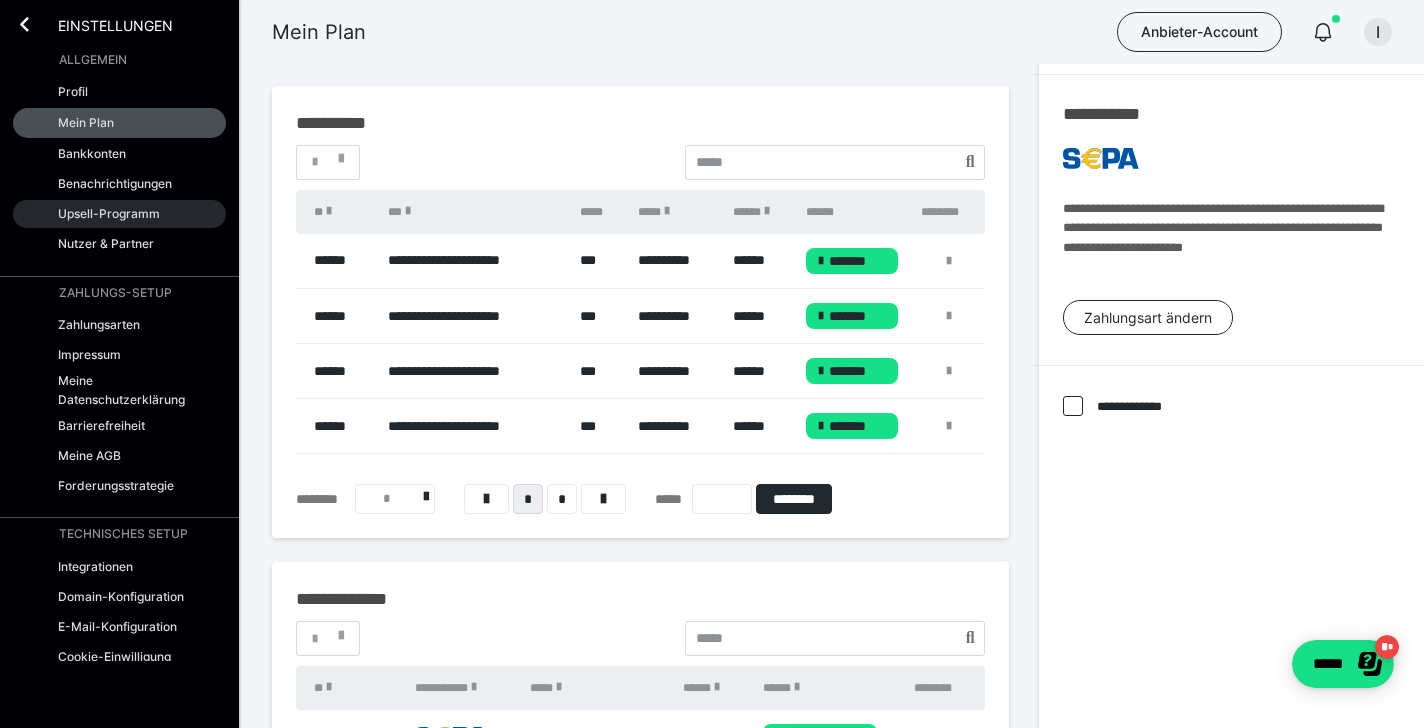 click on "Upsell-Programm" at bounding box center [109, 213] 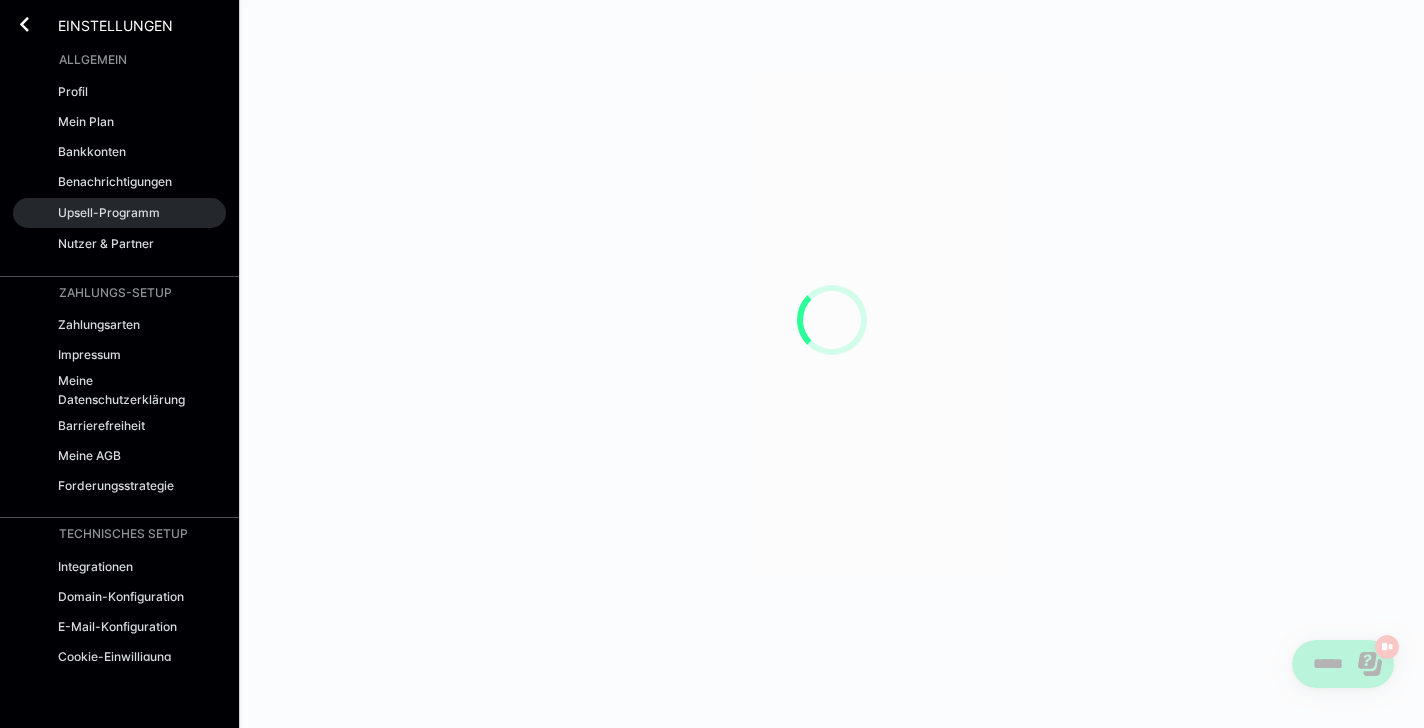 scroll, scrollTop: 0, scrollLeft: 0, axis: both 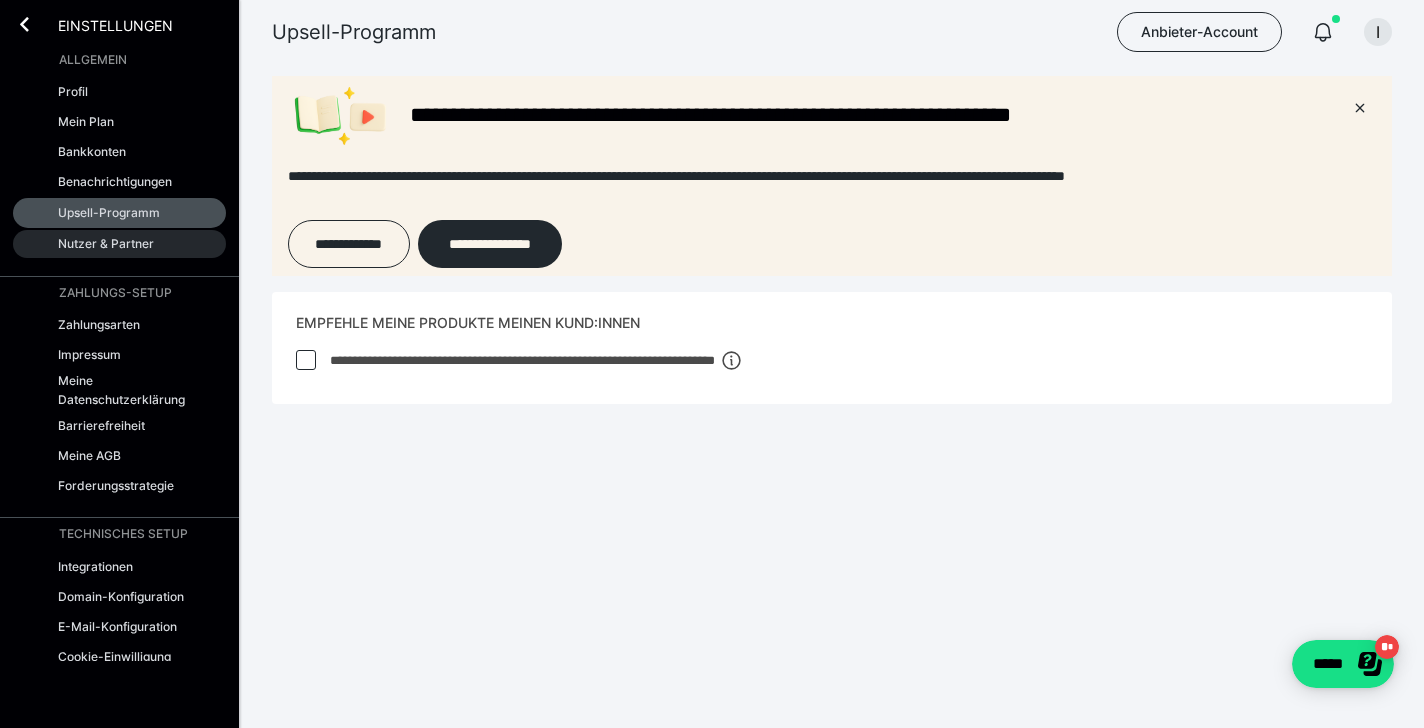 click on "Nutzer & Partner" at bounding box center [106, 243] 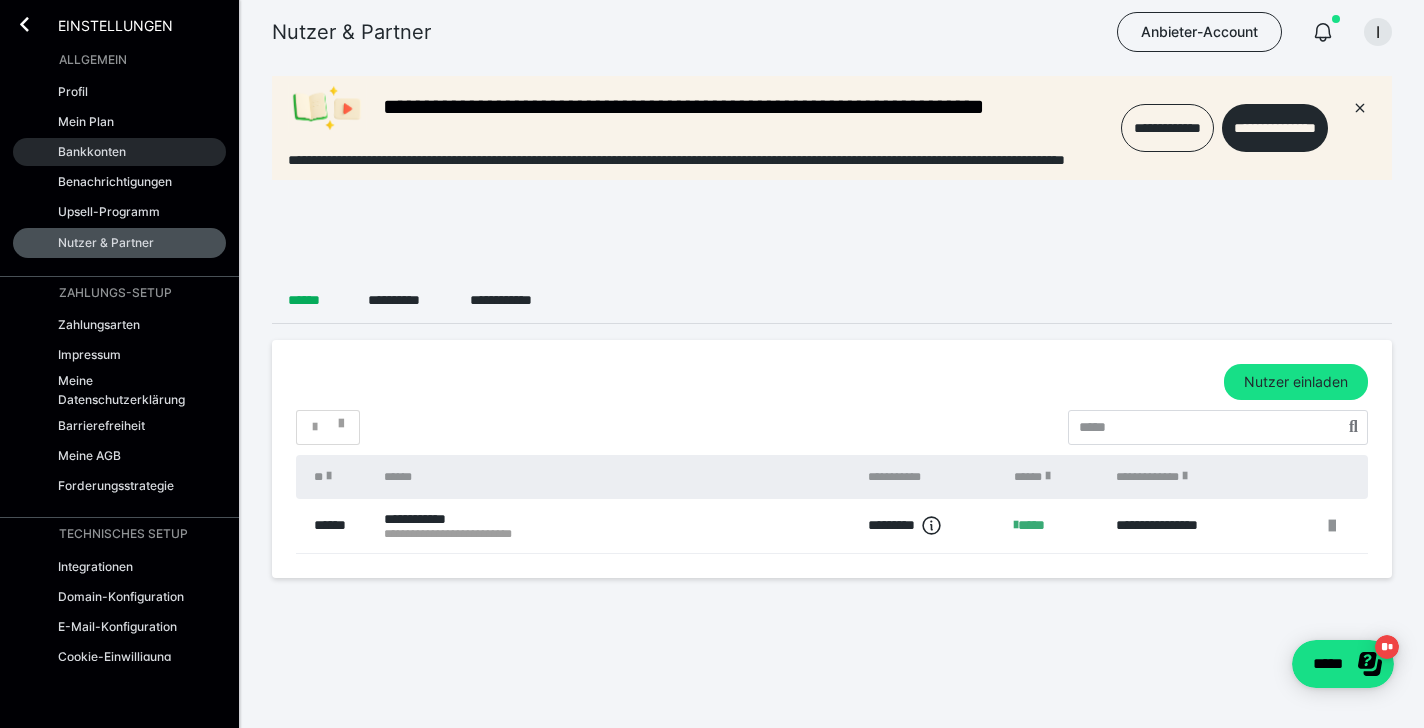 scroll, scrollTop: 0, scrollLeft: 0, axis: both 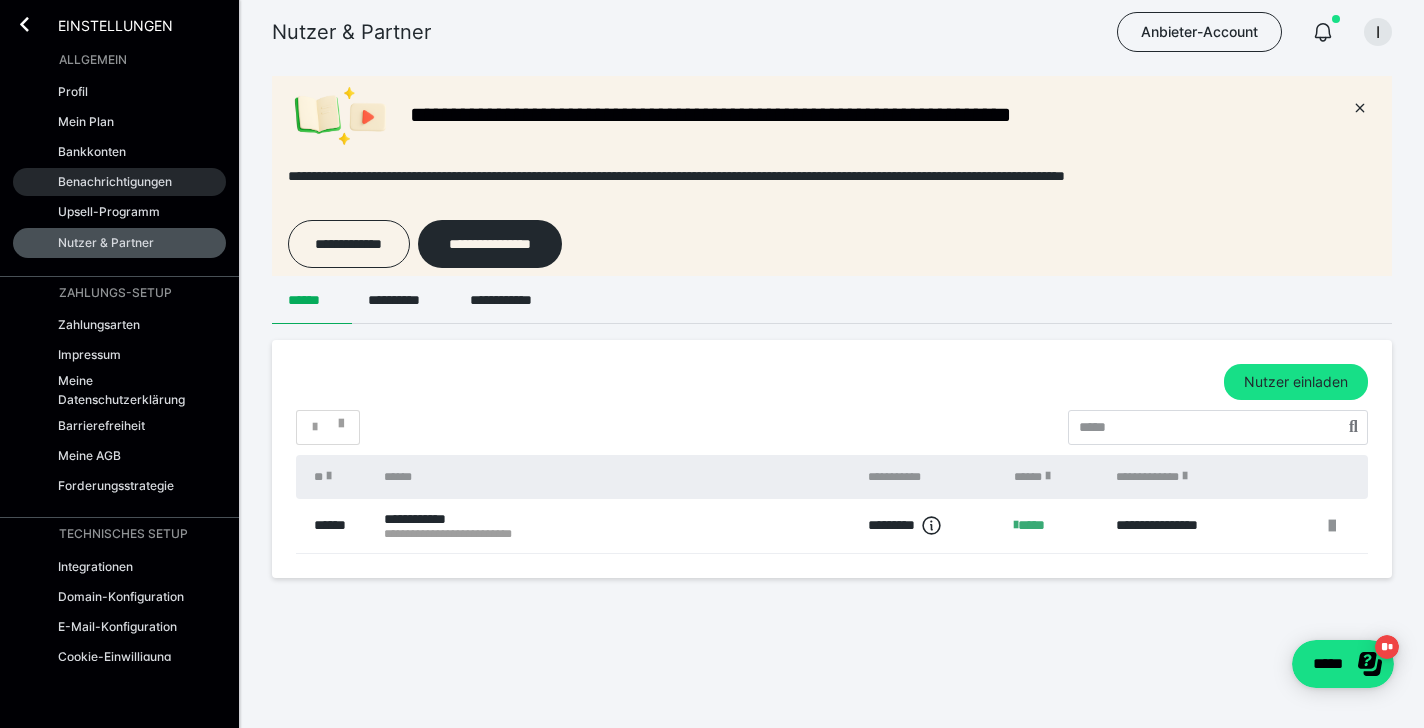 click on "Benachrichtigungen" at bounding box center [115, 181] 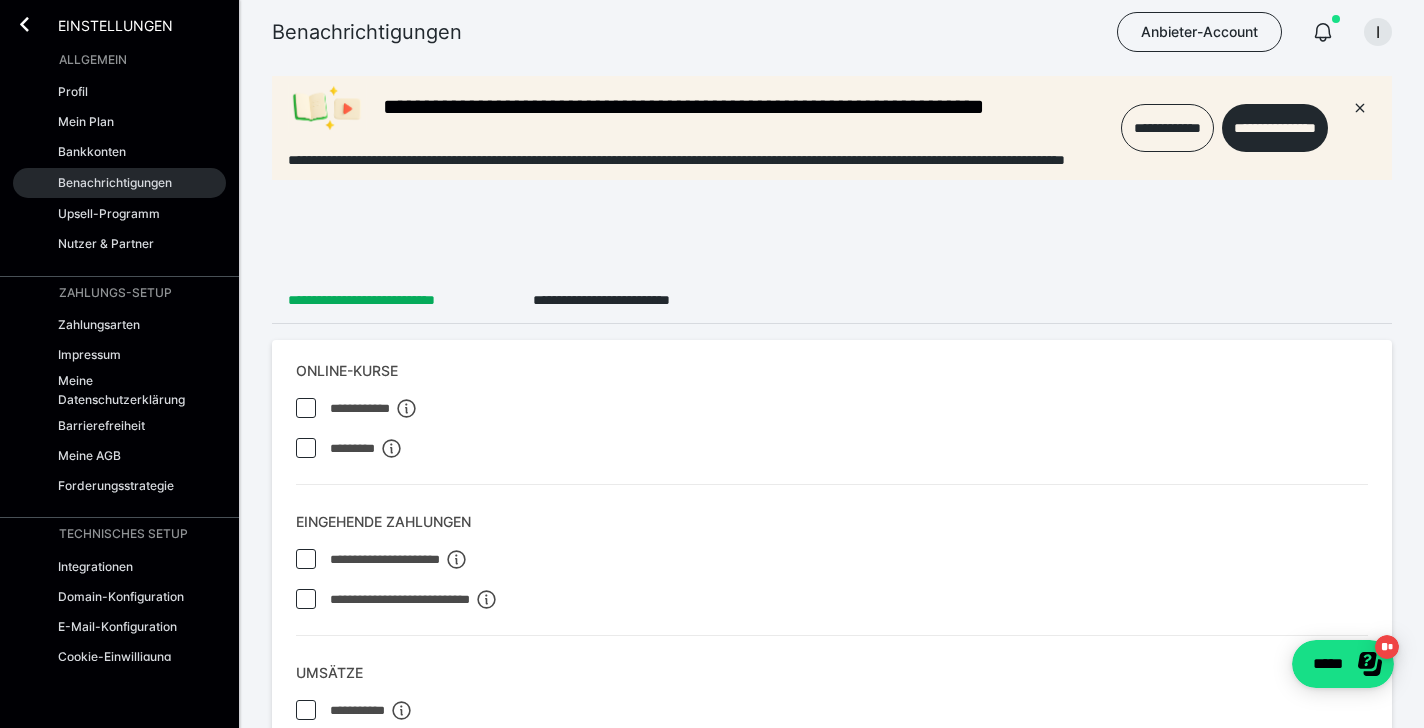 scroll, scrollTop: 0, scrollLeft: 0, axis: both 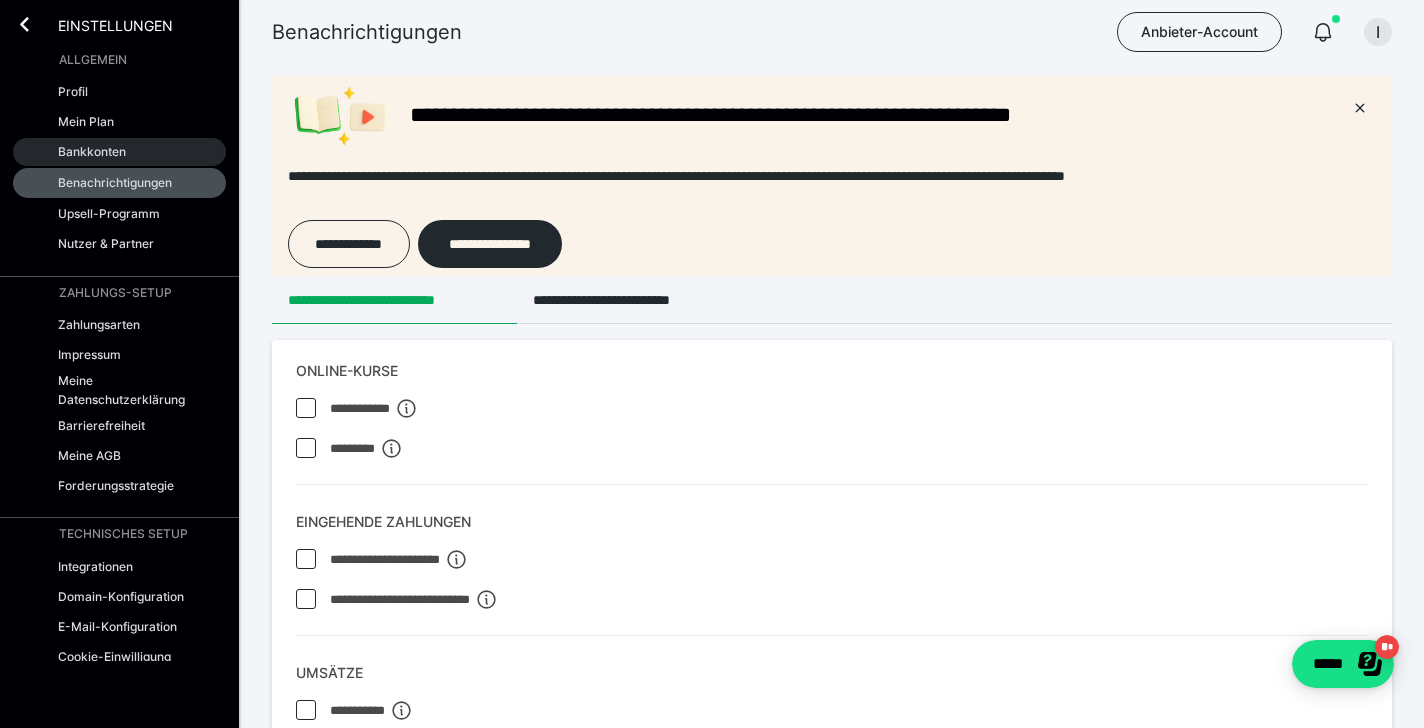 click on "Bankkonten" at bounding box center [119, 152] 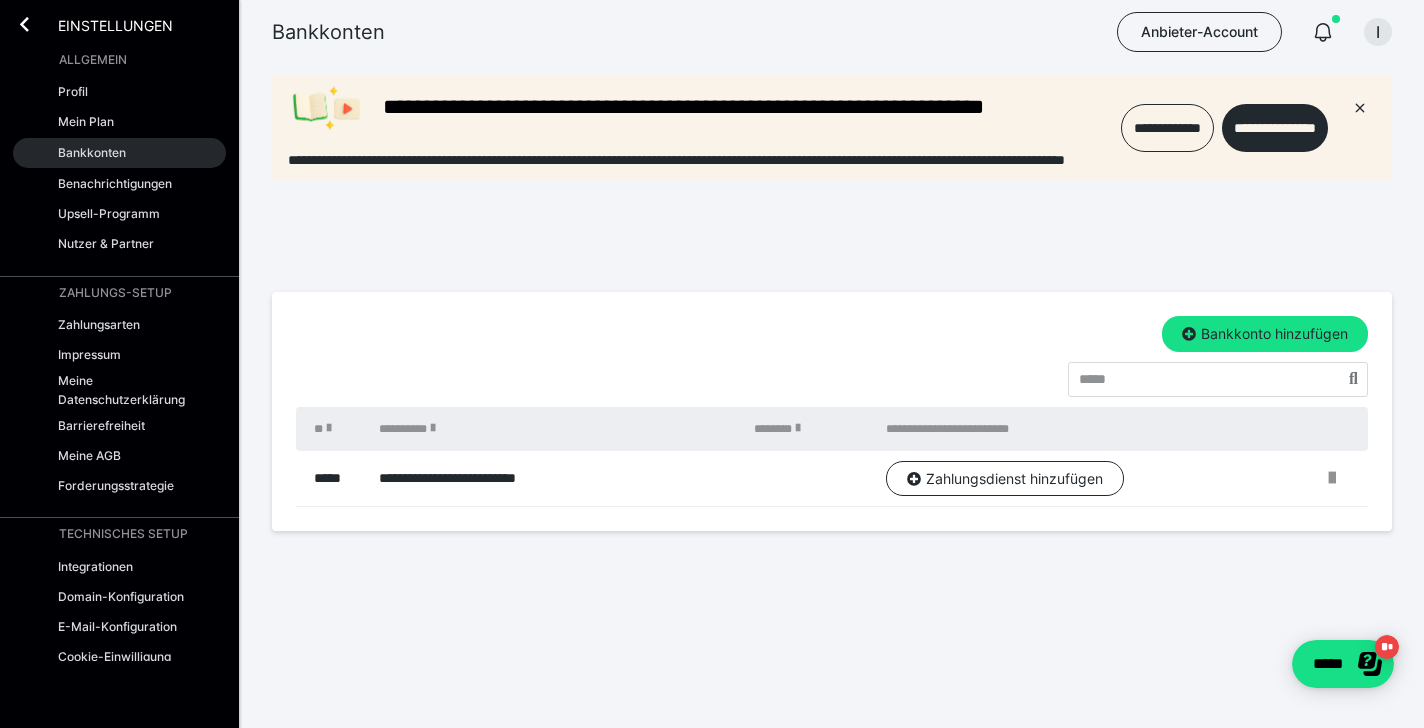 scroll, scrollTop: 0, scrollLeft: 0, axis: both 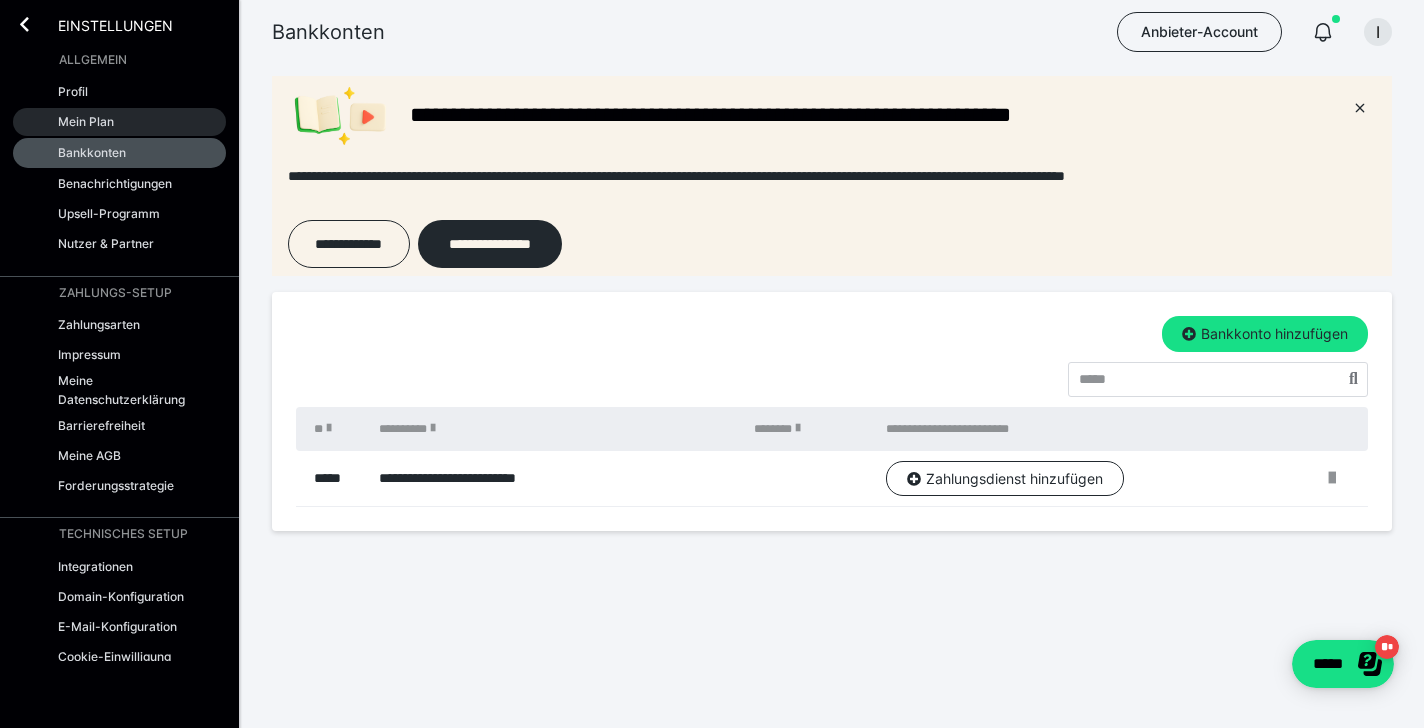 click on "Mein Plan" at bounding box center [119, 122] 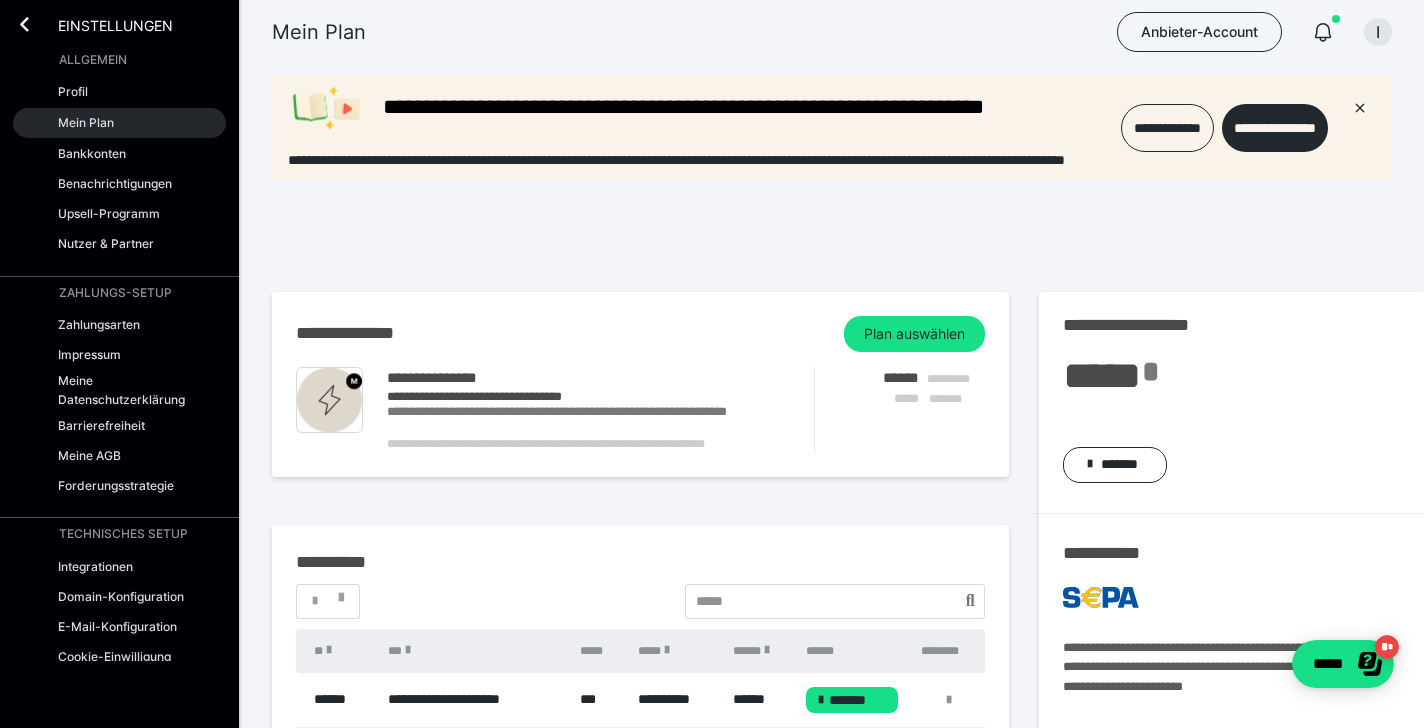 scroll, scrollTop: 0, scrollLeft: 0, axis: both 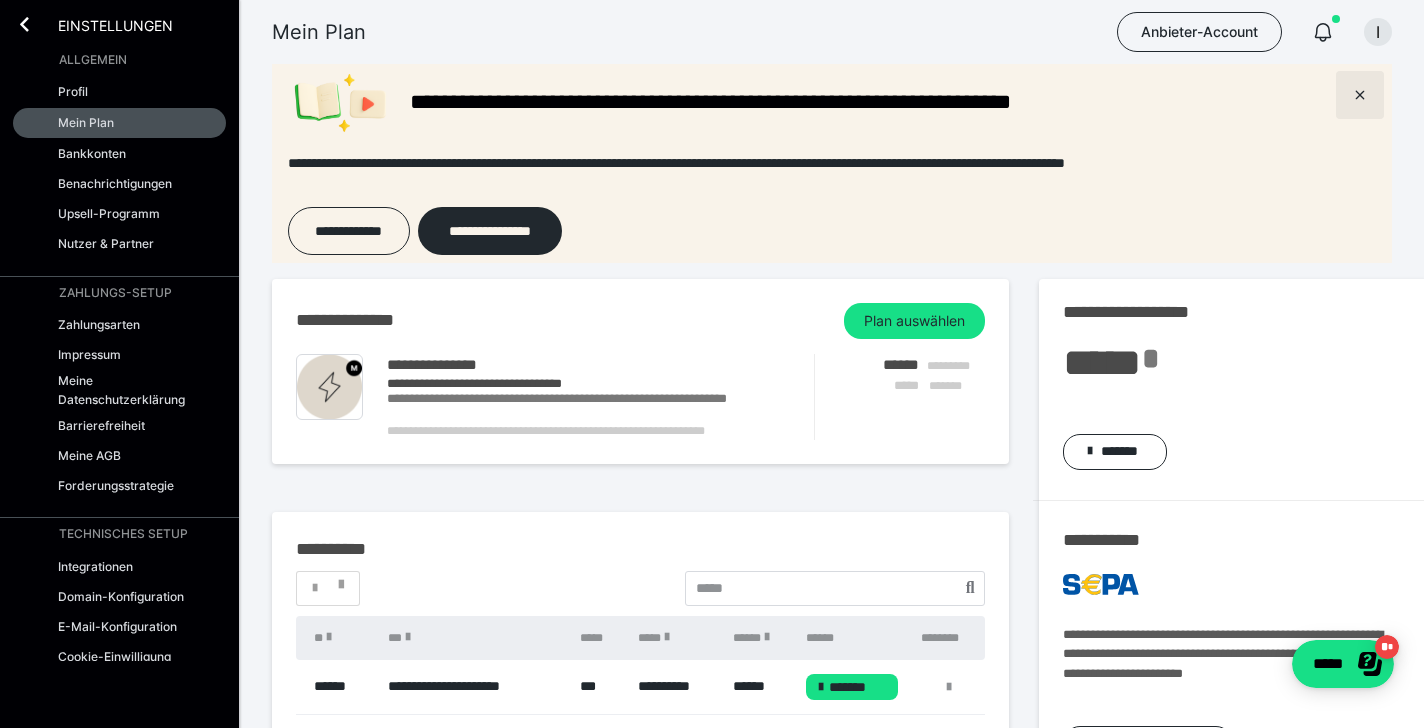 click 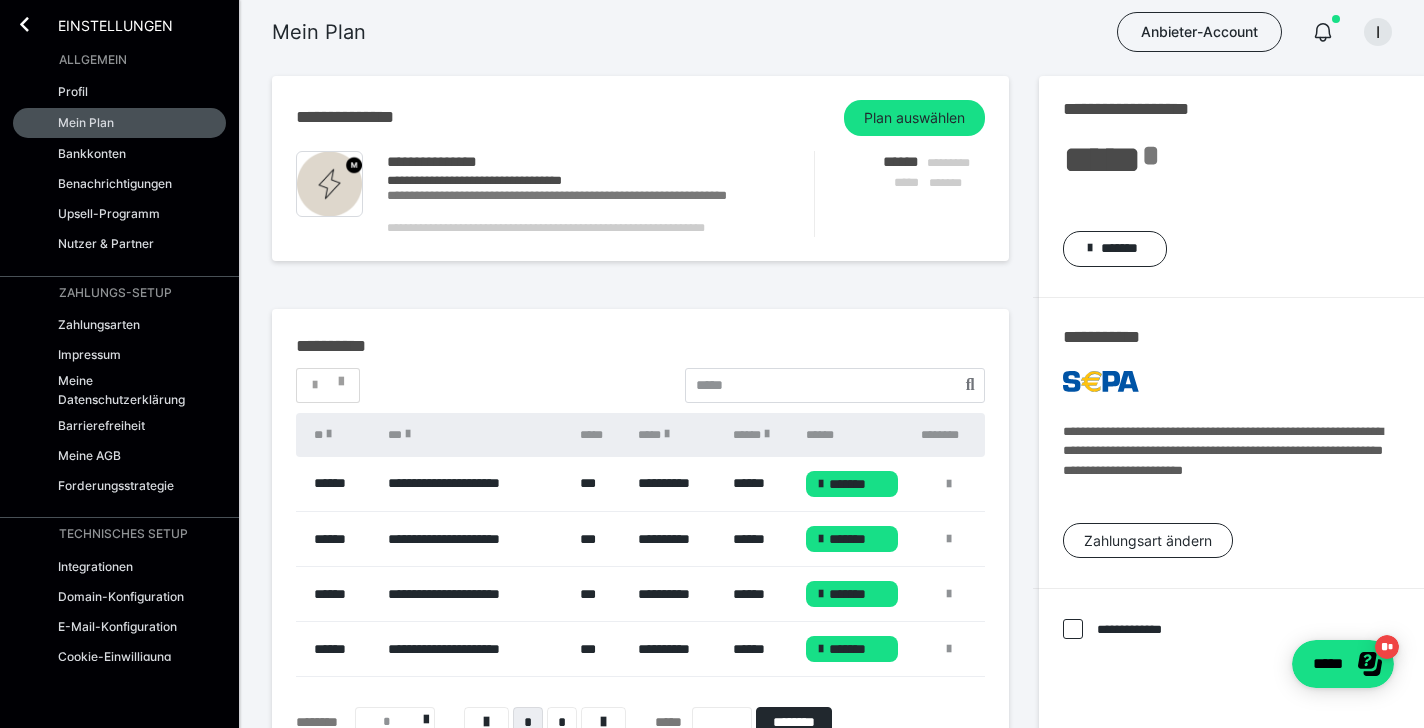 scroll, scrollTop: 0, scrollLeft: 0, axis: both 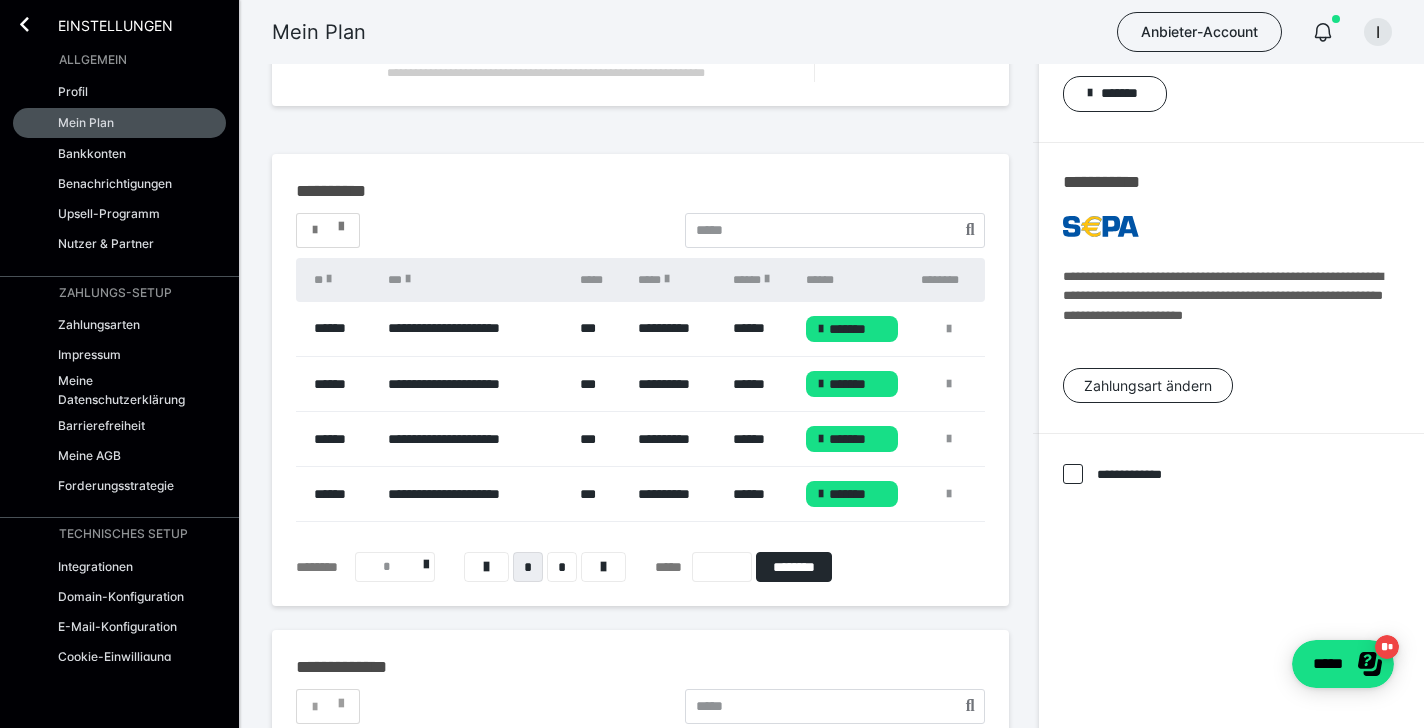 click at bounding box center (341, 222) 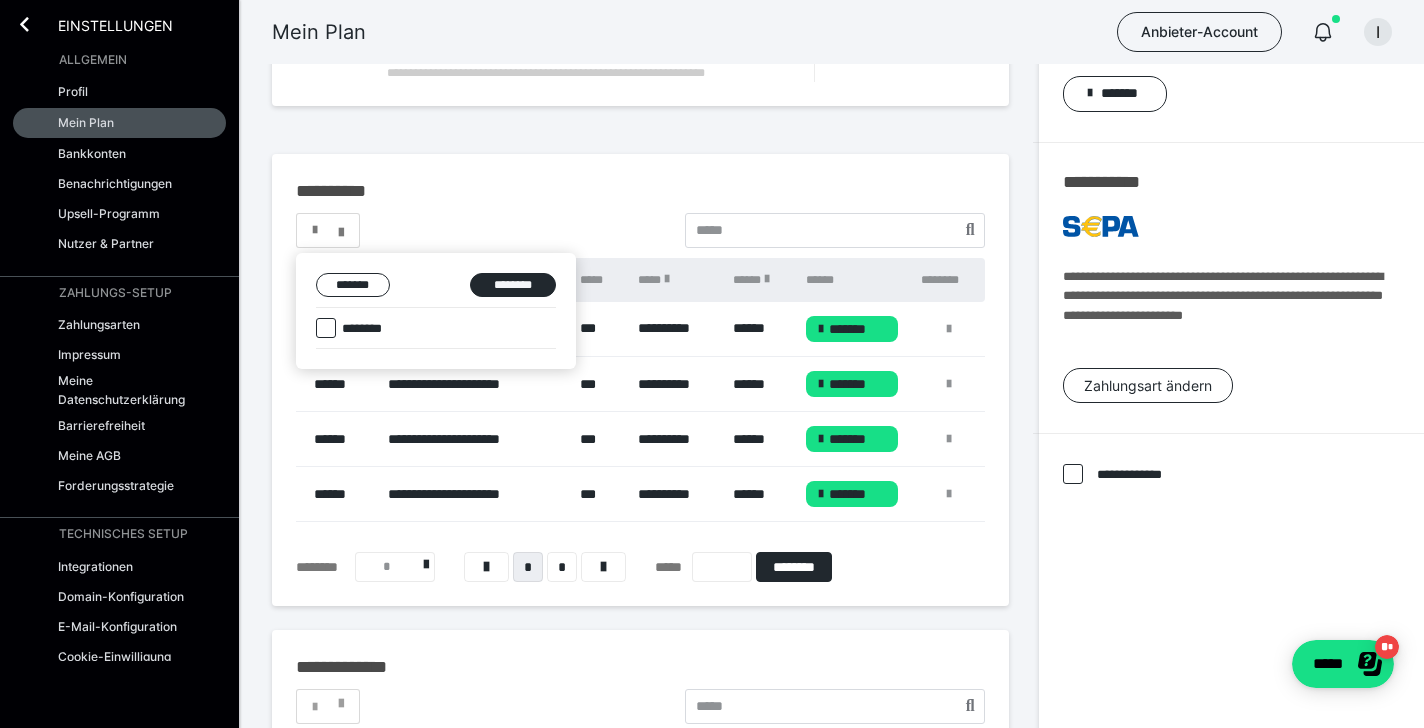 click at bounding box center [712, 364] 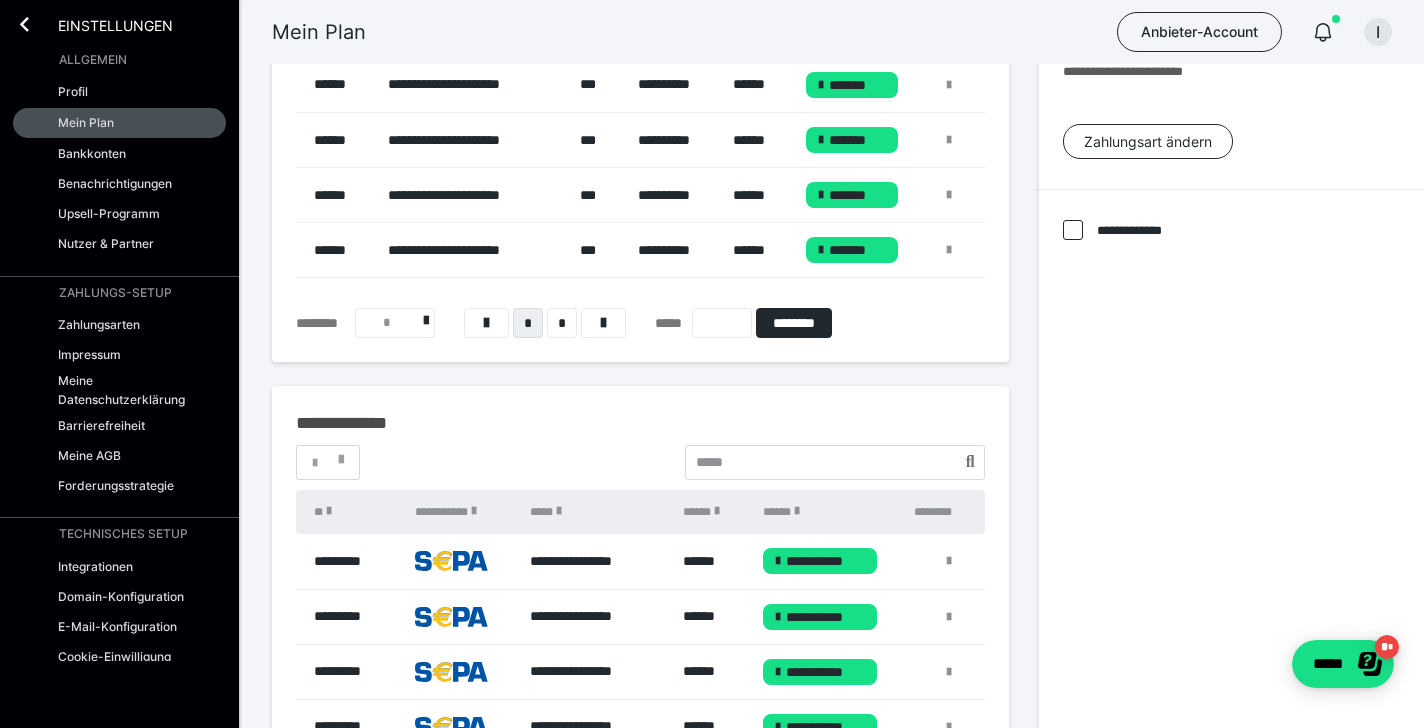 scroll, scrollTop: 571, scrollLeft: 0, axis: vertical 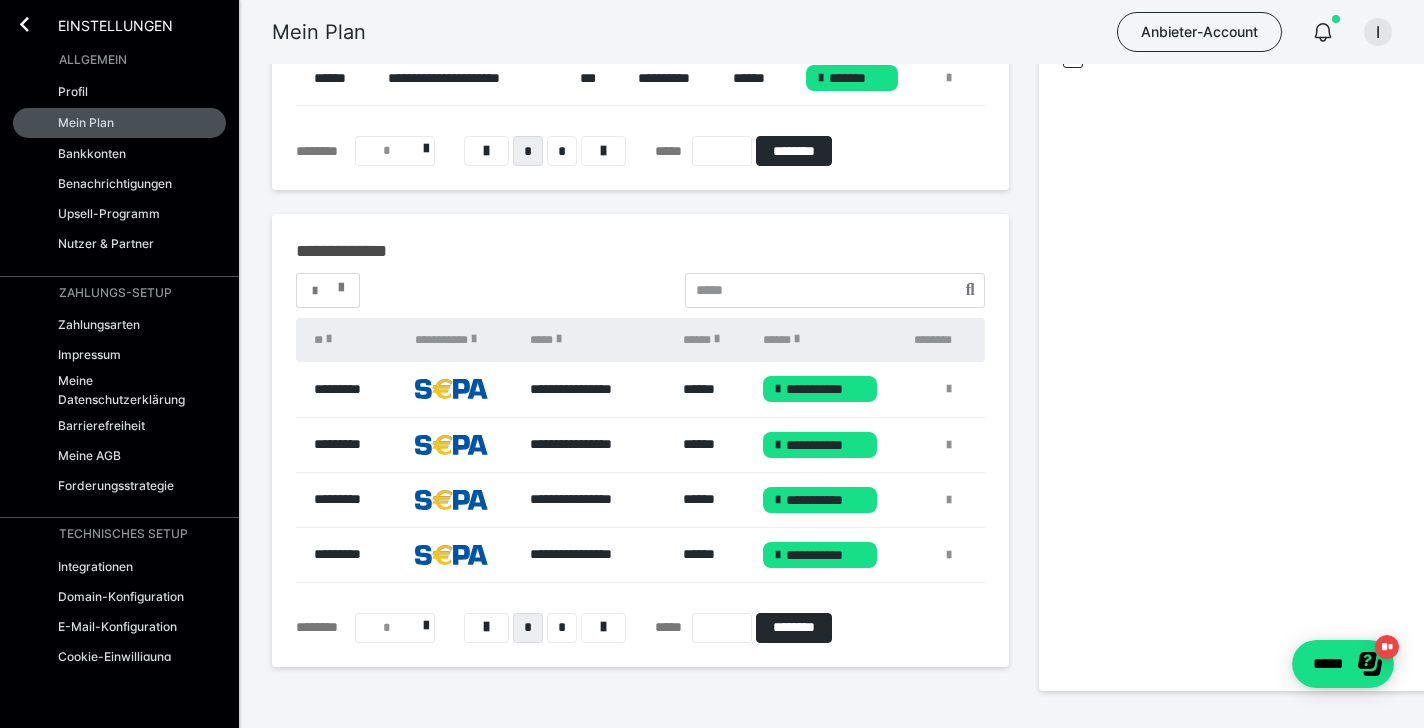 click at bounding box center [341, -194] 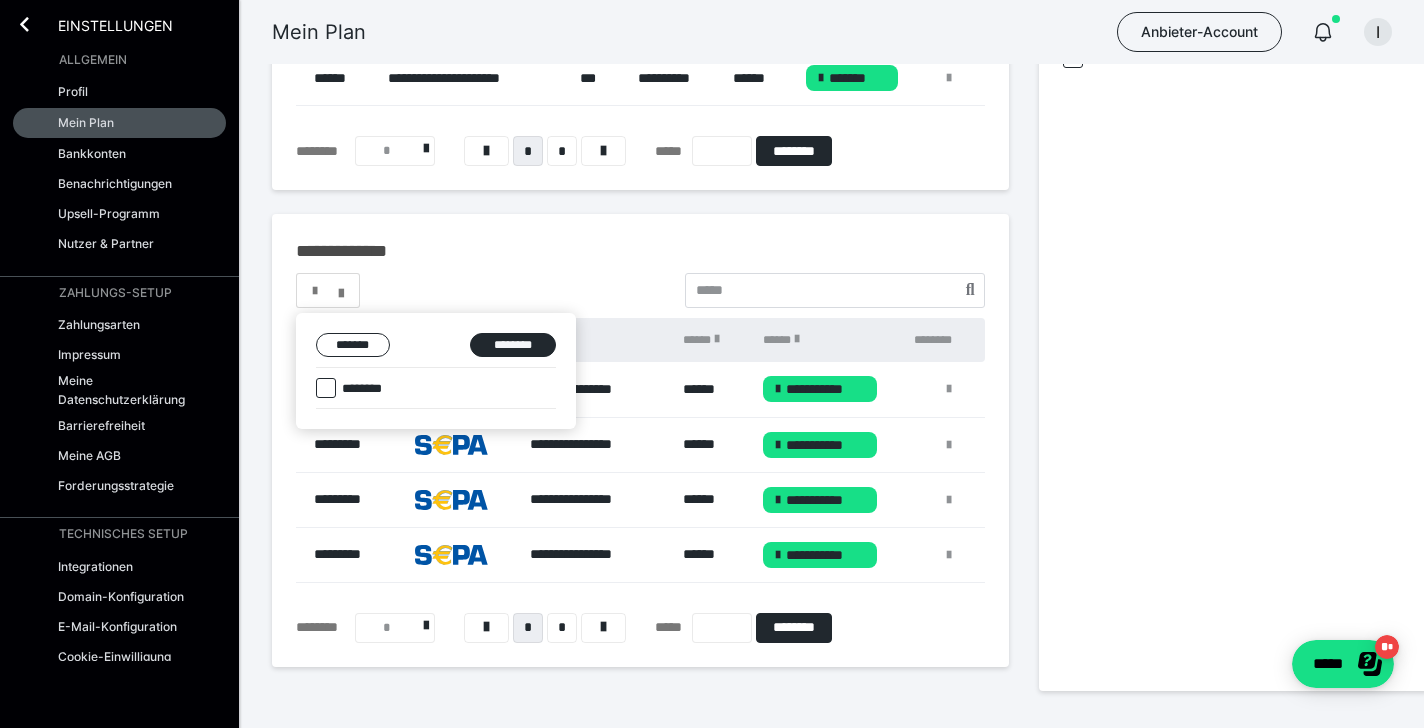 click at bounding box center (712, 364) 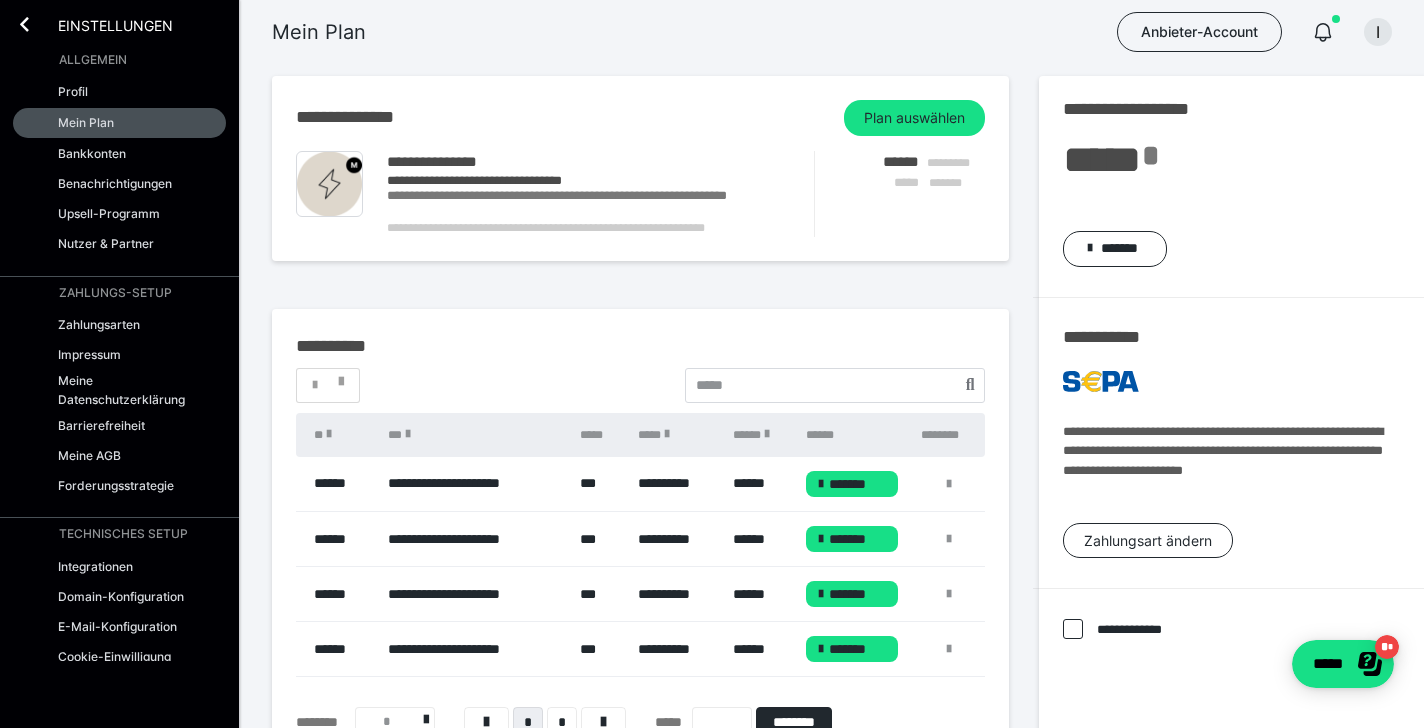 scroll, scrollTop: 0, scrollLeft: 0, axis: both 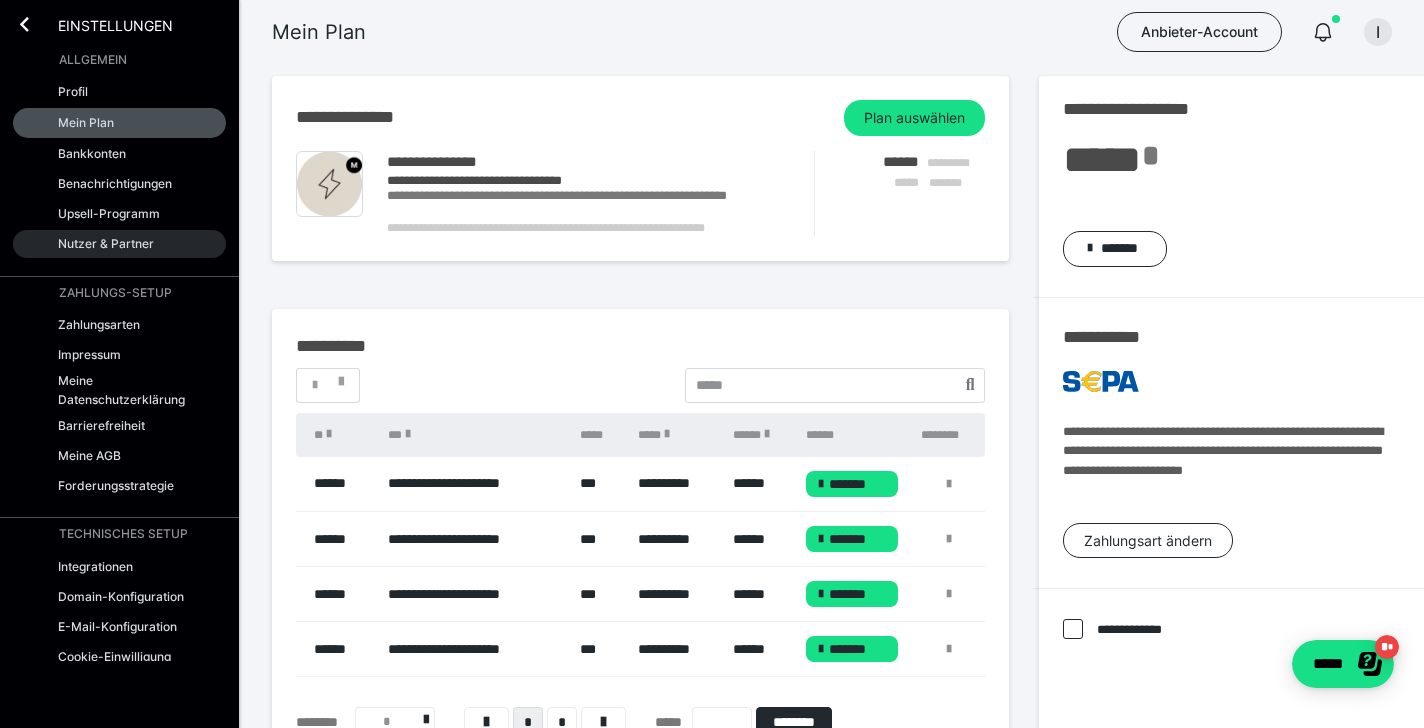 click on "Nutzer & Partner" at bounding box center (106, 243) 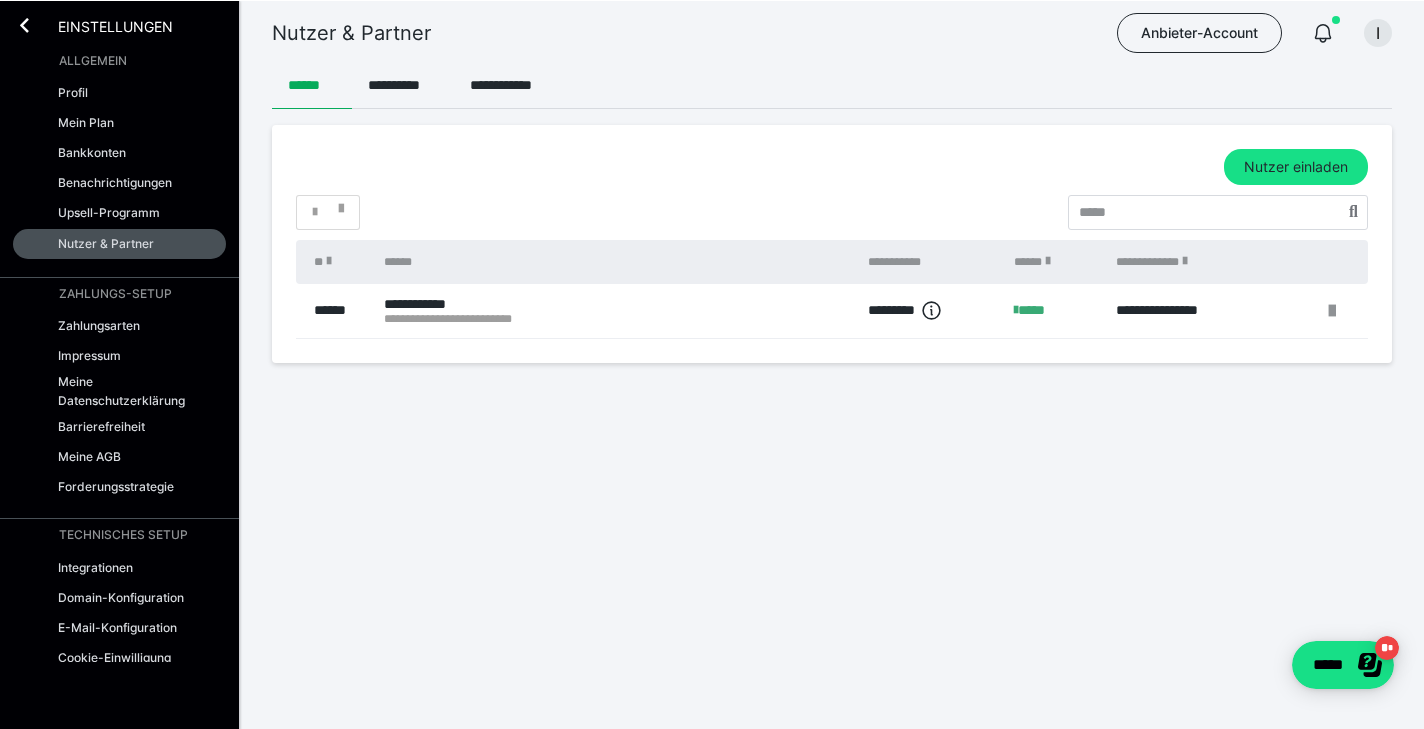 scroll, scrollTop: 0, scrollLeft: 0, axis: both 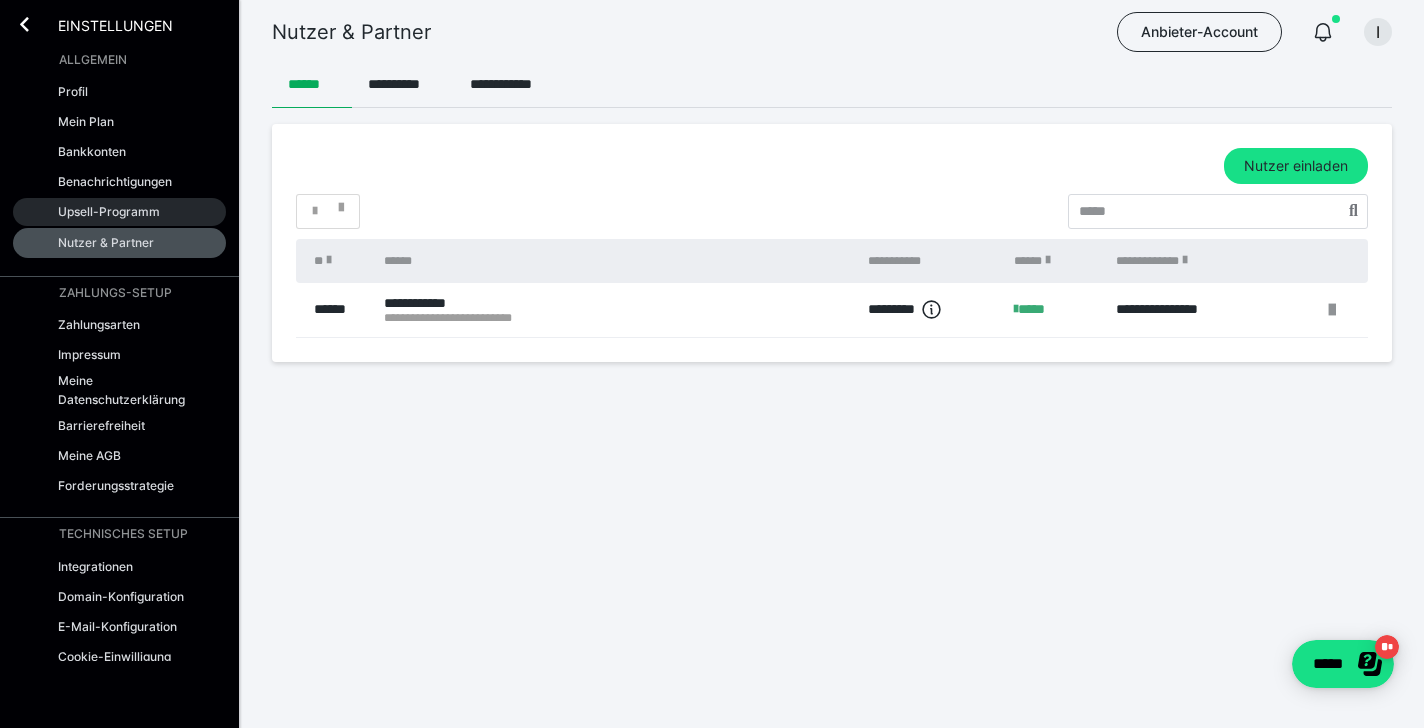 click on "Upsell-Programm" at bounding box center (109, 211) 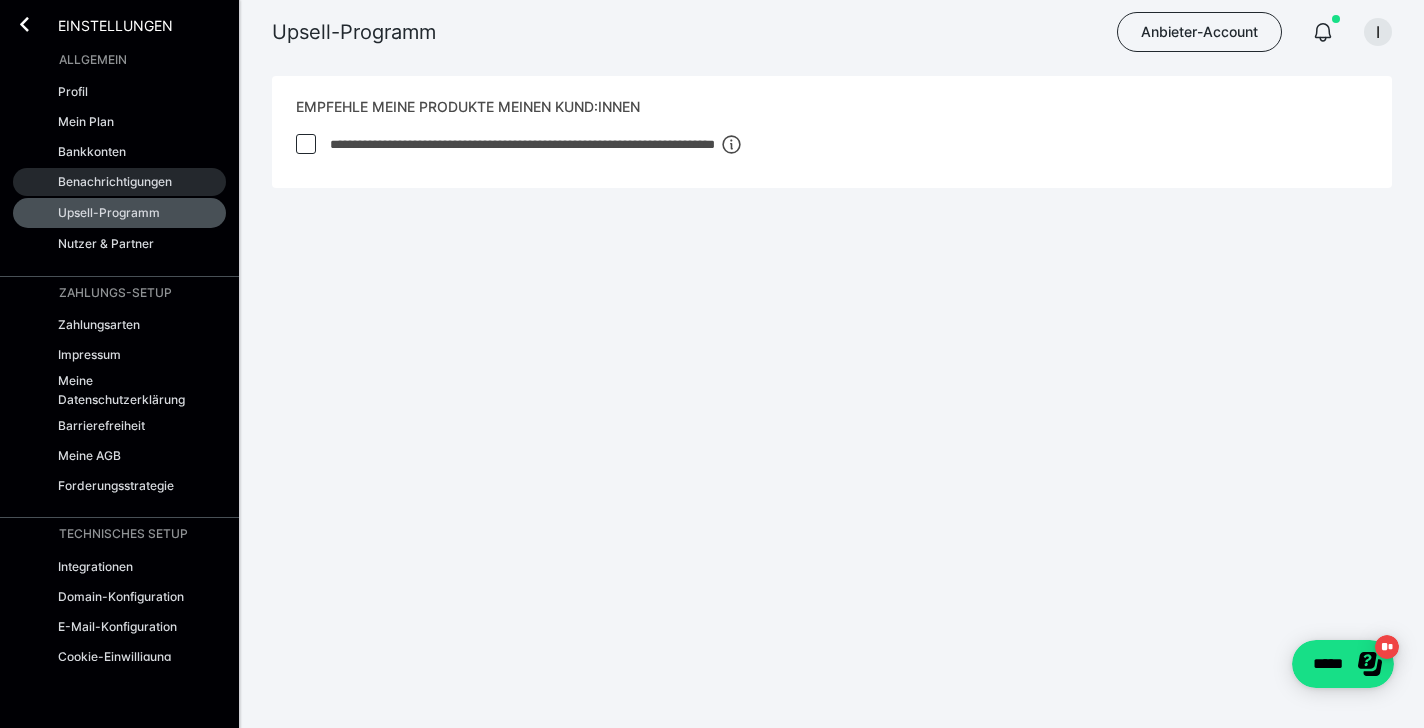 click on "Benachrichtigungen" at bounding box center (115, 181) 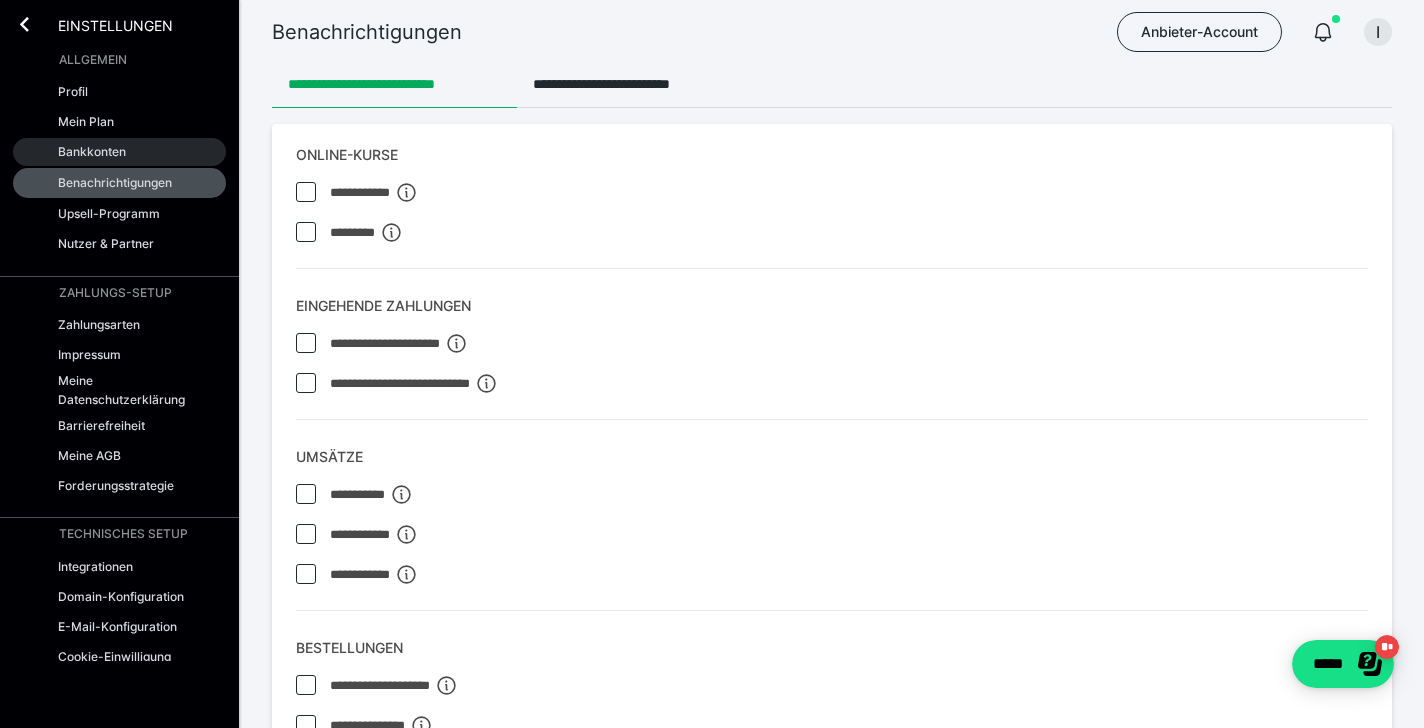 click on "Bankkonten" at bounding box center [119, 152] 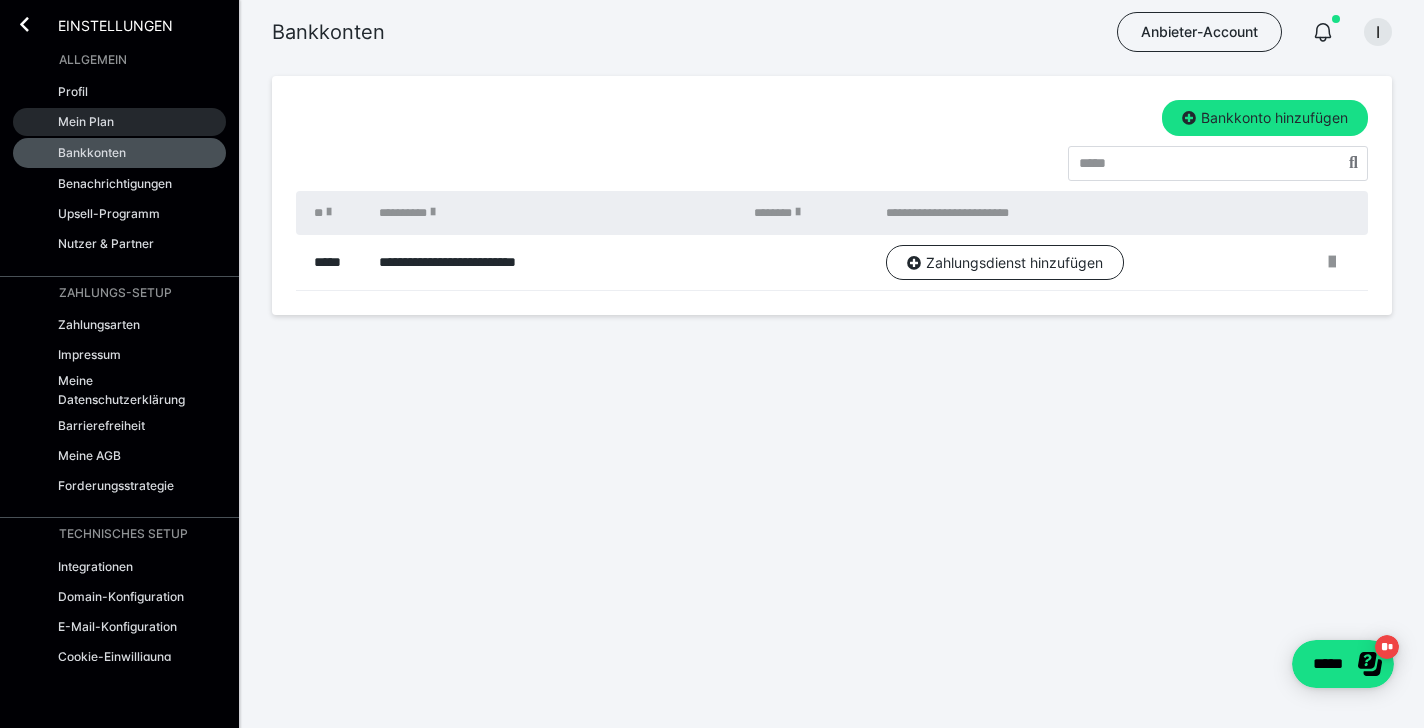 click on "Mein Plan" at bounding box center (86, 121) 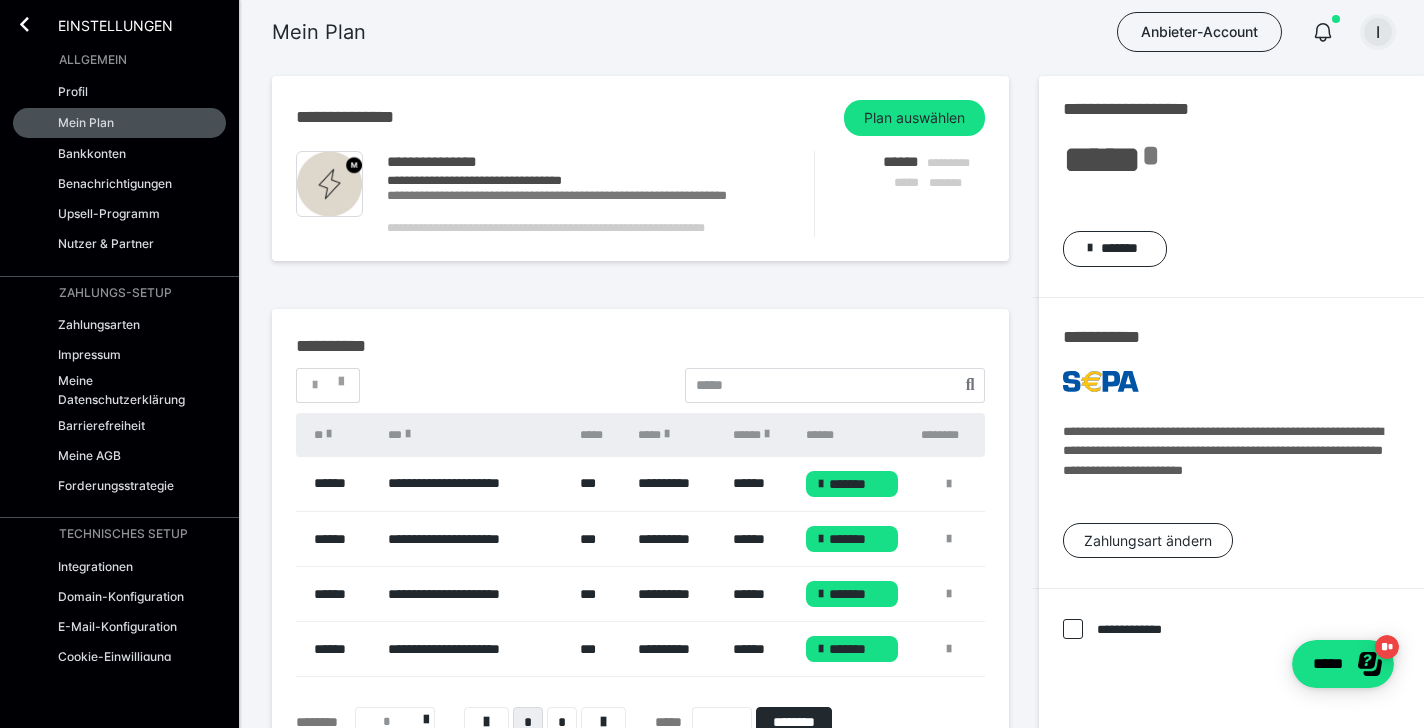 click on "I" at bounding box center [1378, 32] 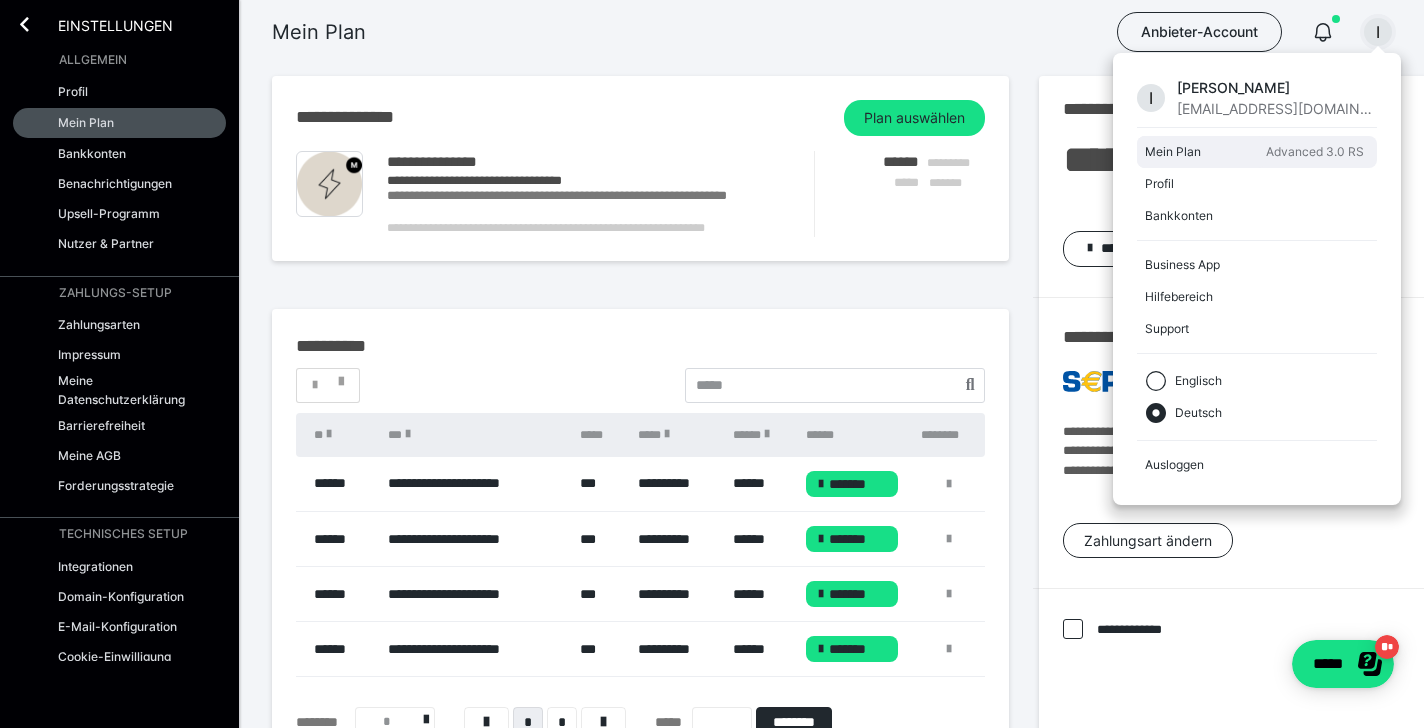 click on "Mein Plan" at bounding box center [1201, 152] 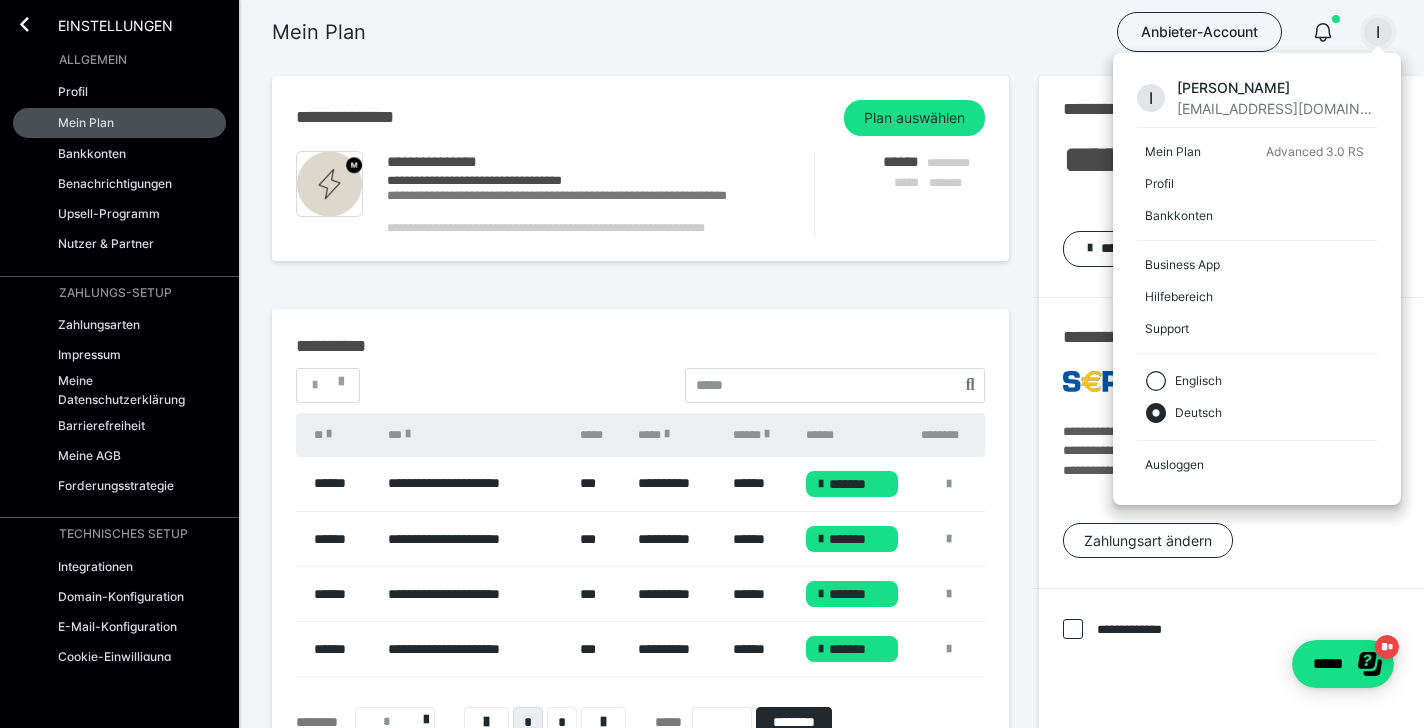 click on "Mein Plan Anbieter-Account I I [PERSON_NAME] [EMAIL_ADDRESS][DOMAIN_NAME] Mein Plan Advanced 3.0 RS Profil Bankkonten Business App Hilfebereich Support Englisch Deutsch Ausloggen" at bounding box center [712, 32] 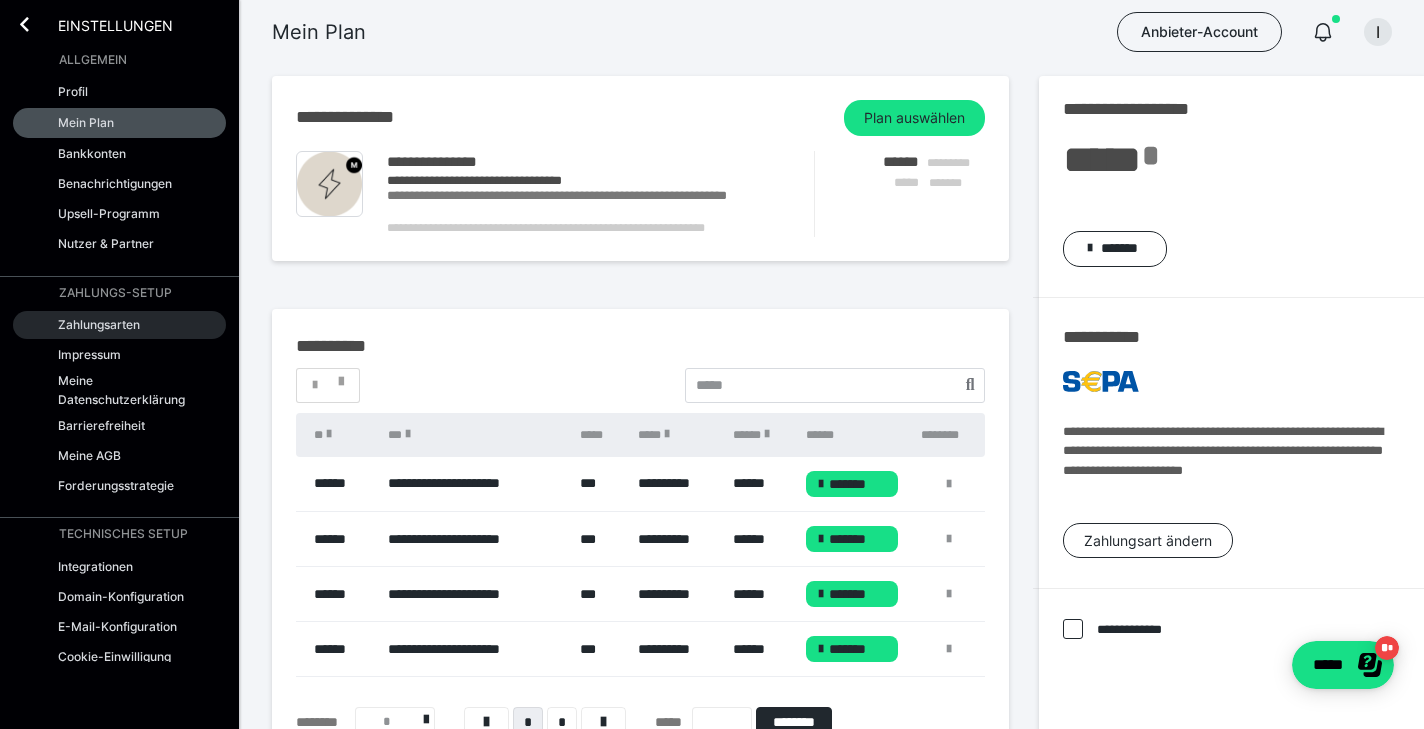 click on "Zahlungsarten" at bounding box center [99, 324] 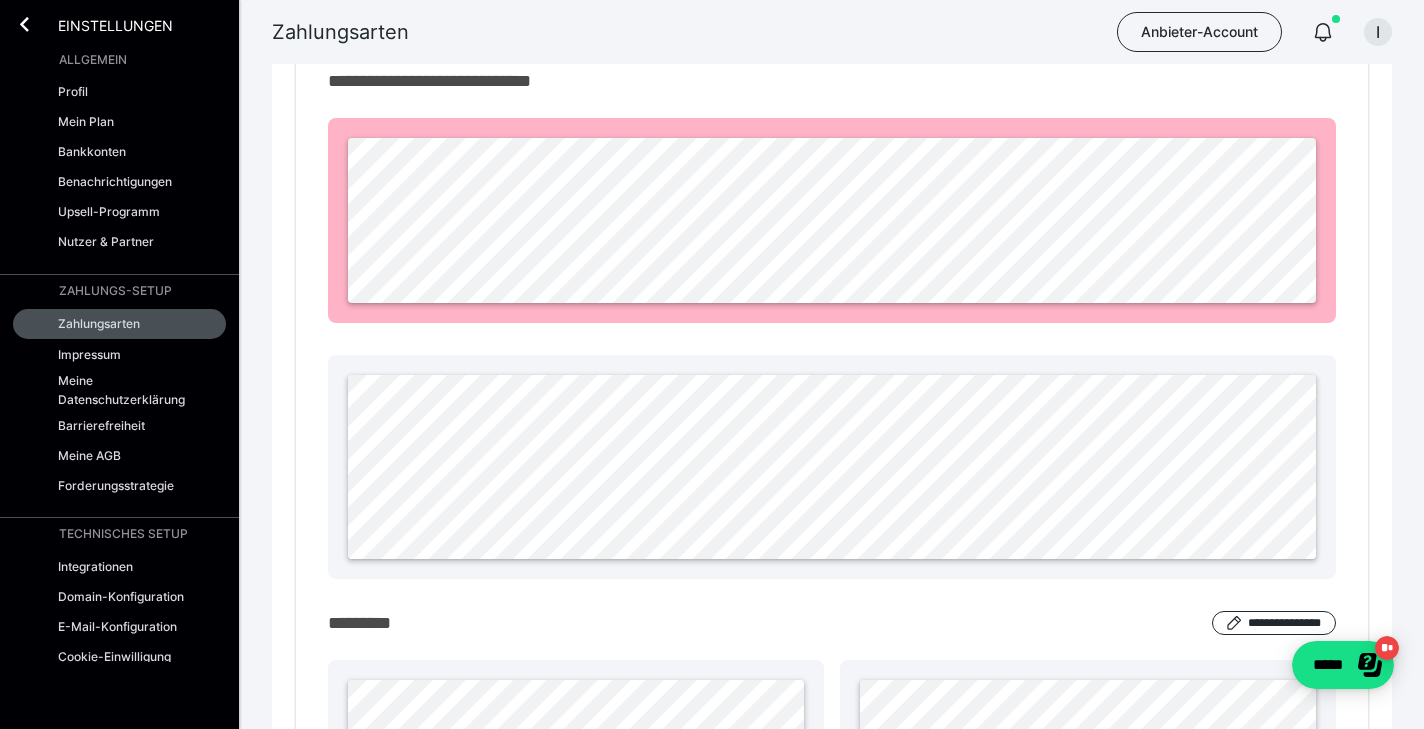 scroll, scrollTop: 371, scrollLeft: 0, axis: vertical 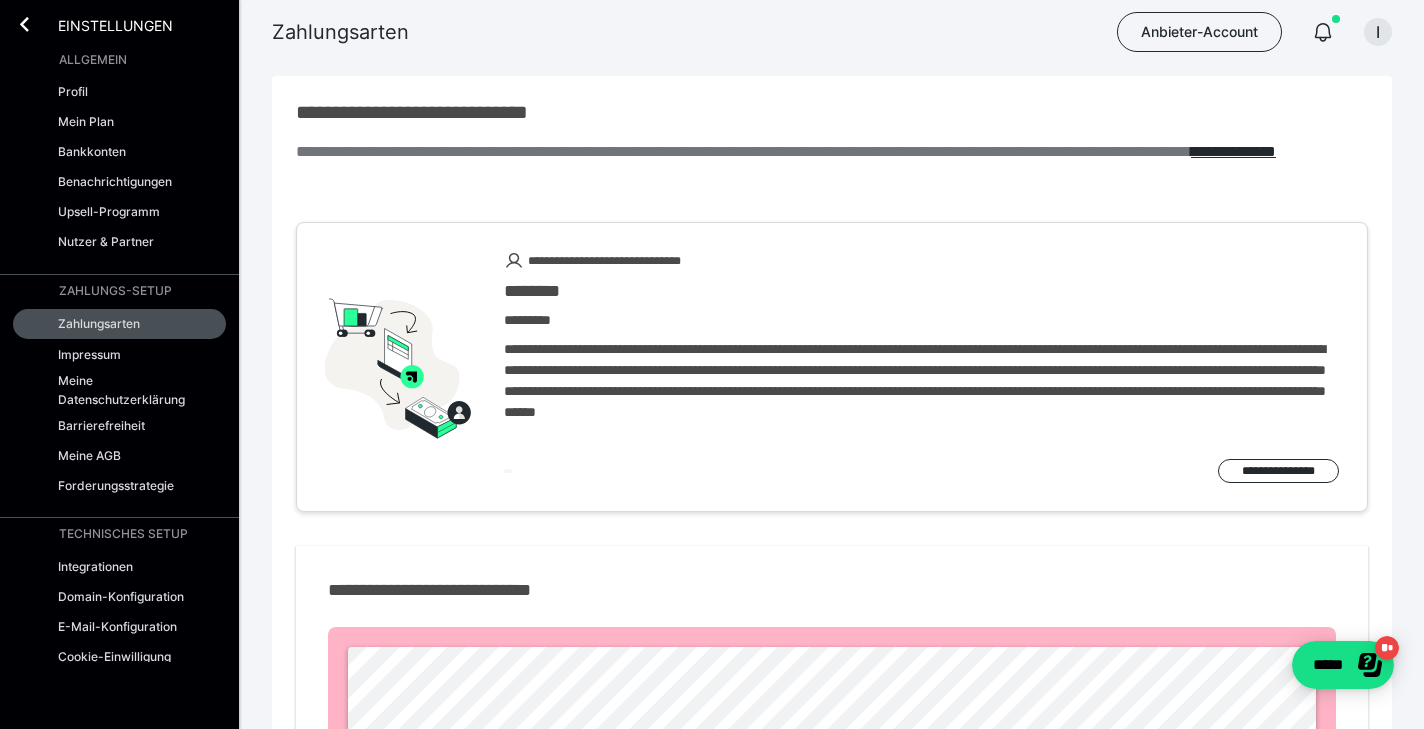 click on "**********" at bounding box center (921, 391) 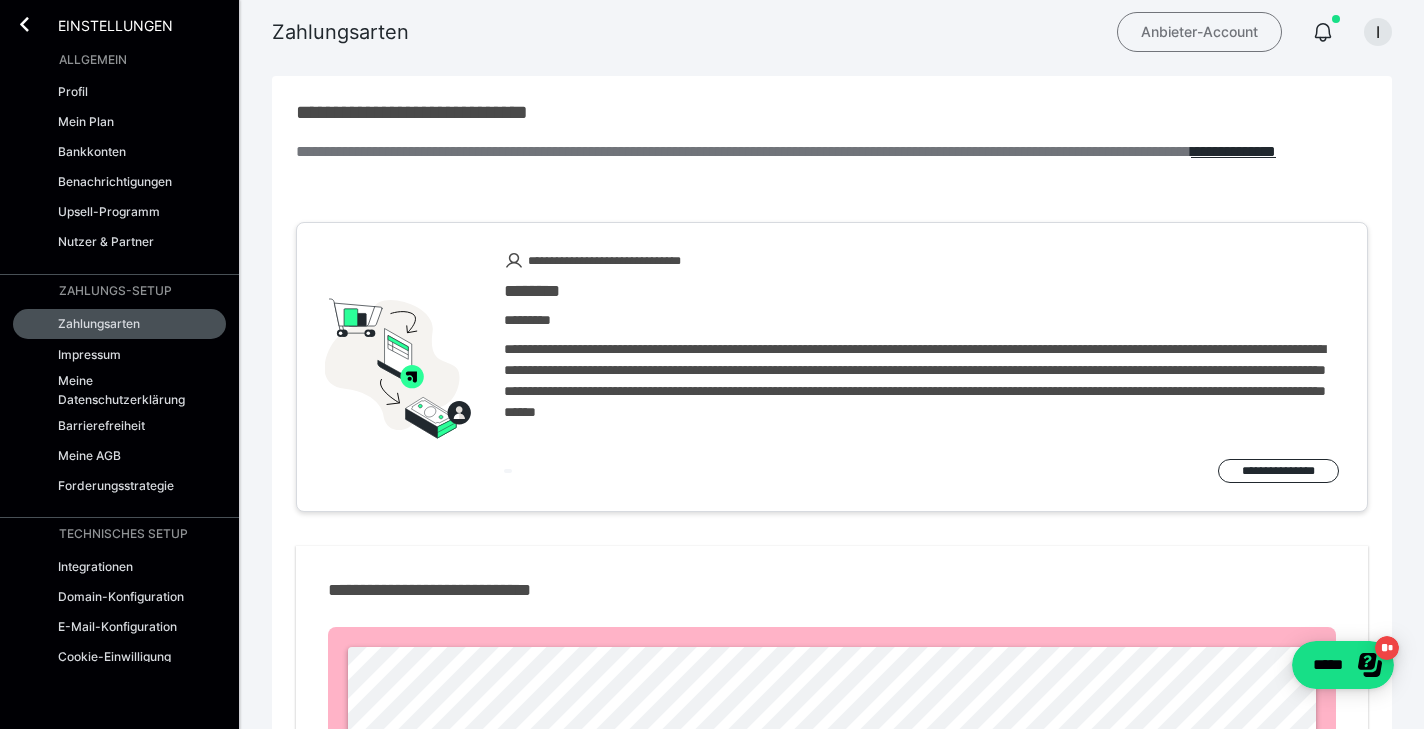 click on "Anbieter-Account" at bounding box center [1199, 32] 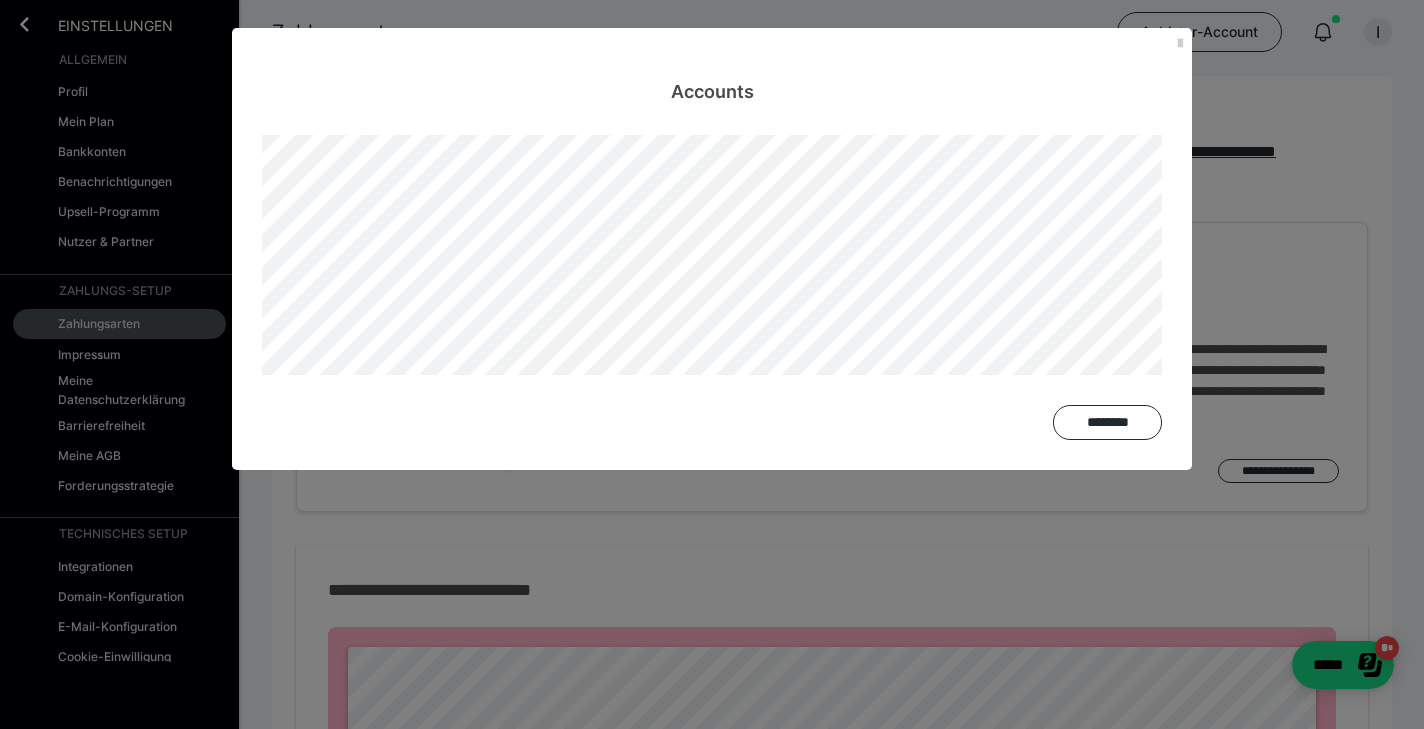 drag, startPoint x: 1102, startPoint y: 422, endPoint x: 901, endPoint y: 524, distance: 225.39964 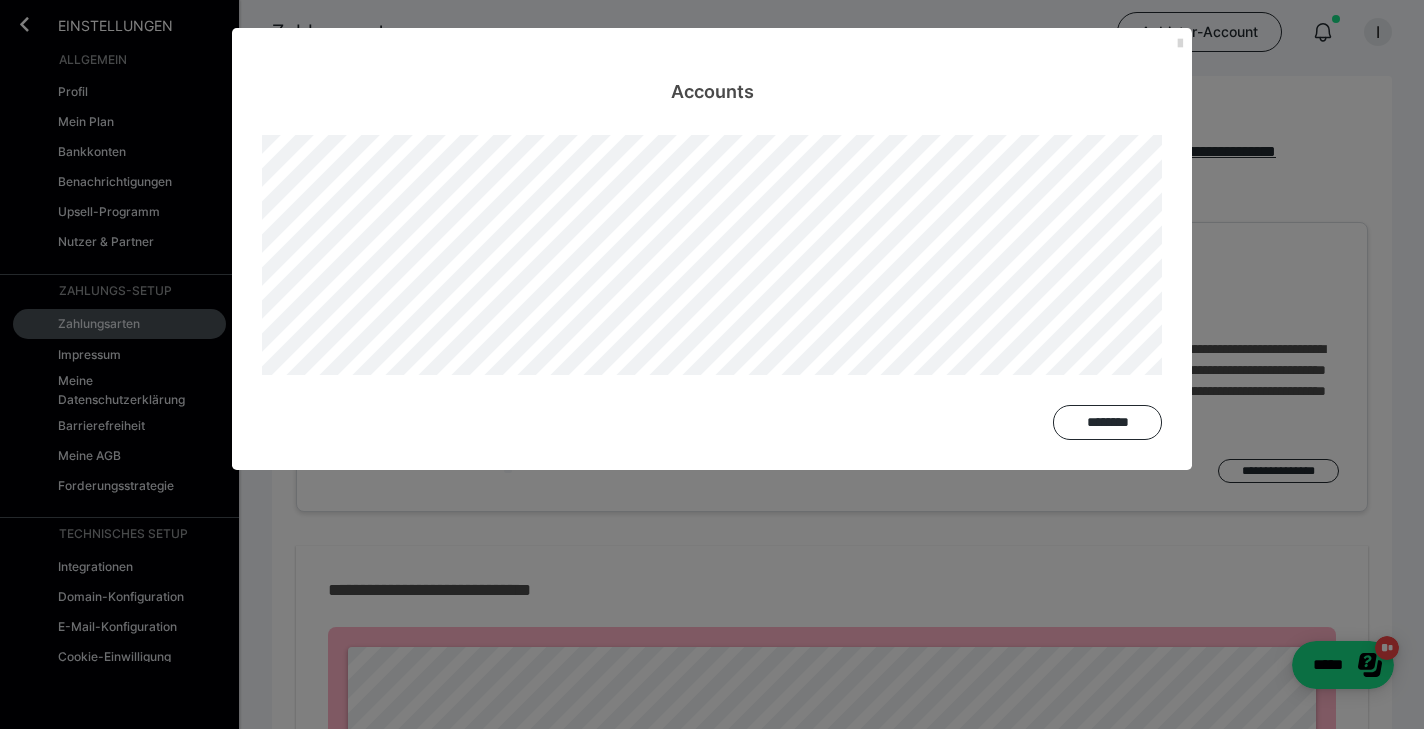 click at bounding box center (1180, 44) 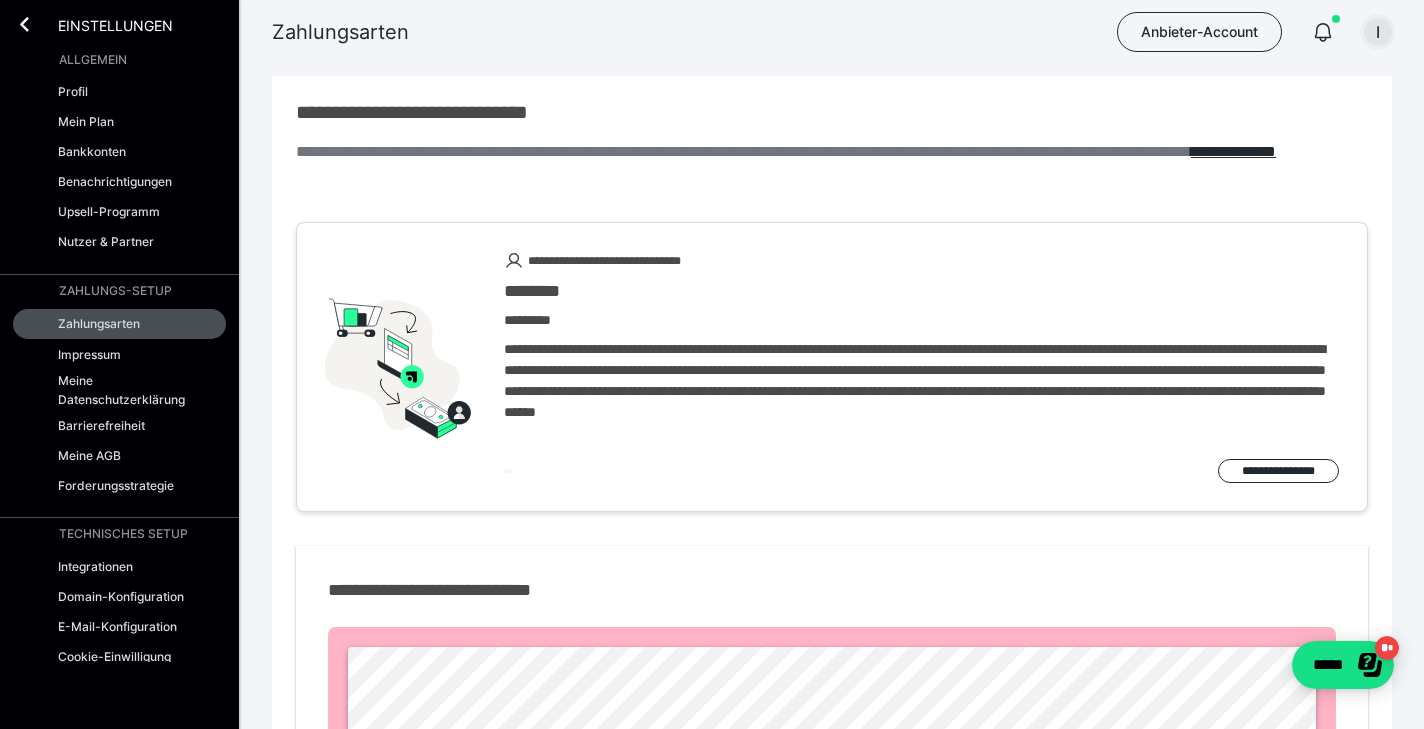 click on "I" at bounding box center [1378, 32] 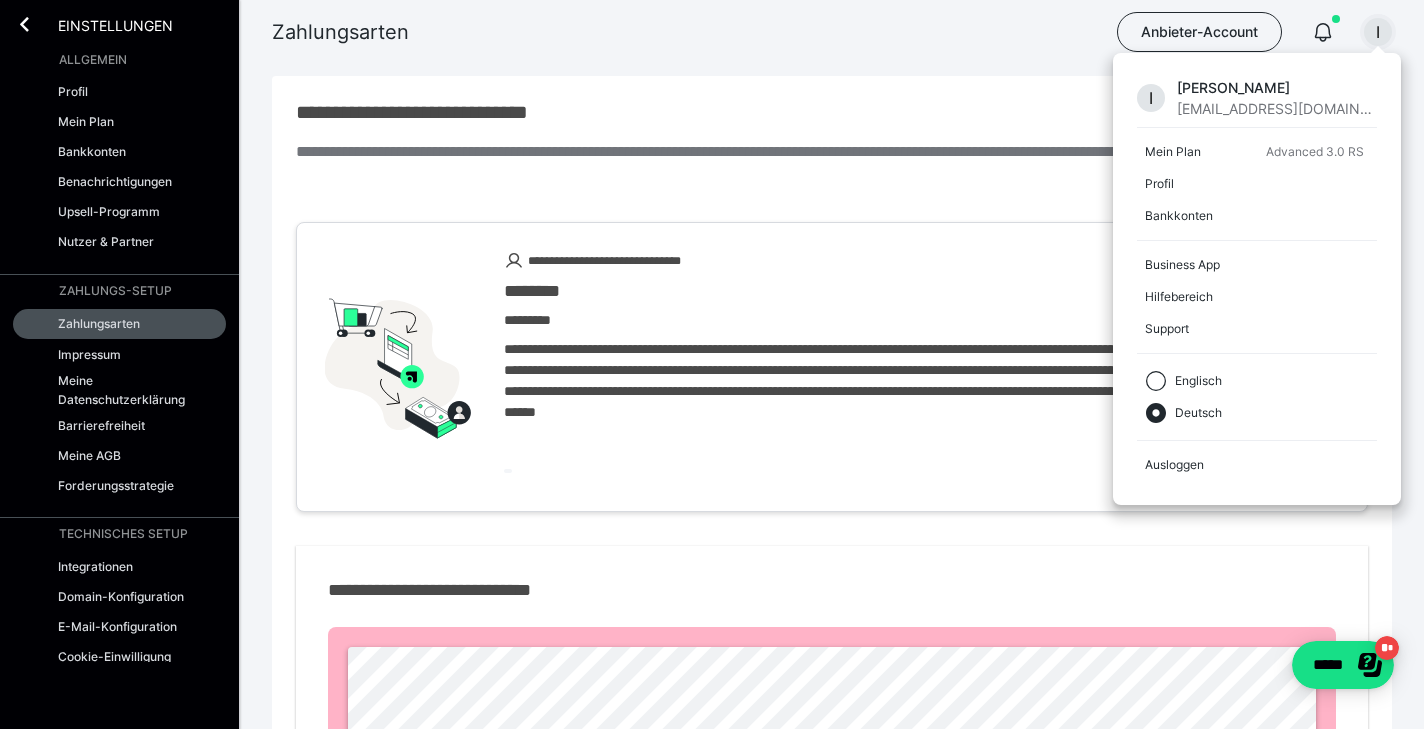 click on "********" at bounding box center (921, 291) 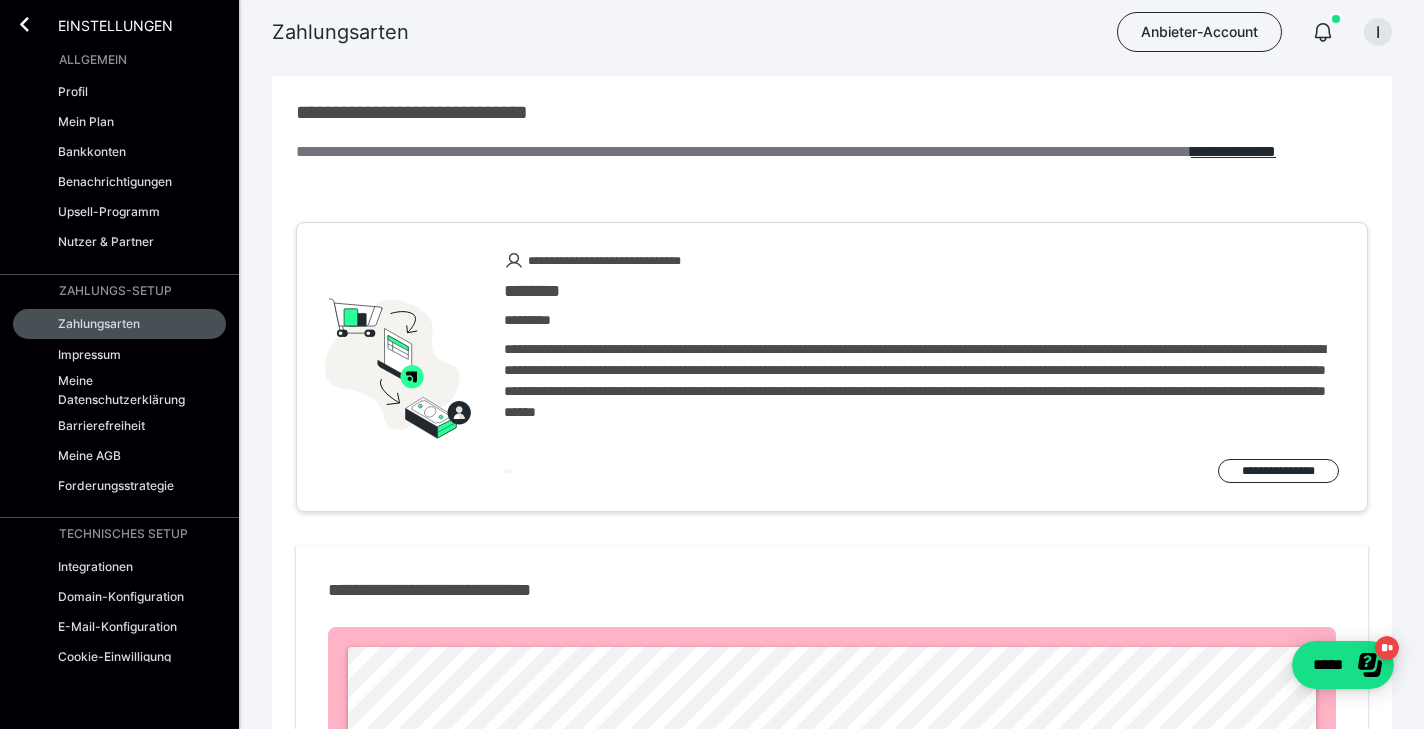 click on "**********" at bounding box center [921, 367] 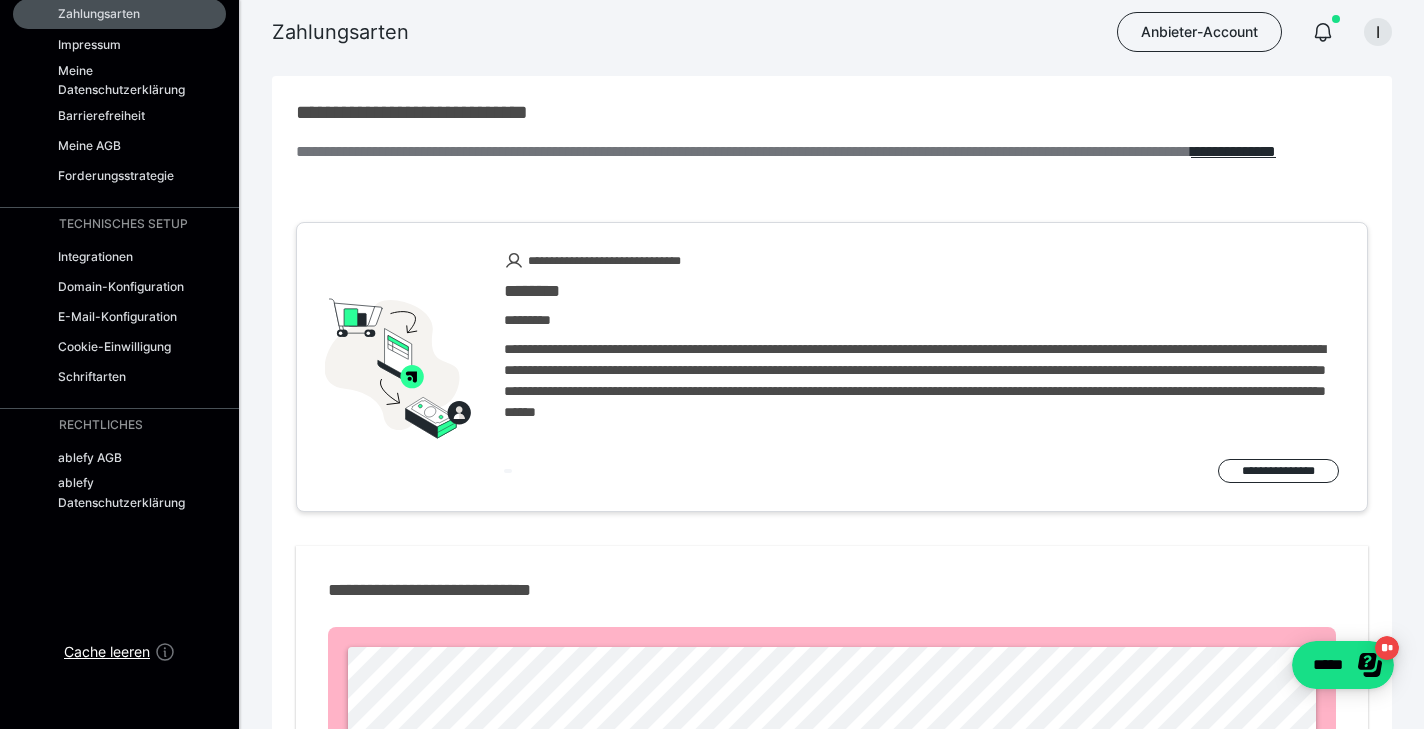 scroll, scrollTop: 309, scrollLeft: 0, axis: vertical 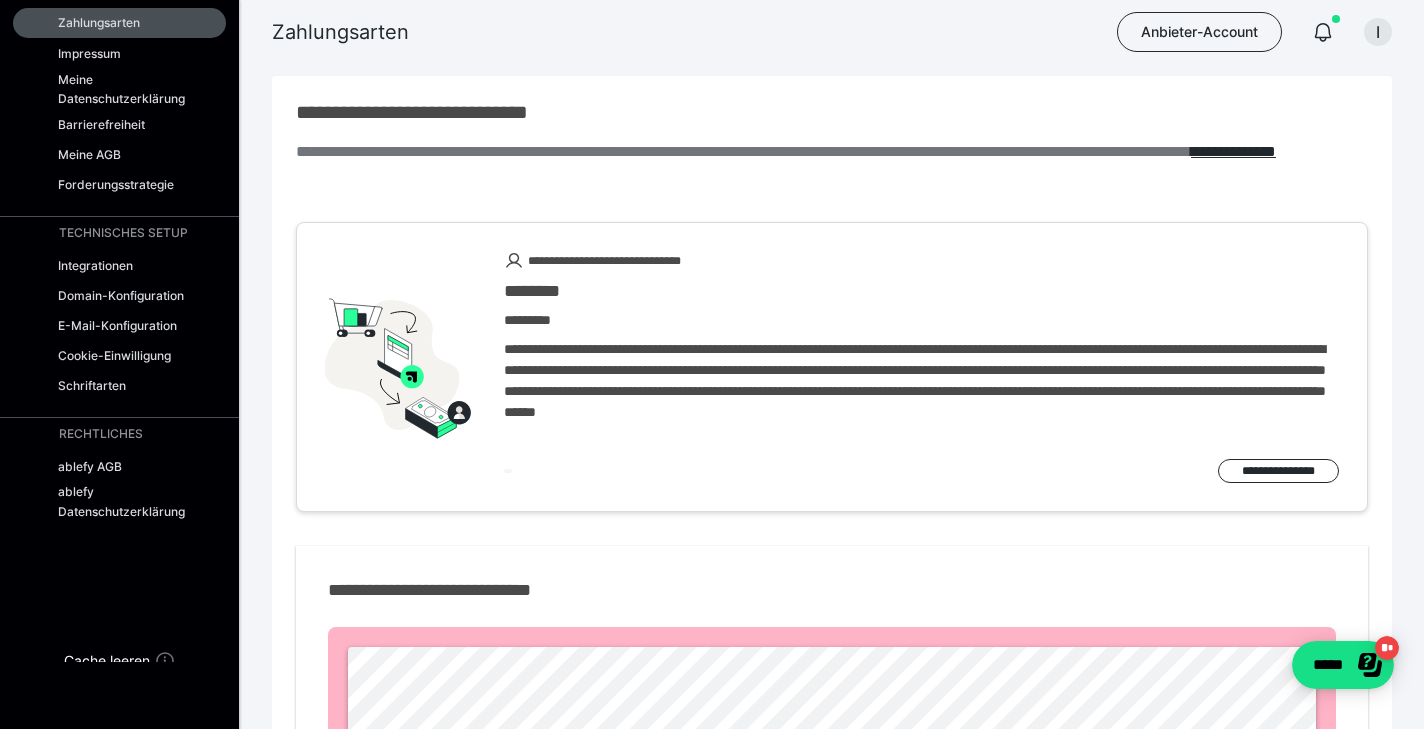 click on "Zahlungsarten Anbieter-Account I" at bounding box center (712, 32) 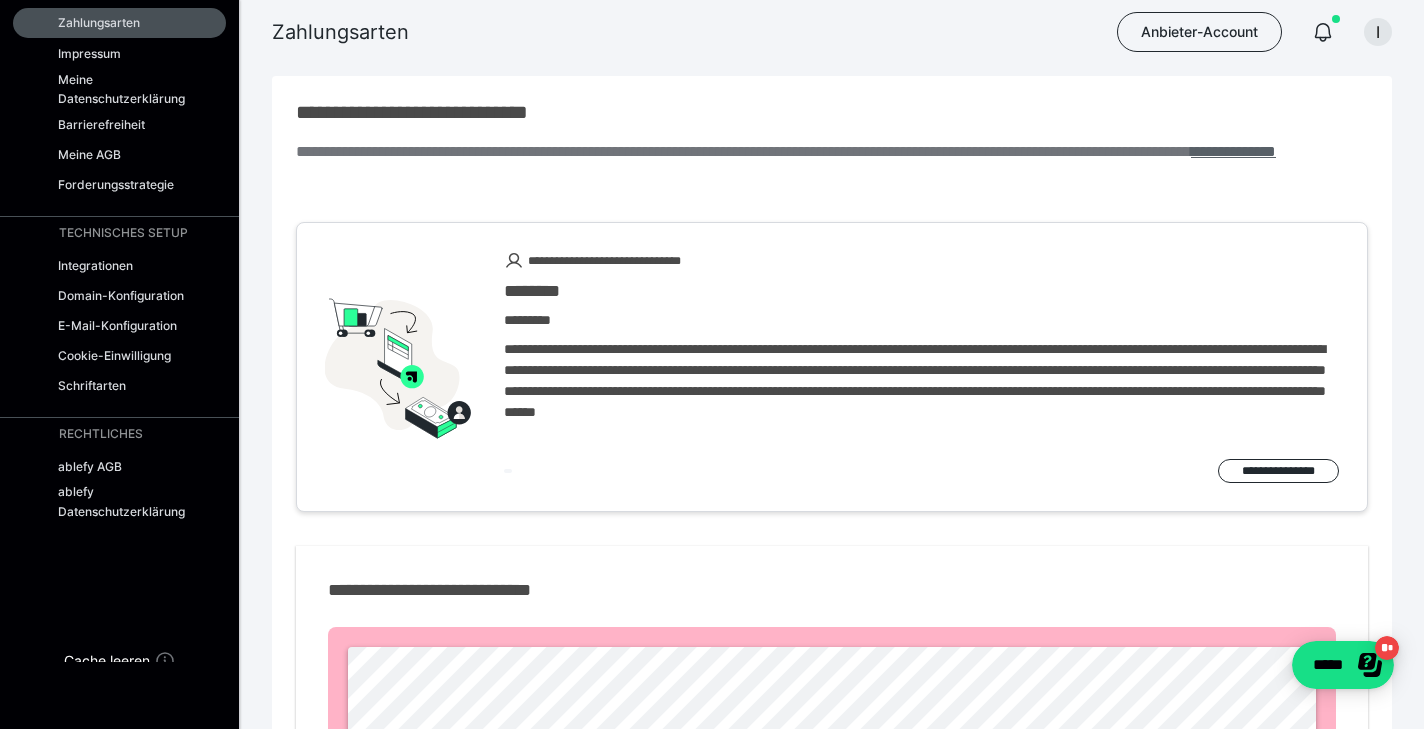 click on "**********" at bounding box center [1233, 151] 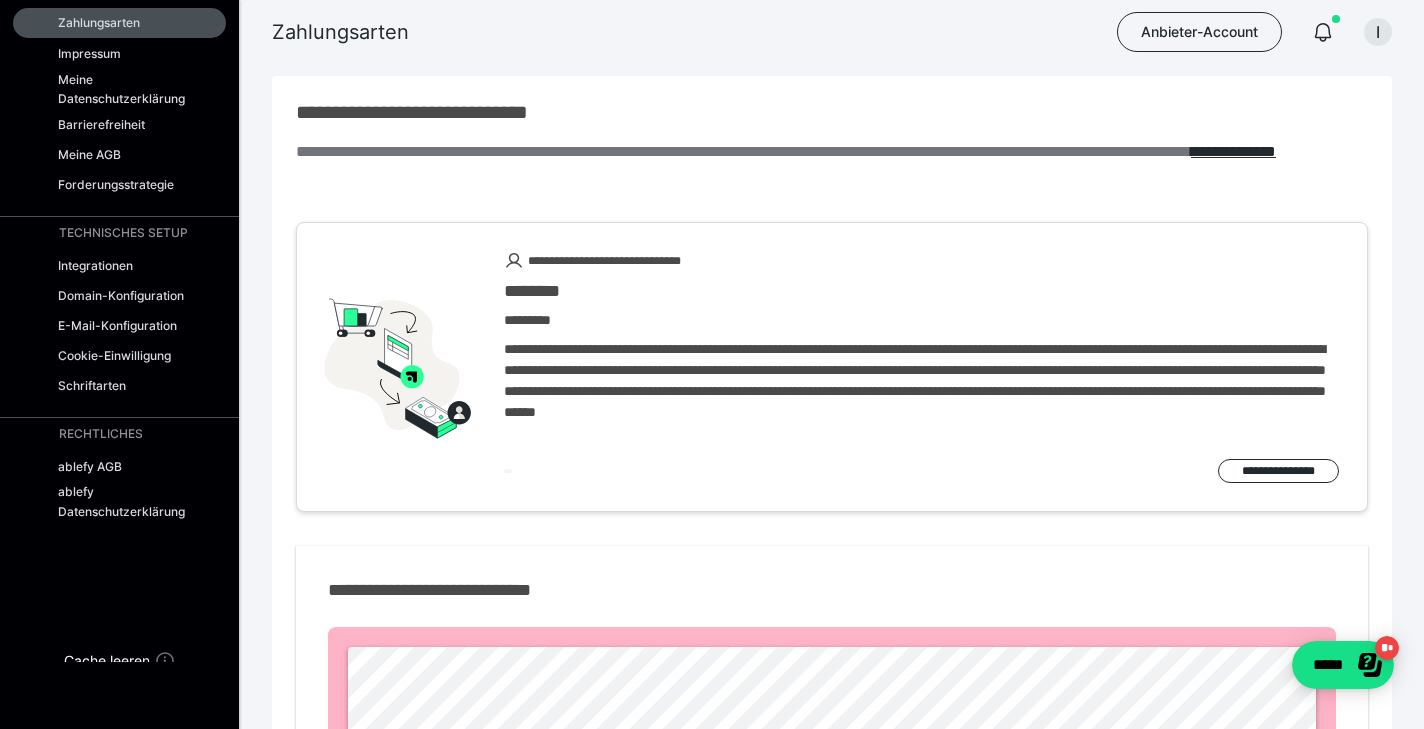 click on "********" at bounding box center (921, 291) 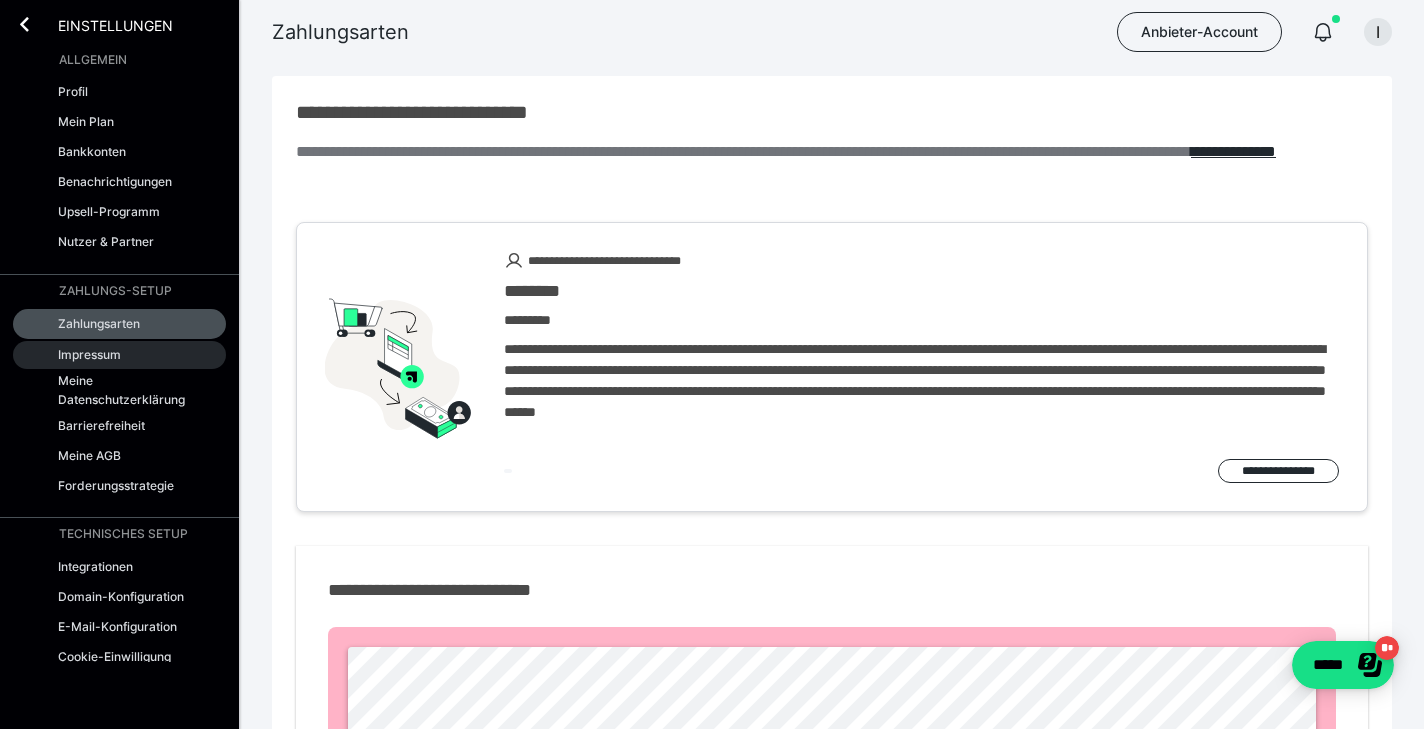 scroll, scrollTop: 0, scrollLeft: 0, axis: both 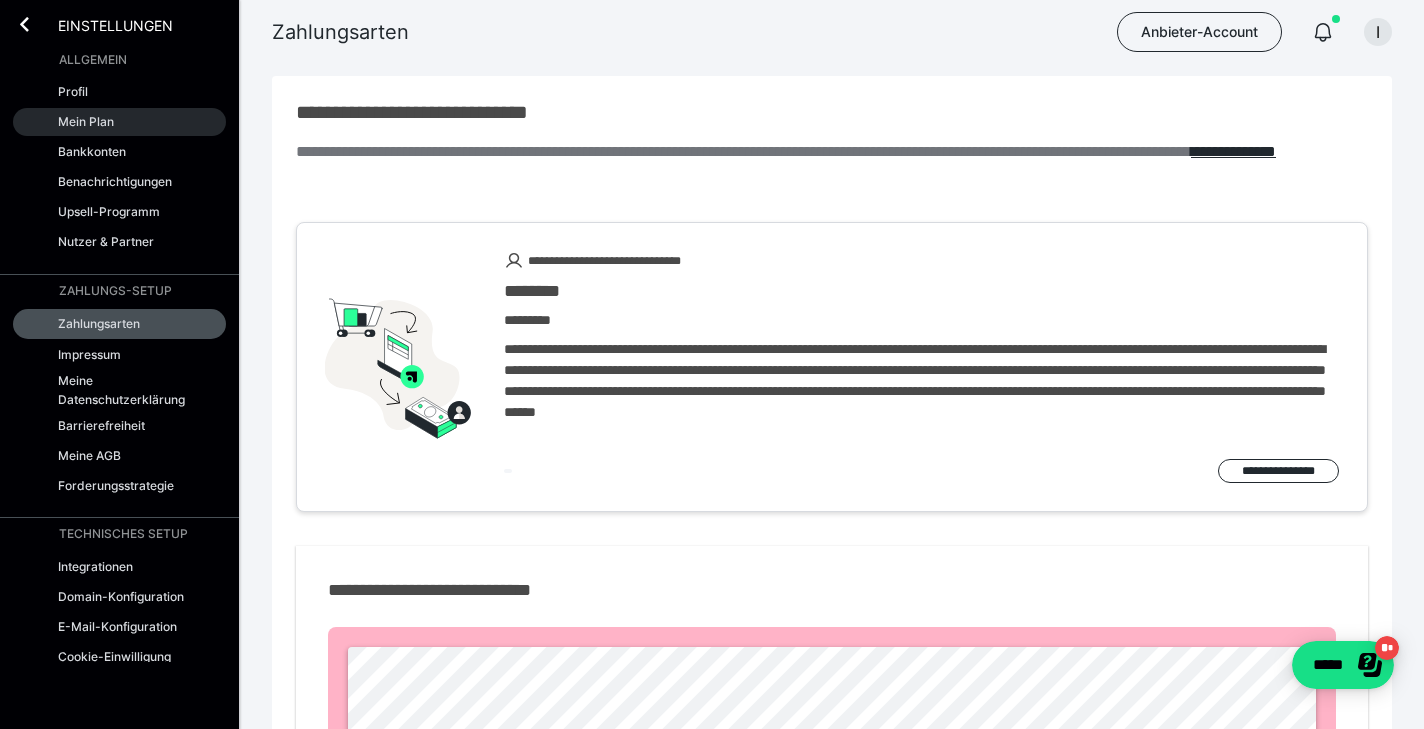 click on "Mein Plan" at bounding box center [86, 121] 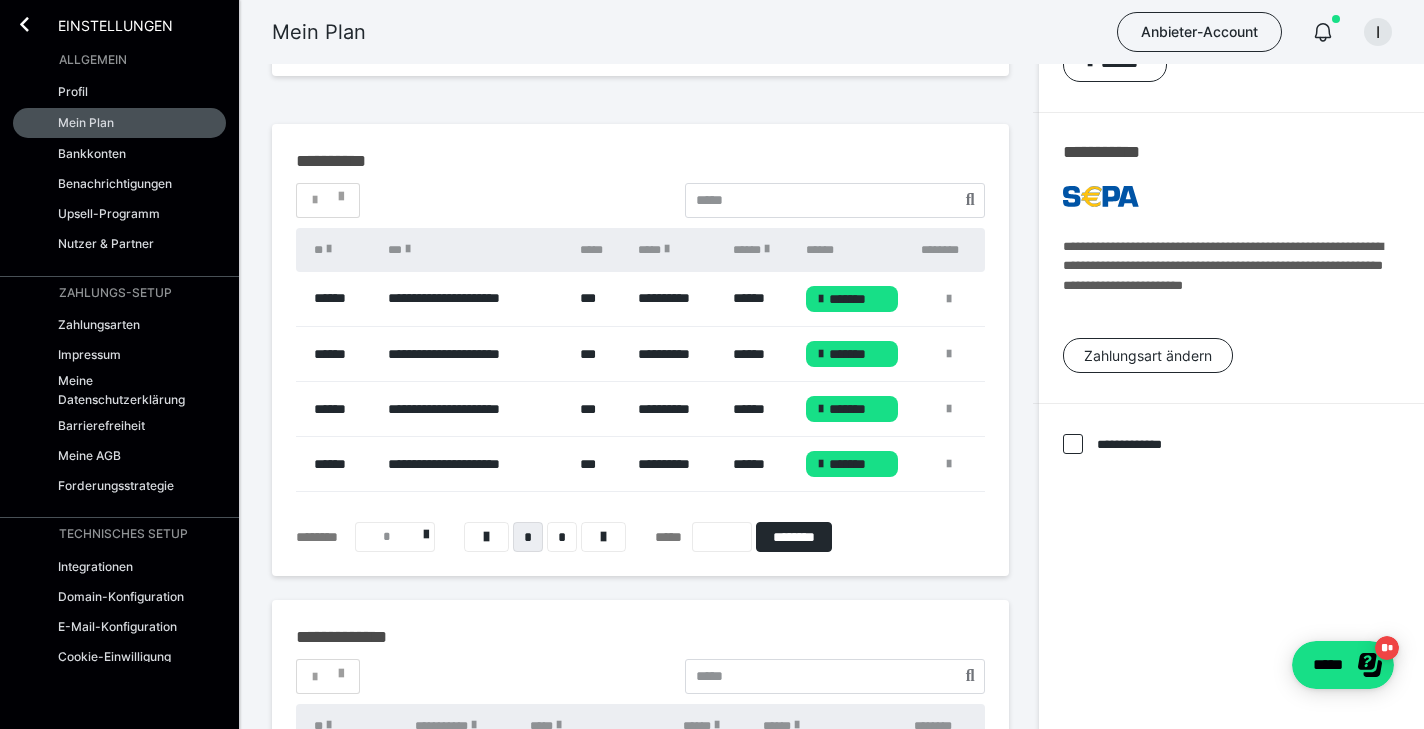 scroll, scrollTop: 161, scrollLeft: 0, axis: vertical 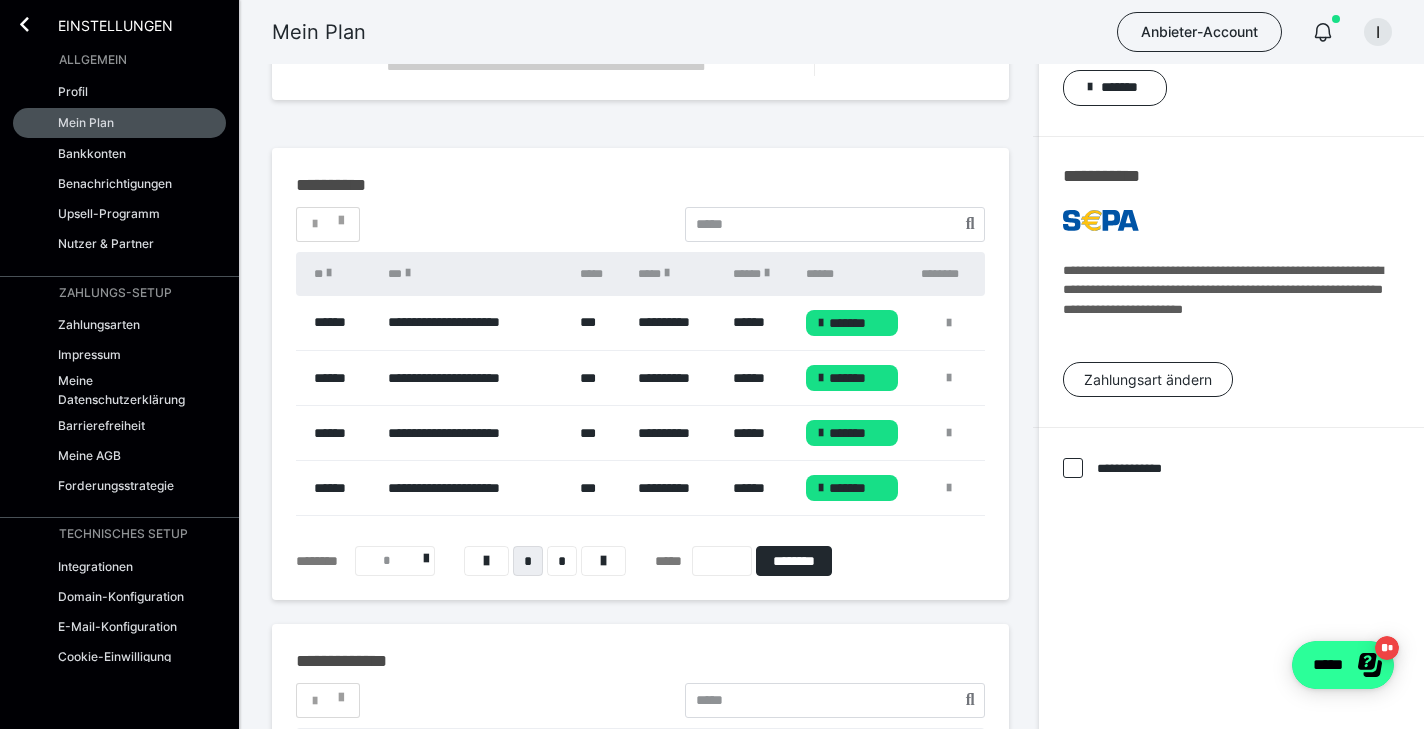 click on "*****" at bounding box center [1343, 665] 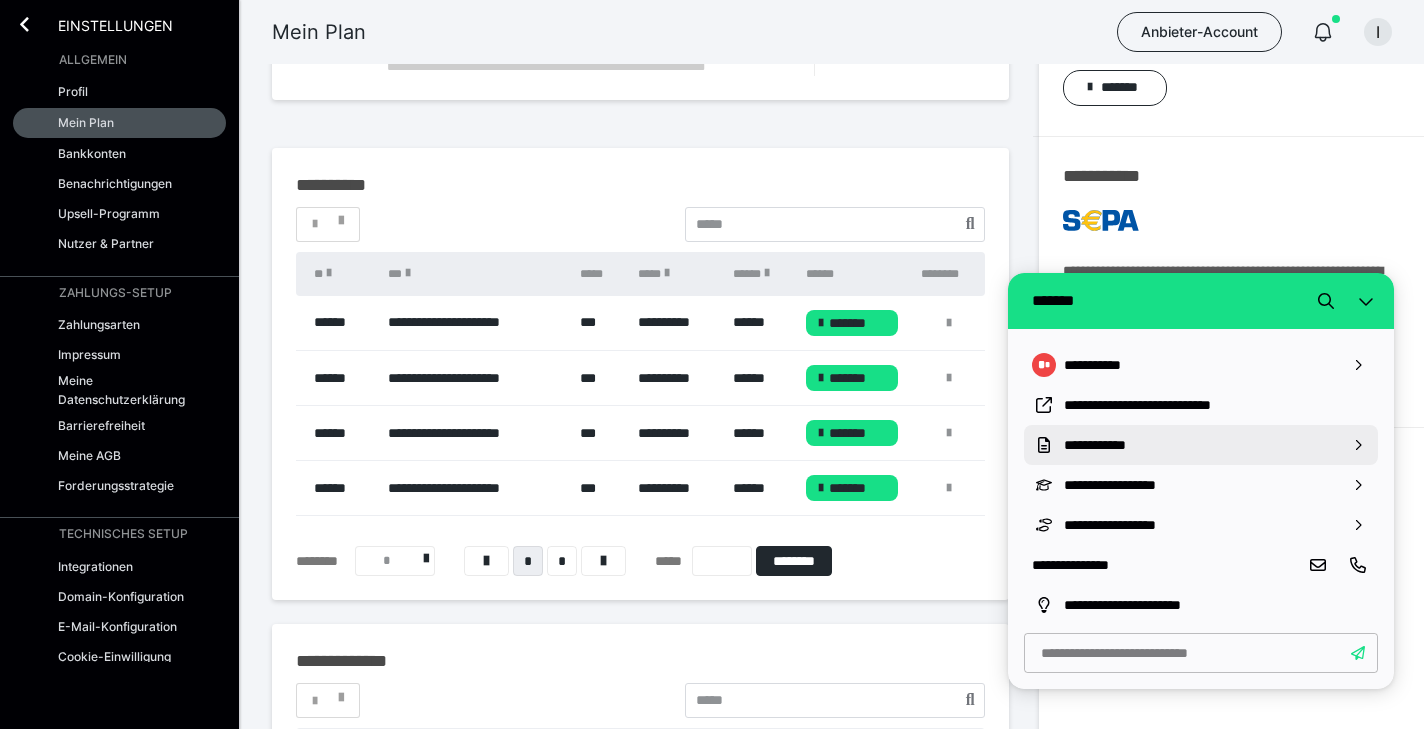 click on "**********" at bounding box center [1201, 445] 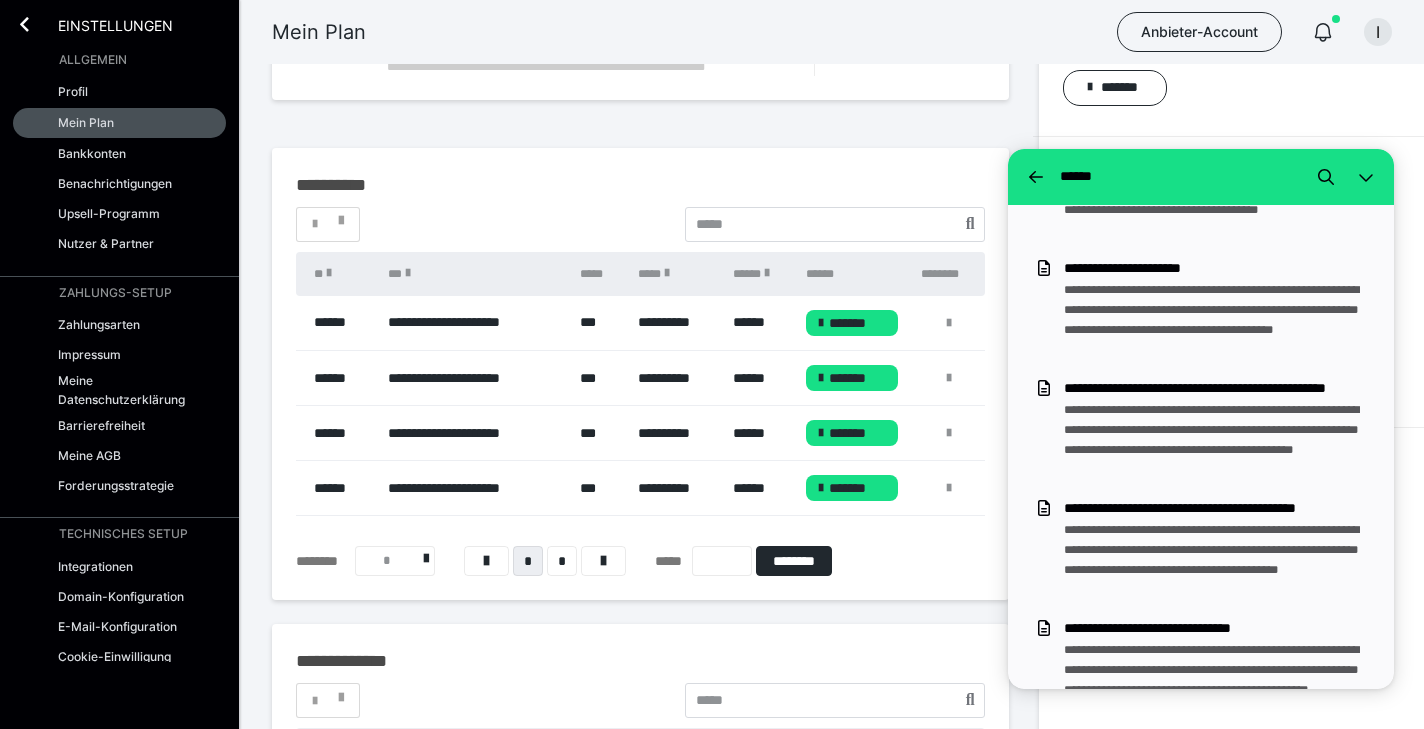 scroll, scrollTop: 1215, scrollLeft: 0, axis: vertical 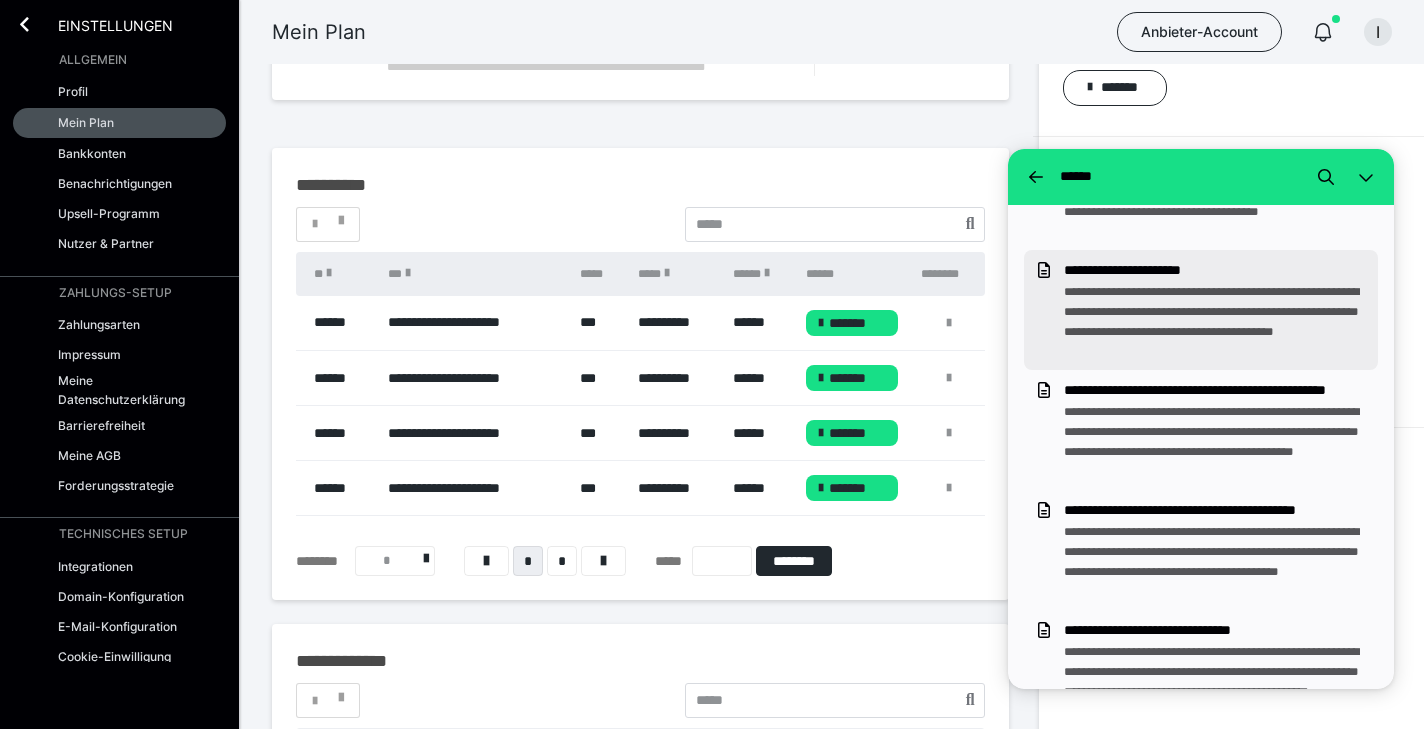 click on "**********" at bounding box center [1122, 270] 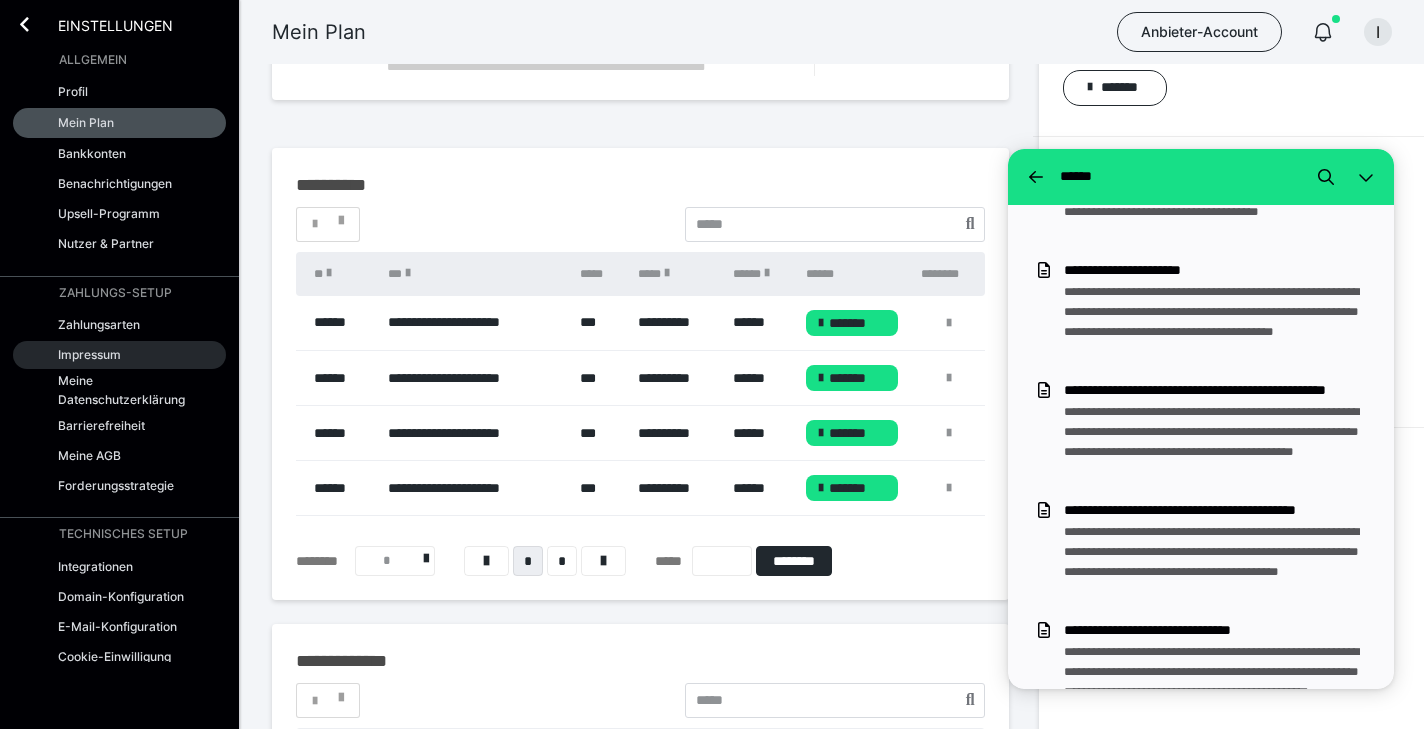 scroll, scrollTop: 0, scrollLeft: 0, axis: both 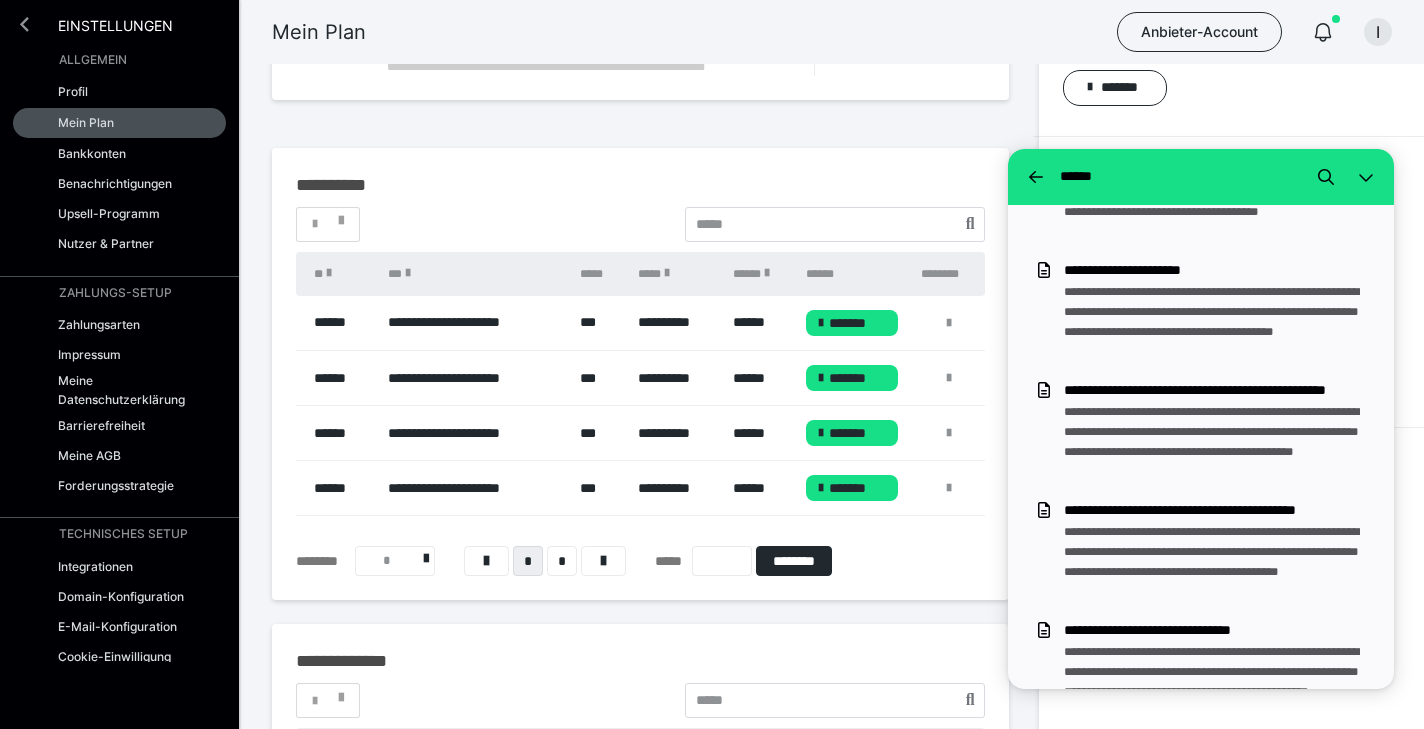 click at bounding box center [24, 24] 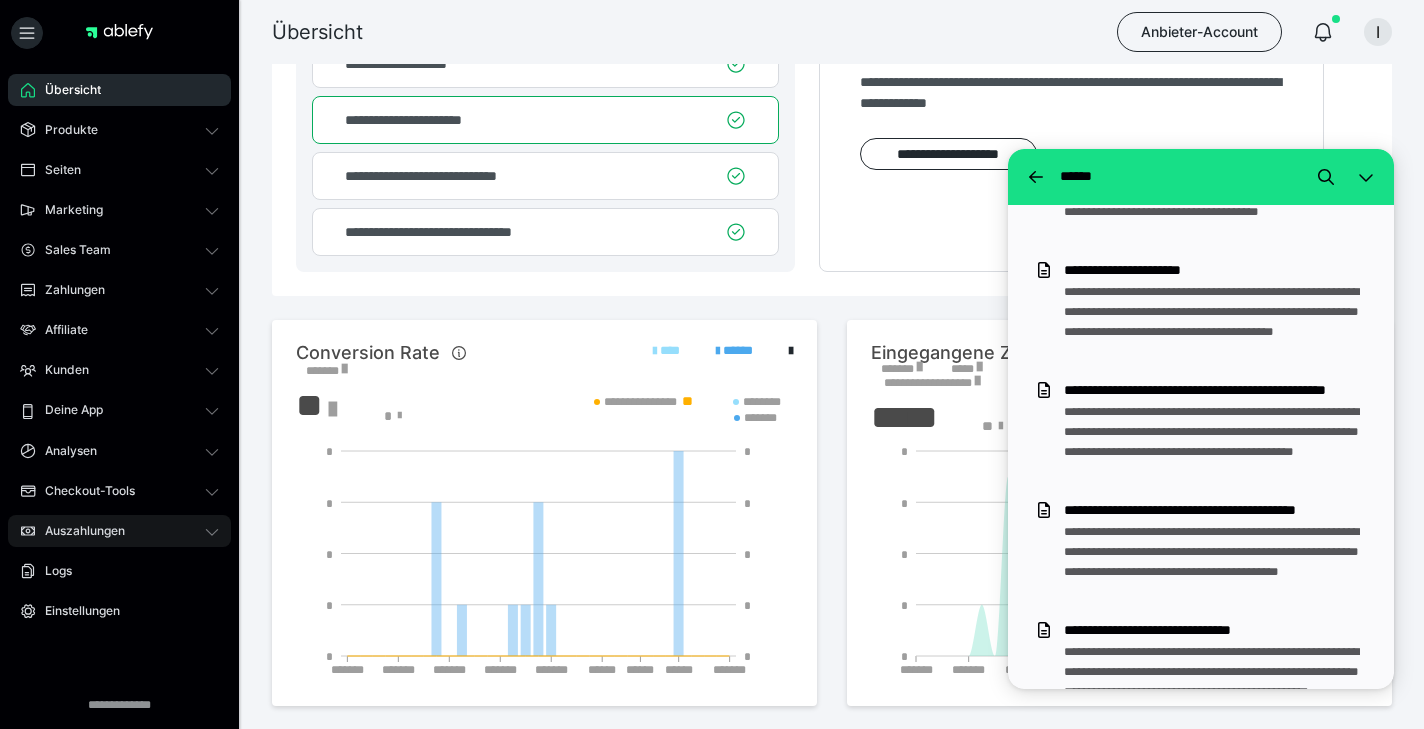 click on "Auszahlungen" at bounding box center [78, 531] 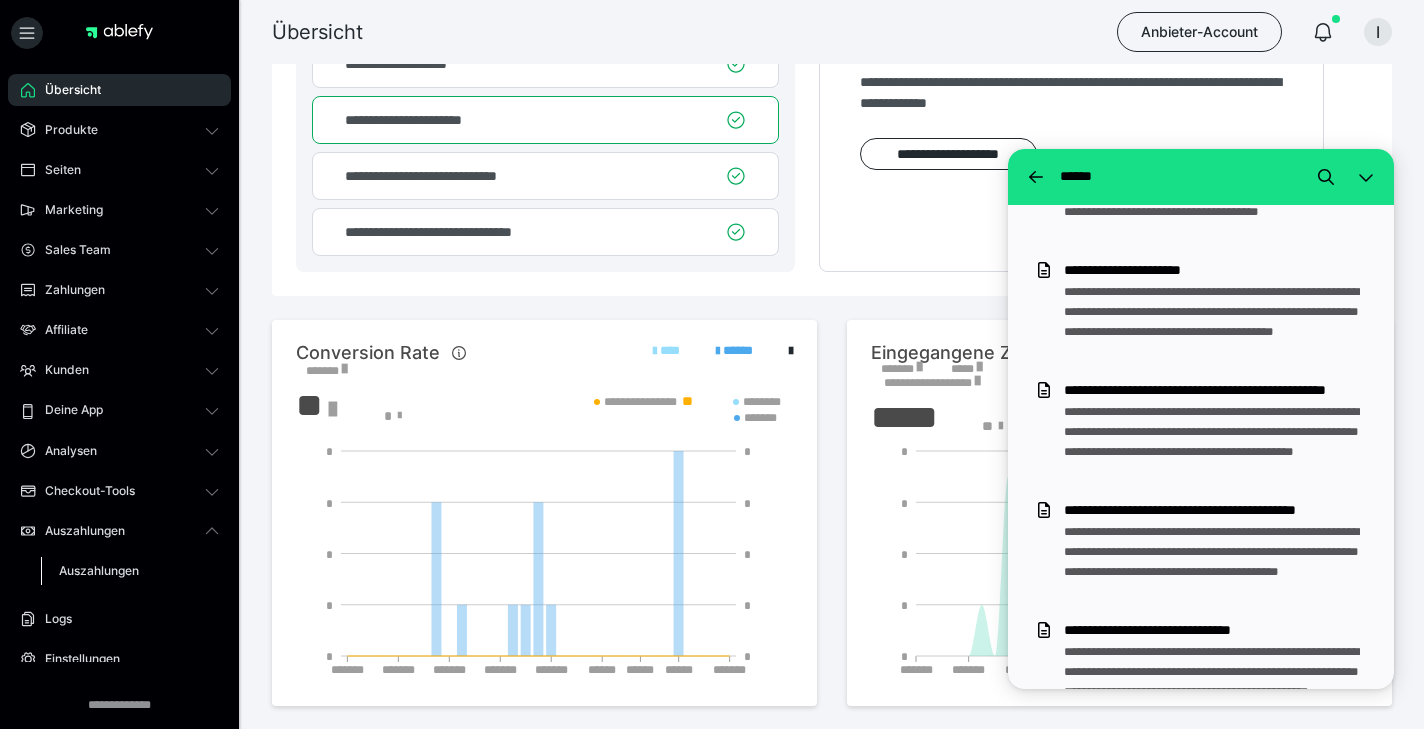 click on "Auszahlungen" at bounding box center [99, 570] 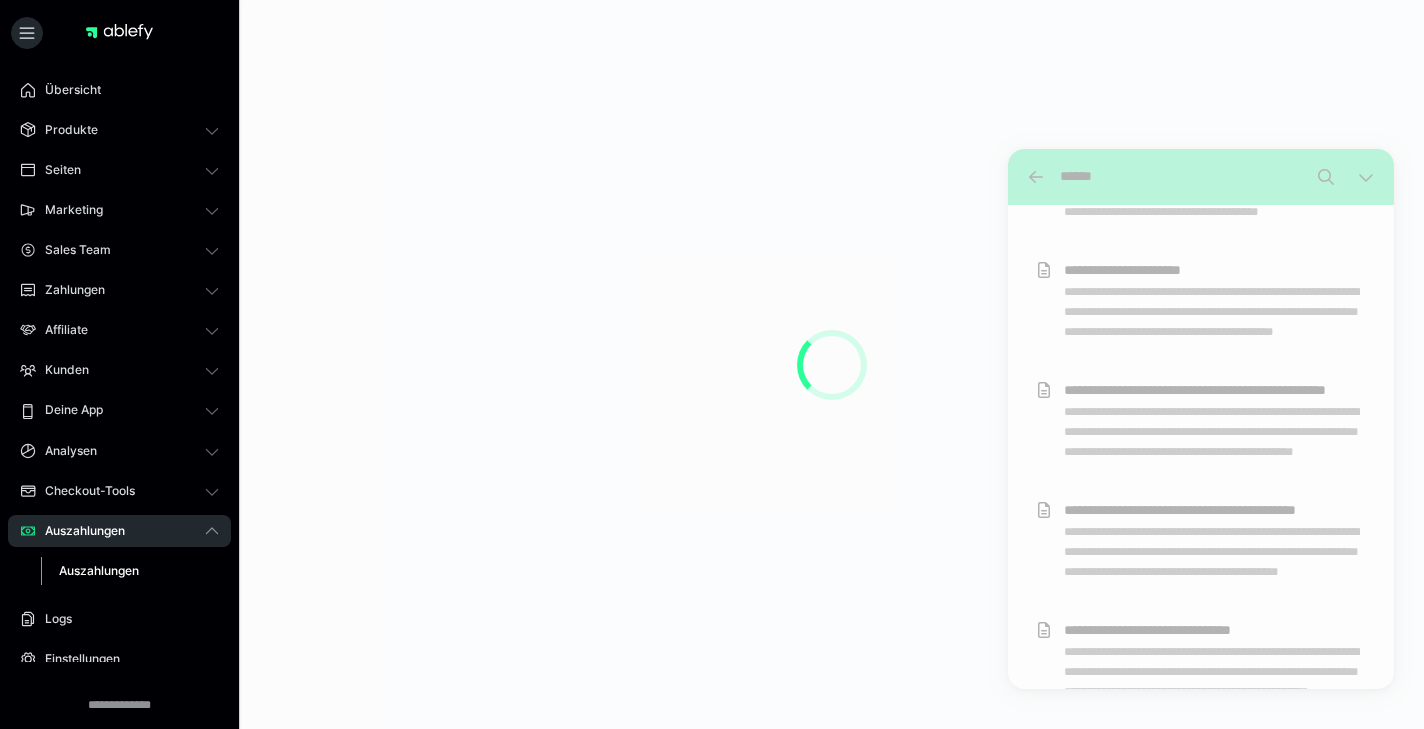 scroll, scrollTop: 0, scrollLeft: 0, axis: both 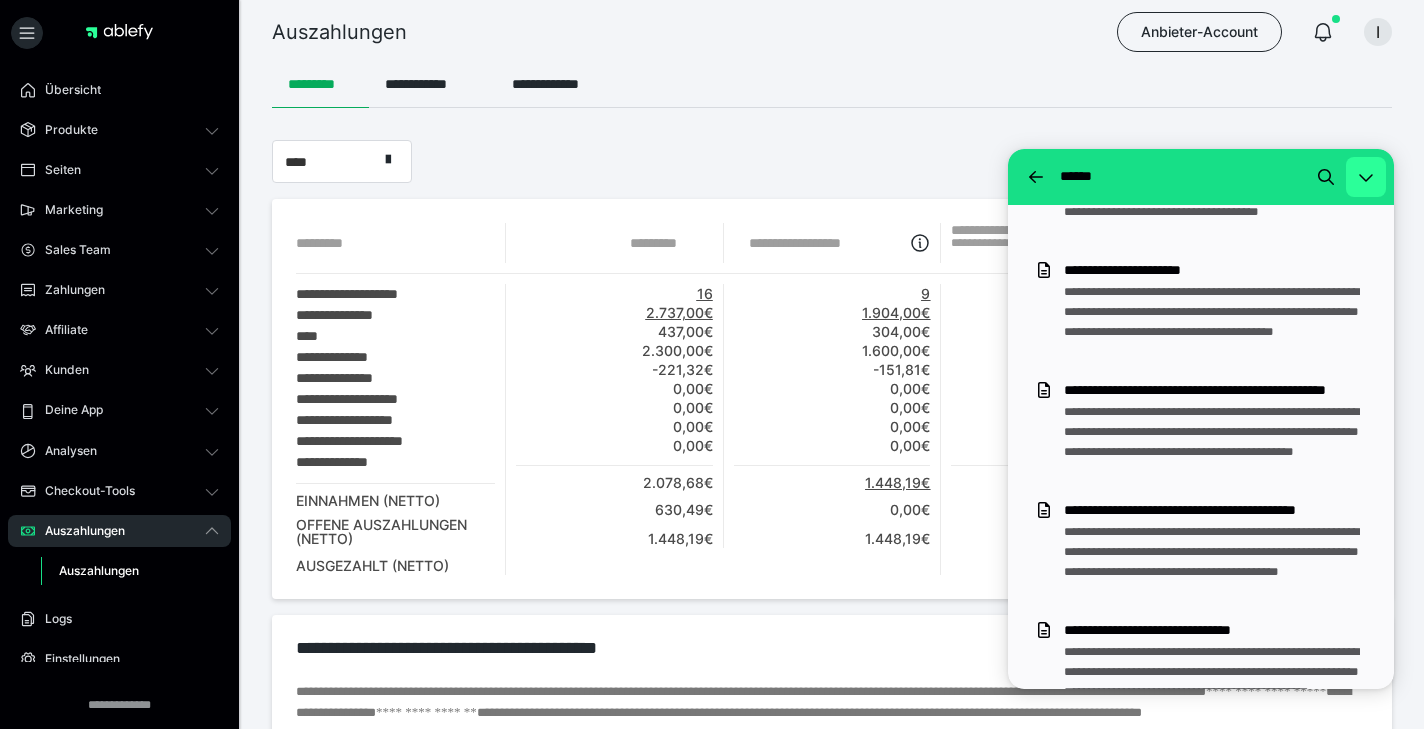 click 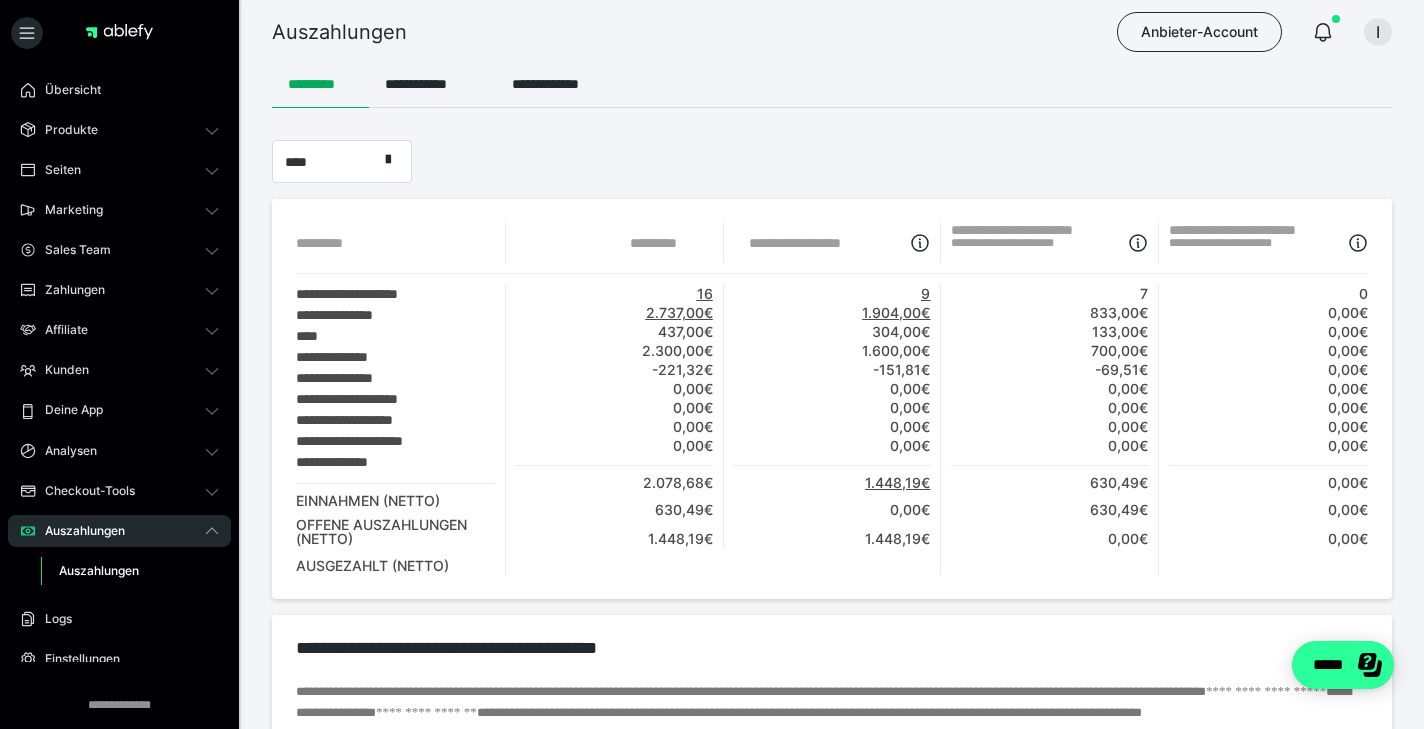 scroll, scrollTop: 0, scrollLeft: 0, axis: both 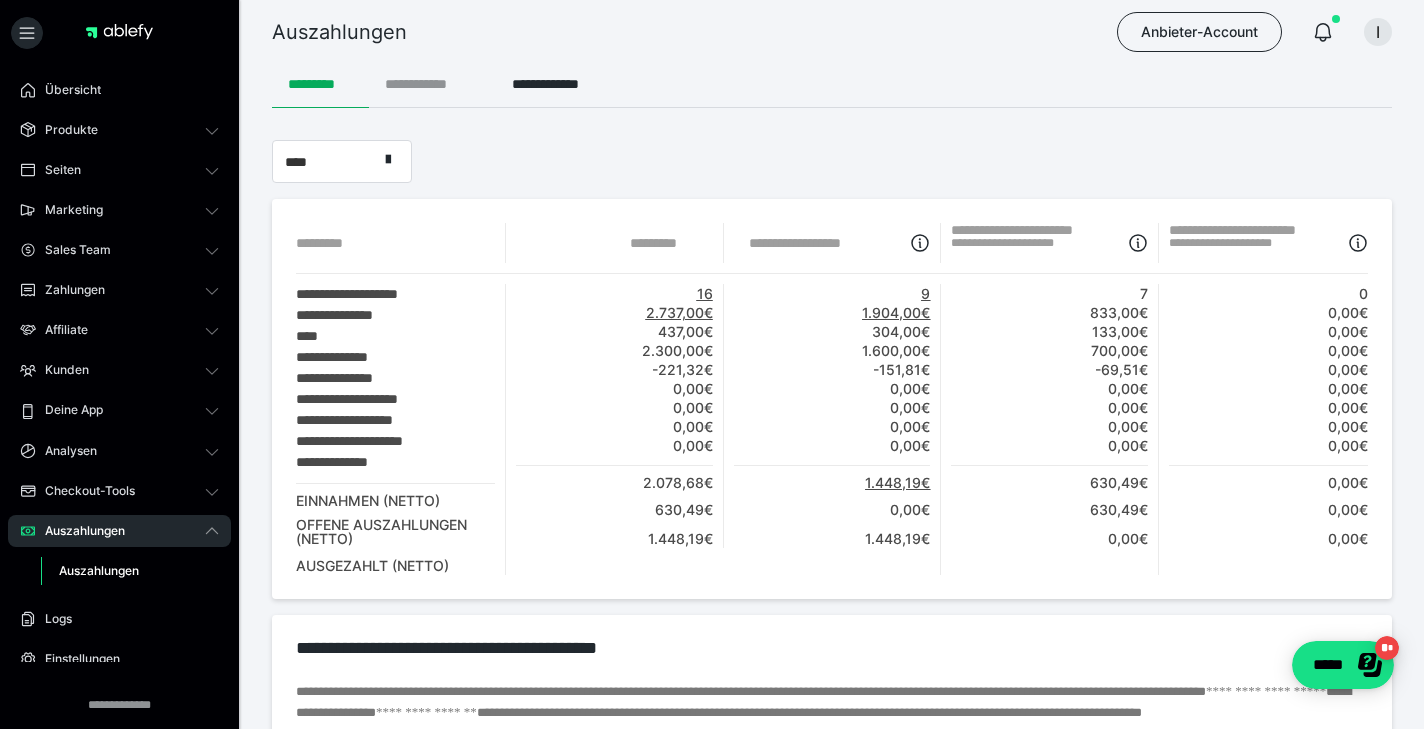 click on "**********" at bounding box center [432, 84] 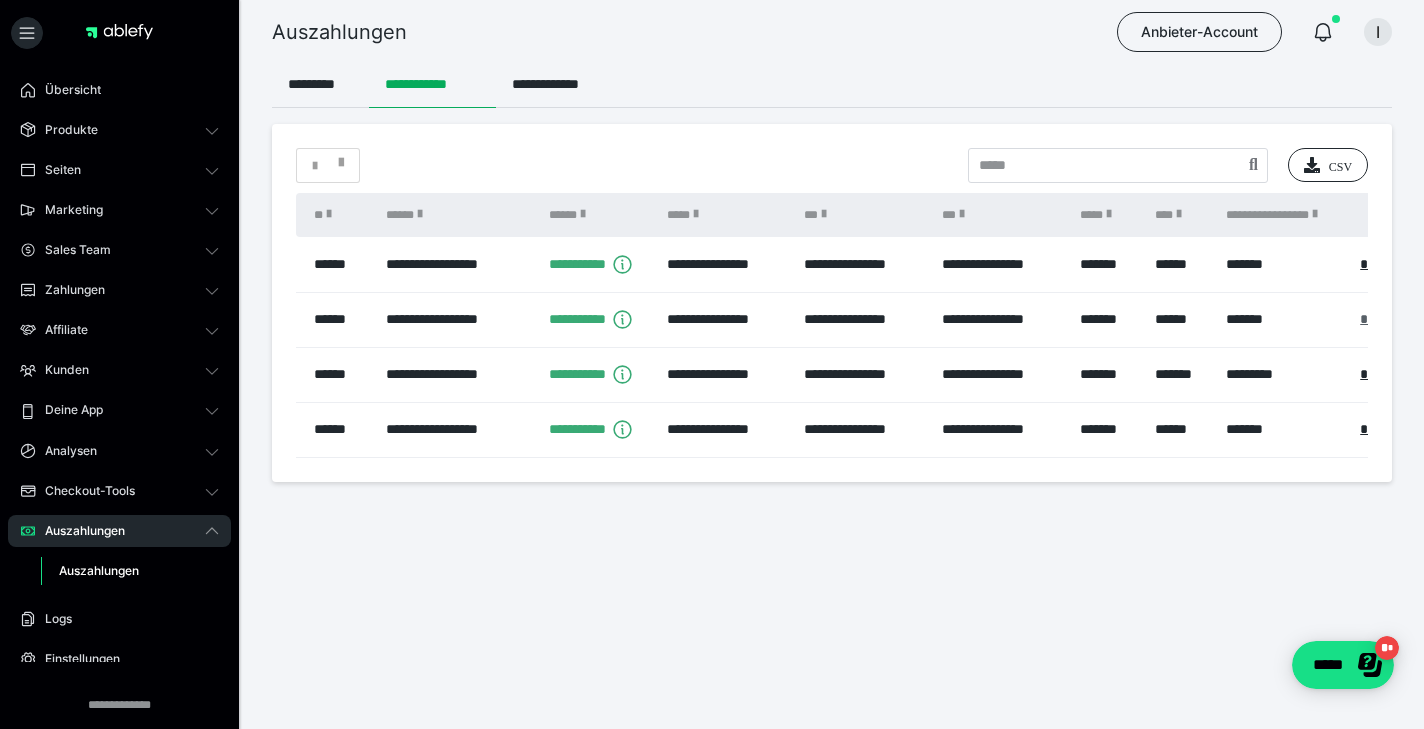 click on "*" at bounding box center [1364, 319] 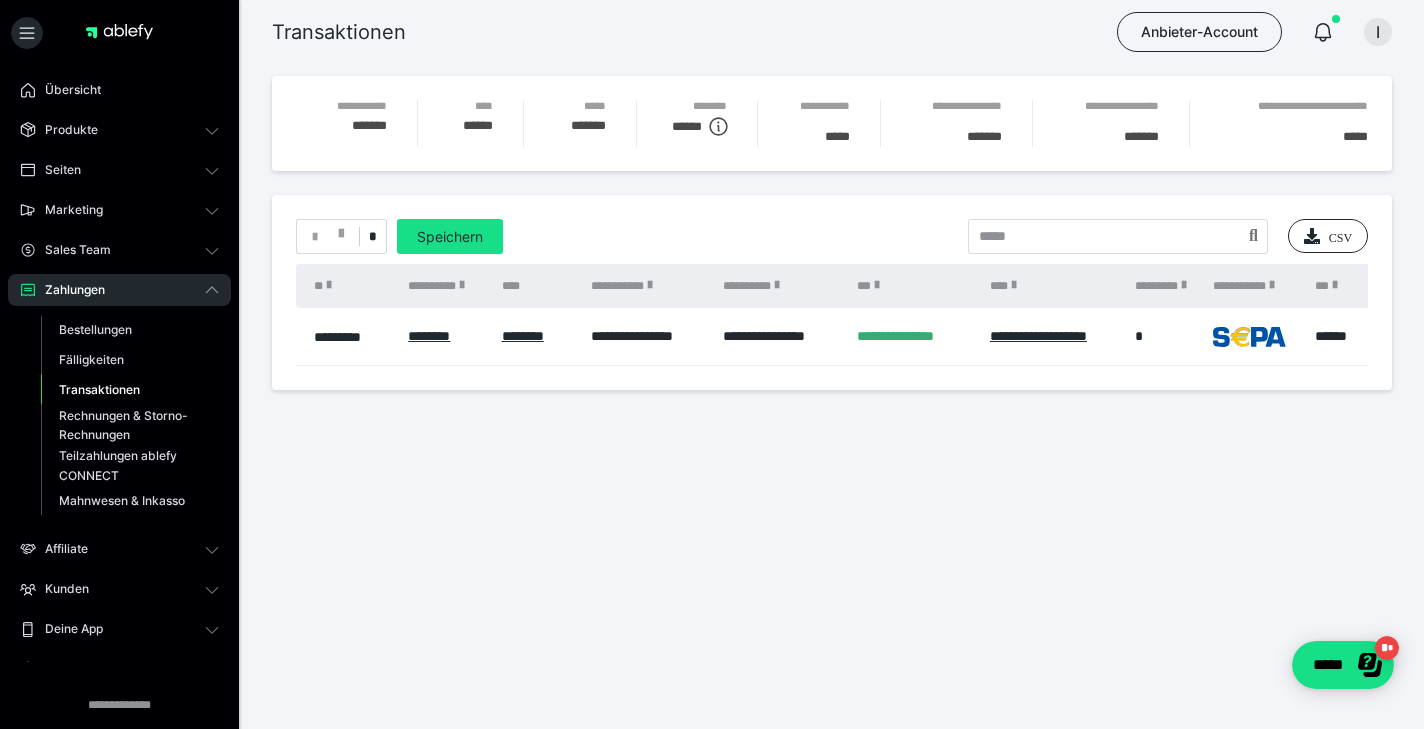 scroll, scrollTop: 0, scrollLeft: 0, axis: both 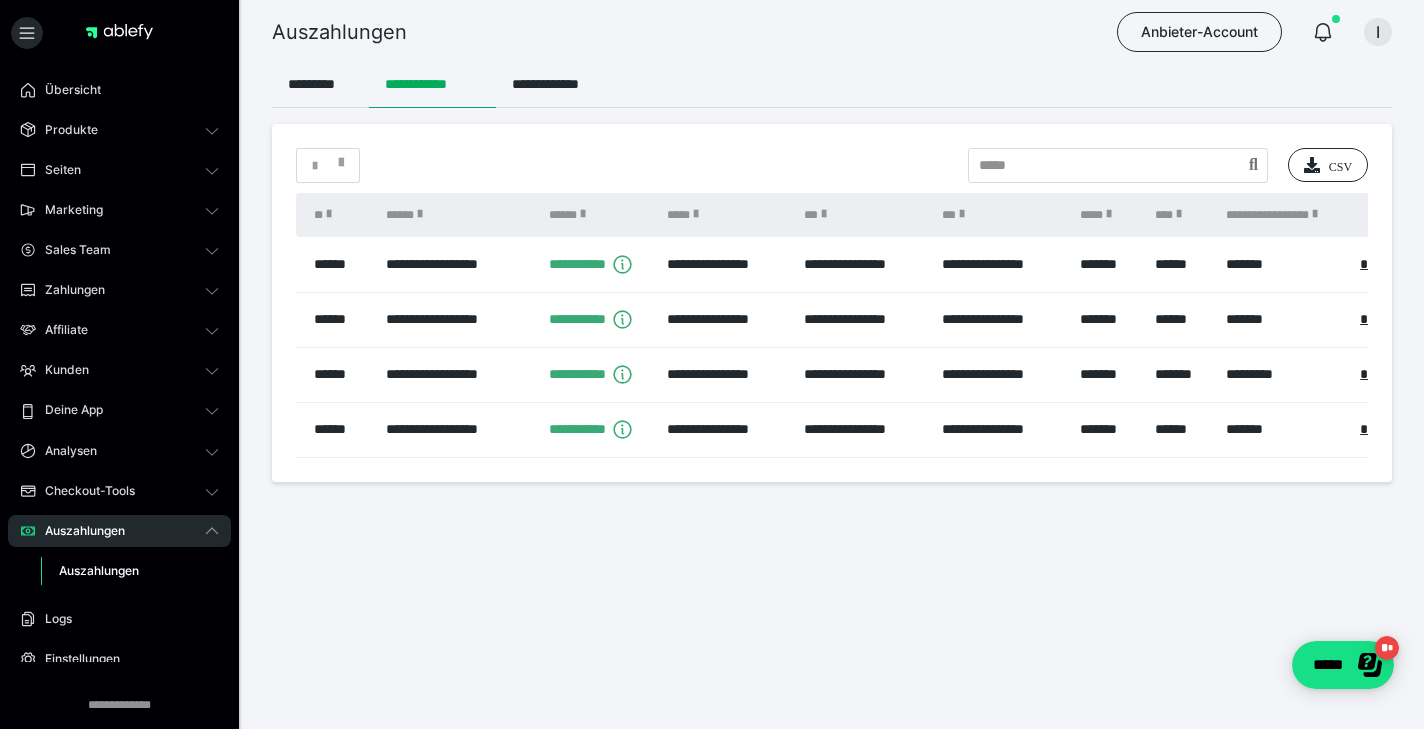 click on "**********" at bounding box center (457, 319) 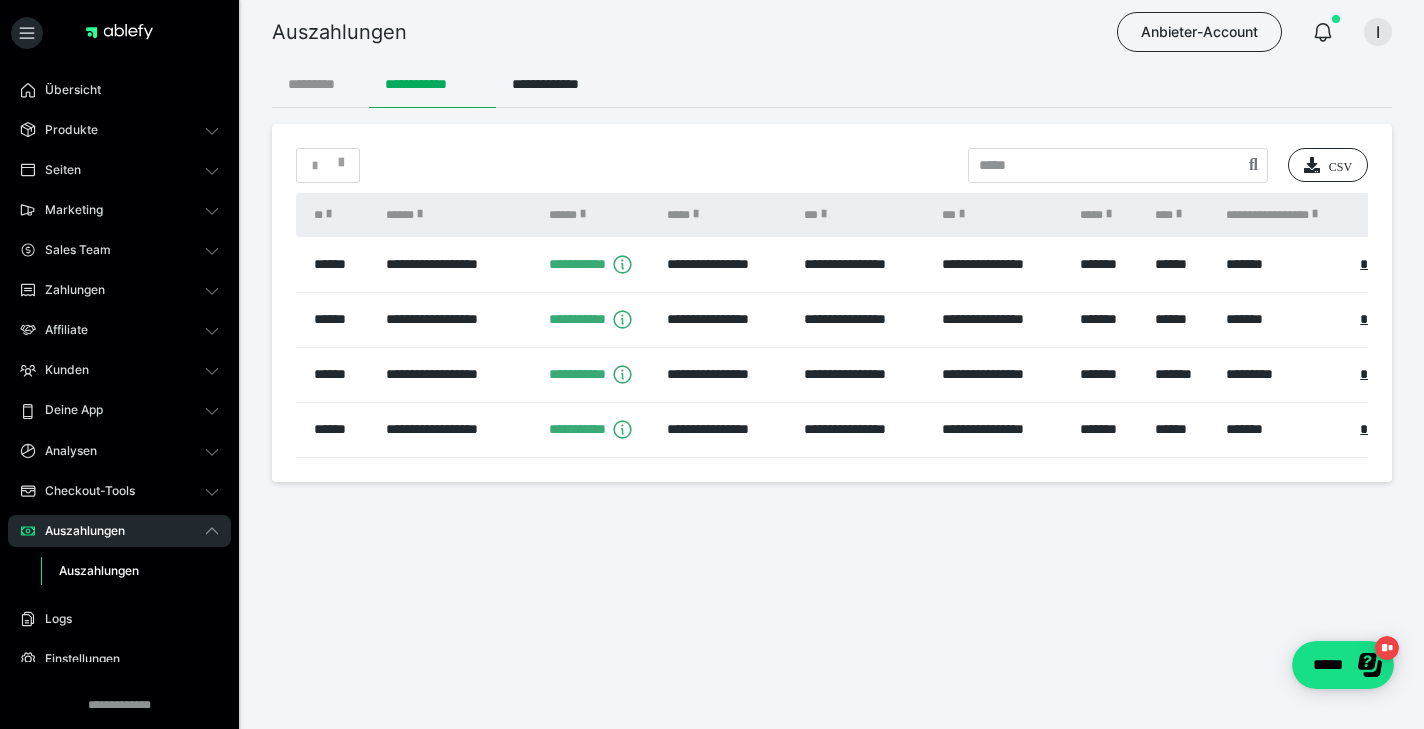 click on "*********" at bounding box center [320, 84] 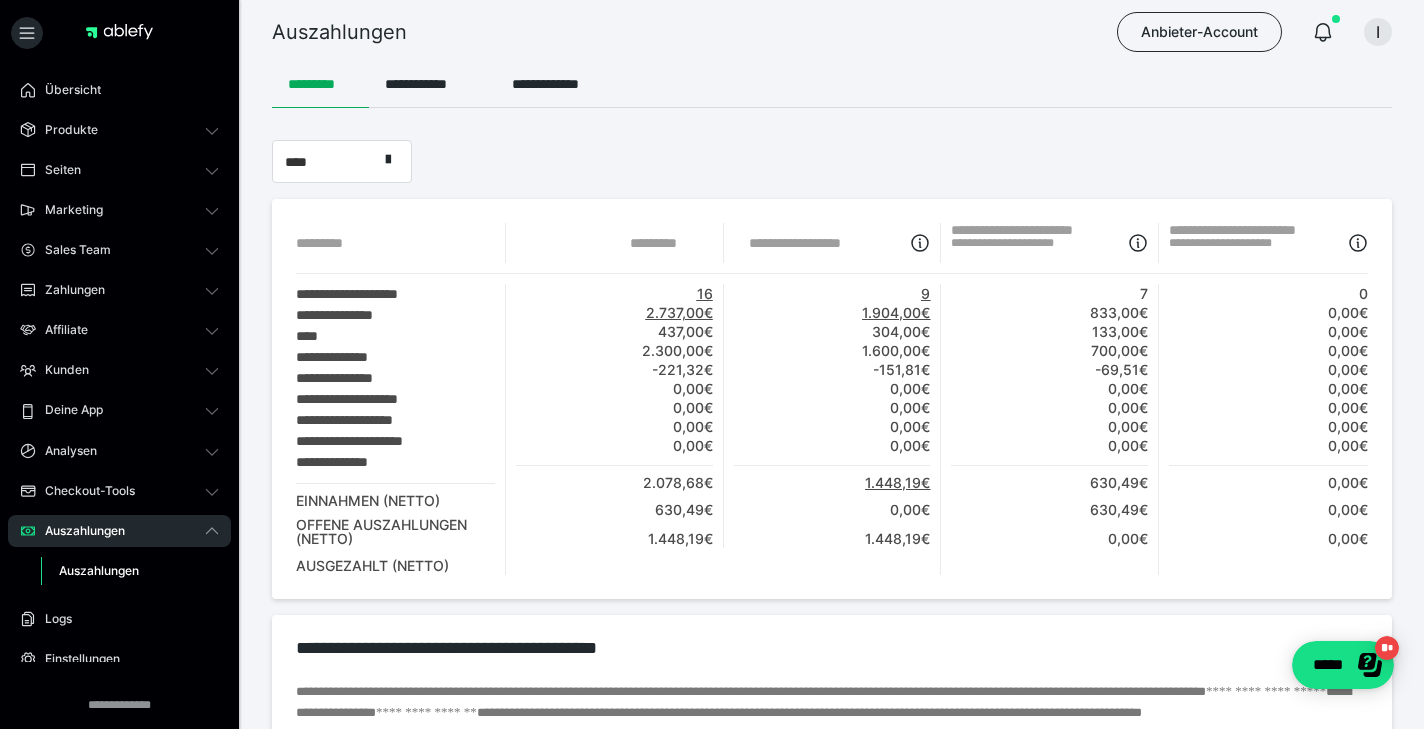 scroll, scrollTop: 0, scrollLeft: 0, axis: both 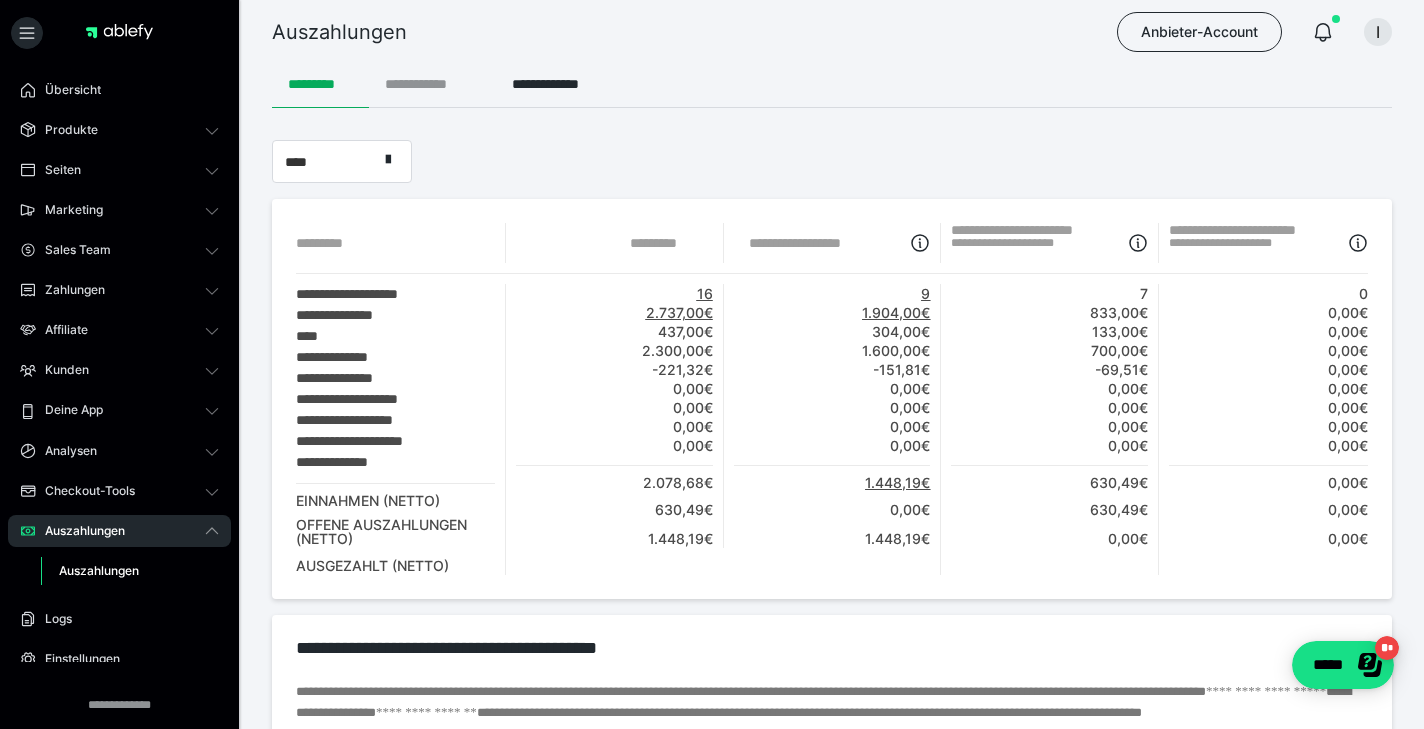 click on "**********" at bounding box center [432, 84] 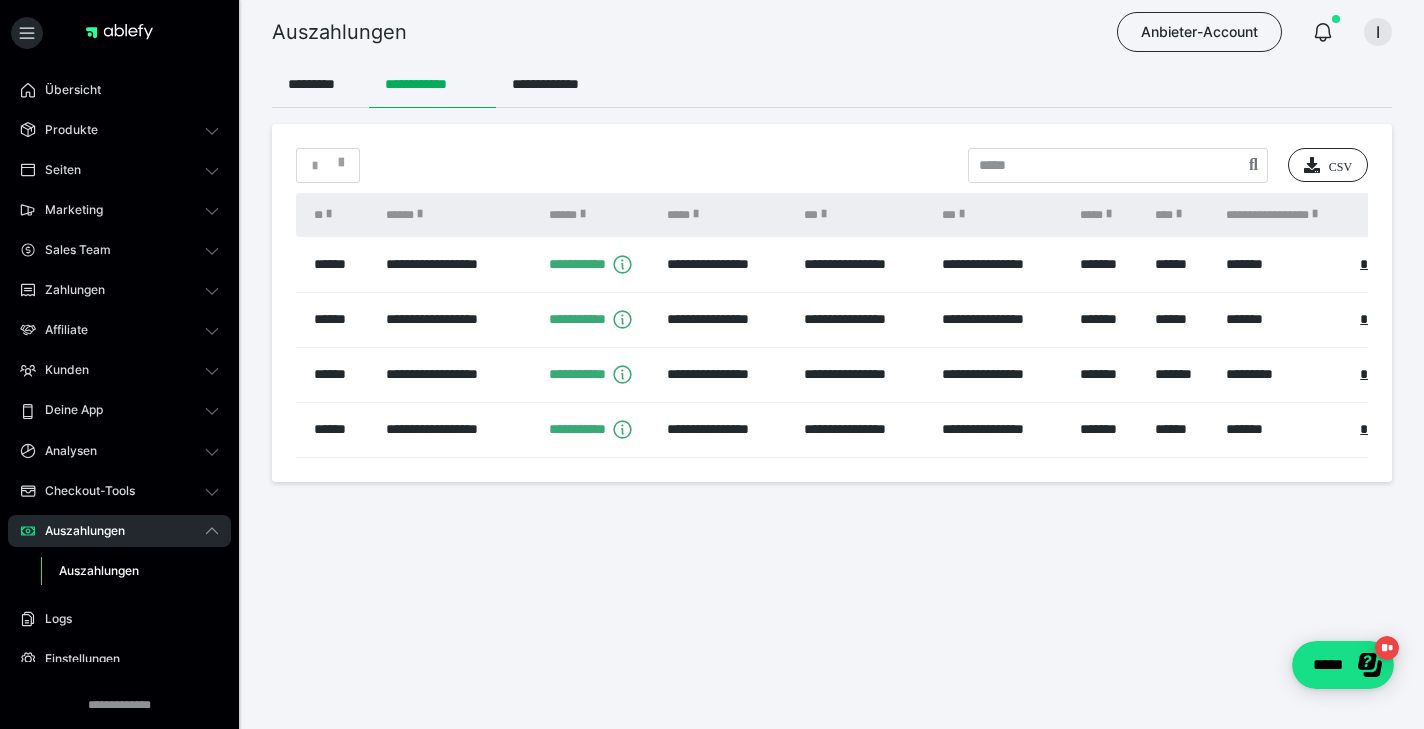 click on "**********" at bounding box center [1001, 319] 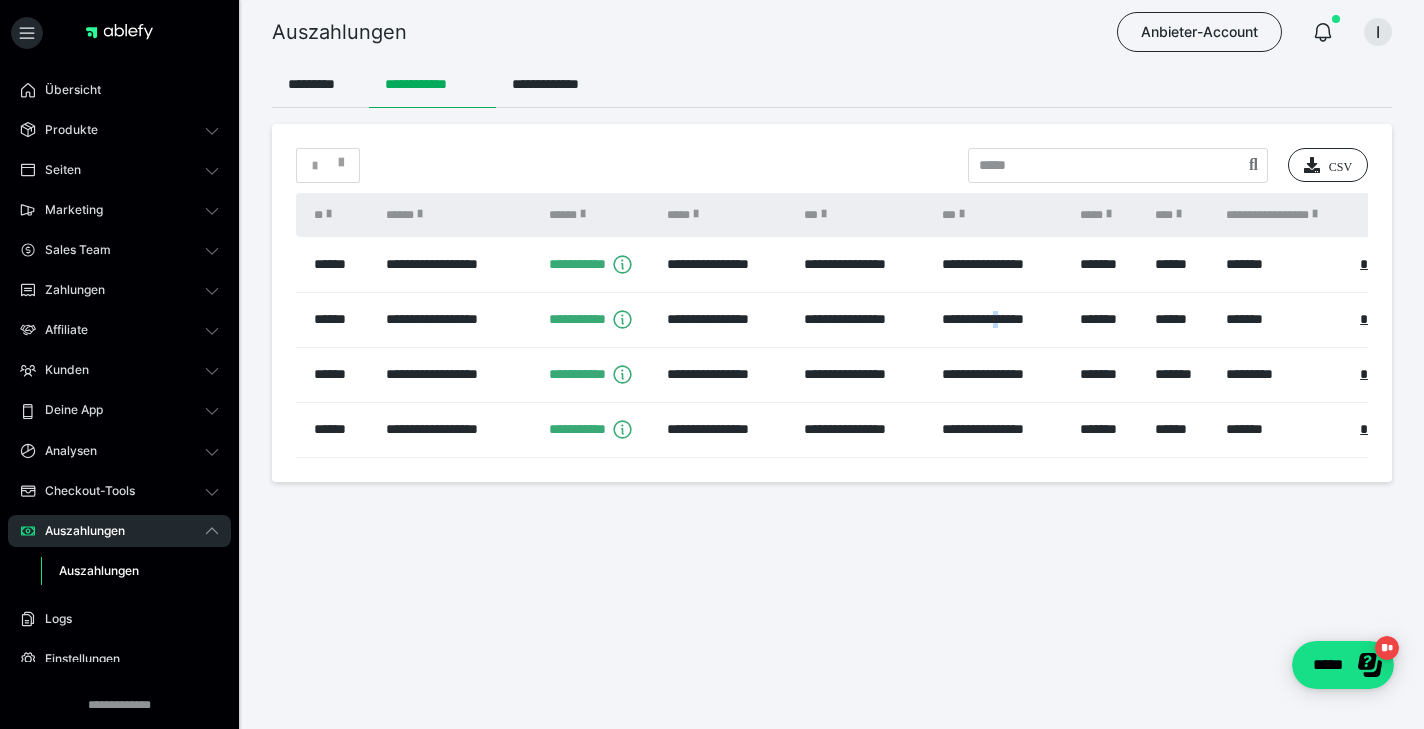 click on "**********" at bounding box center (1001, 319) 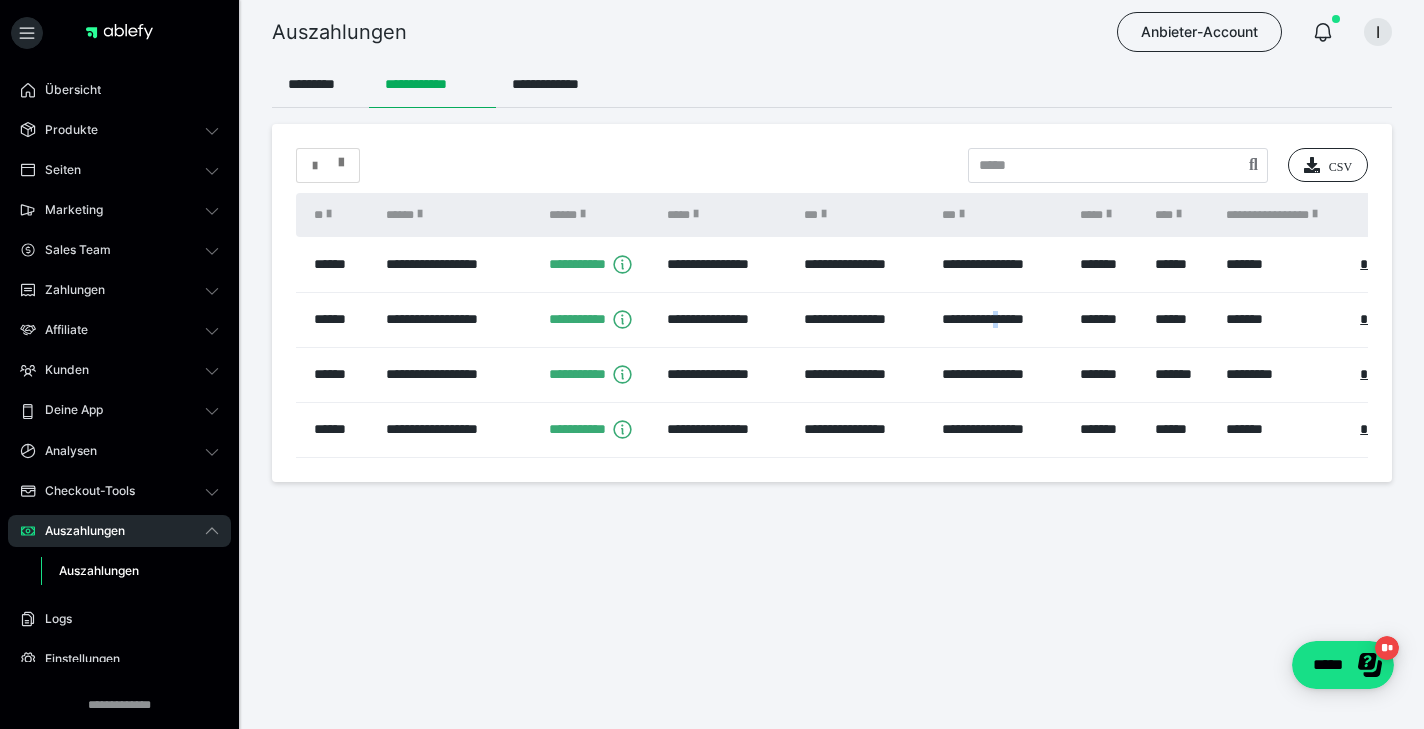click at bounding box center [328, 166] 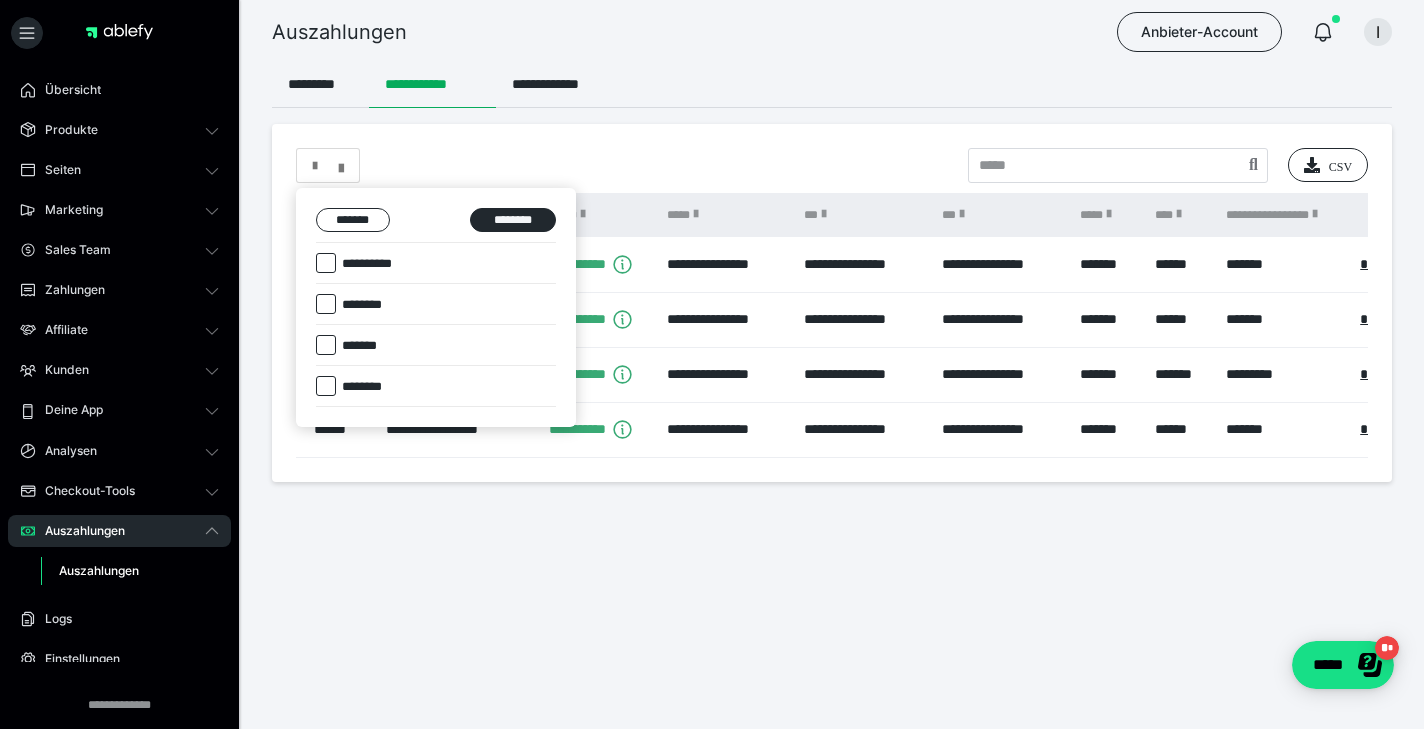 click at bounding box center [712, 364] 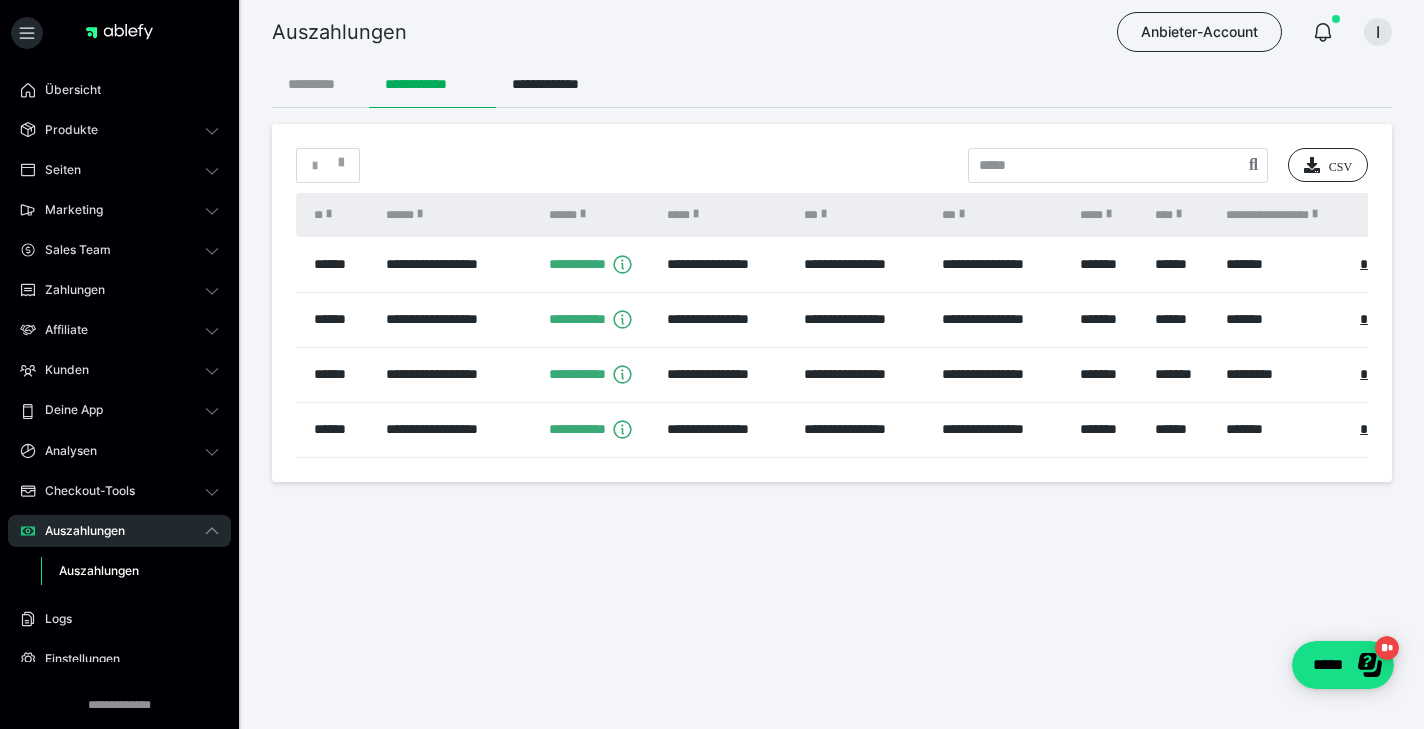 click on "*********" at bounding box center (320, 84) 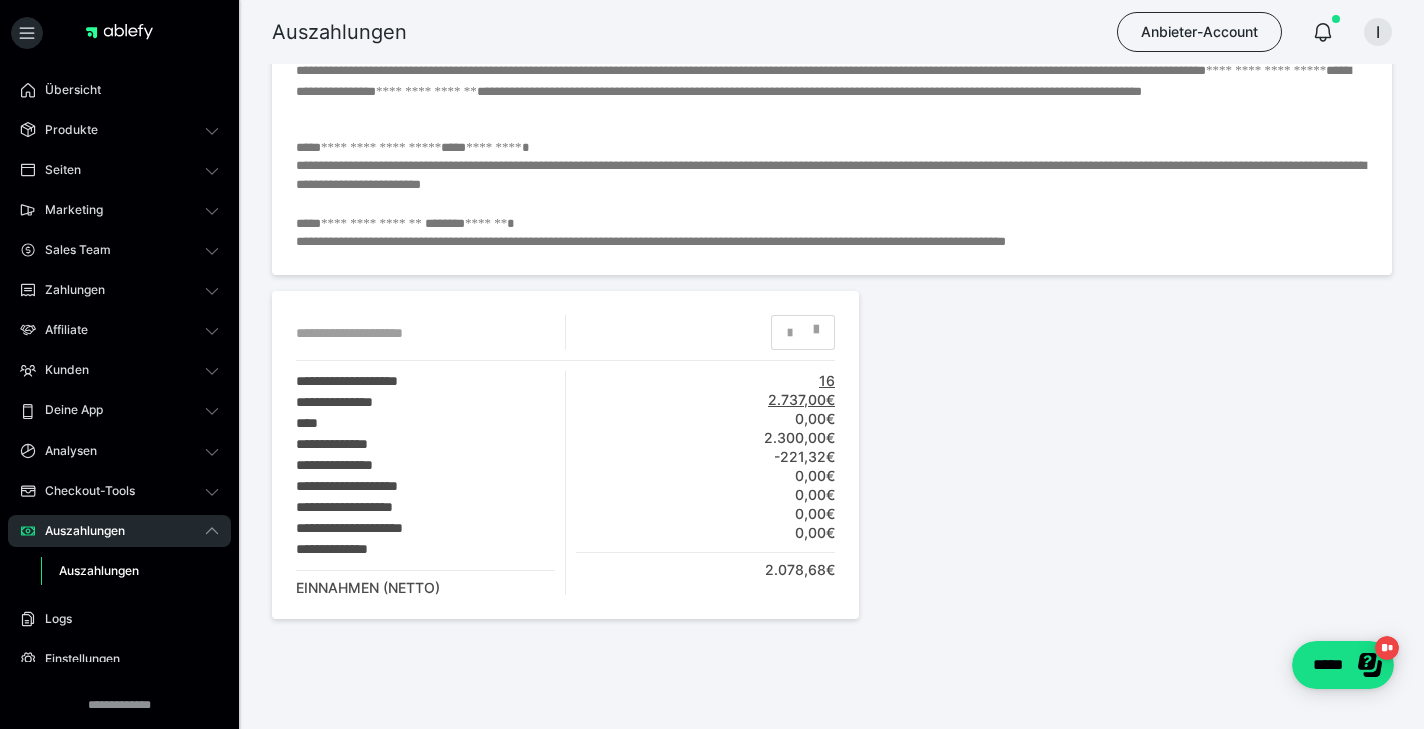 scroll, scrollTop: 620, scrollLeft: 0, axis: vertical 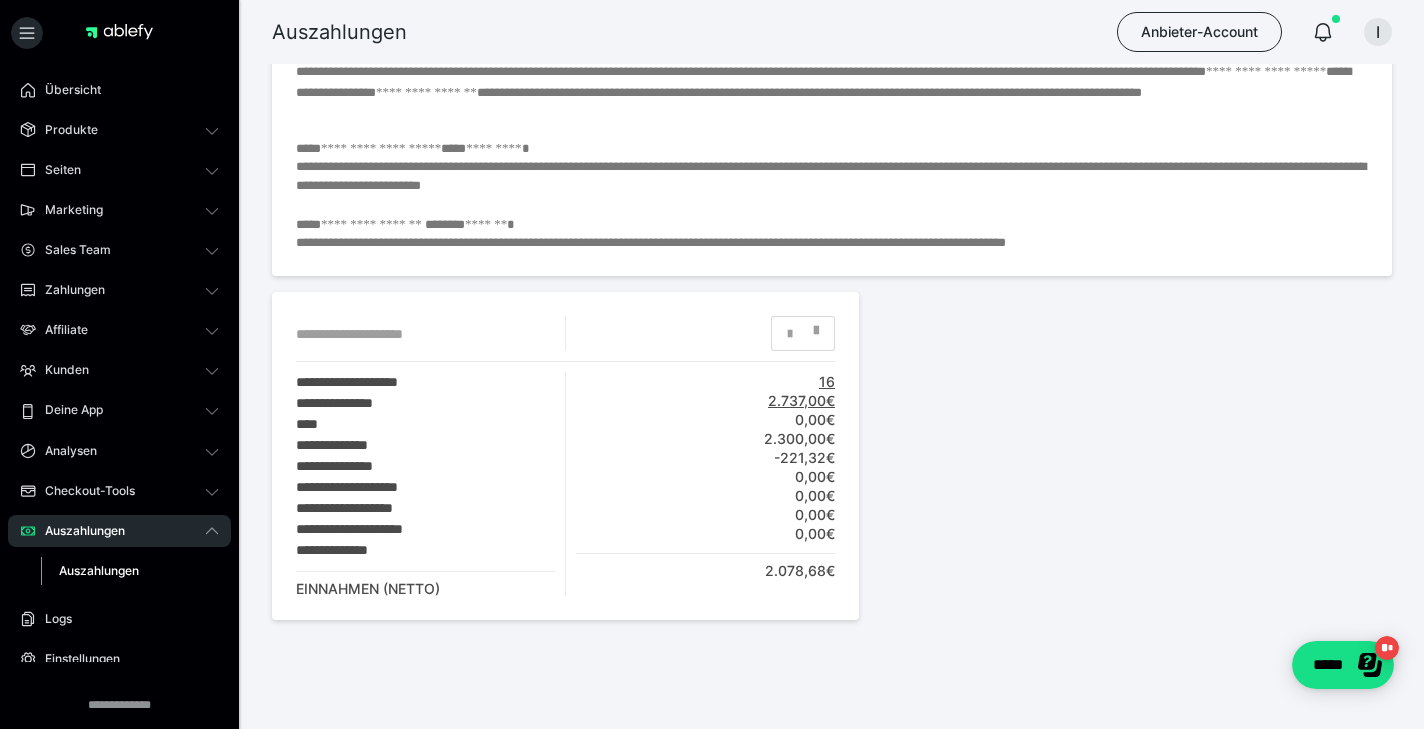 click on "Auszahlungen" at bounding box center (99, 570) 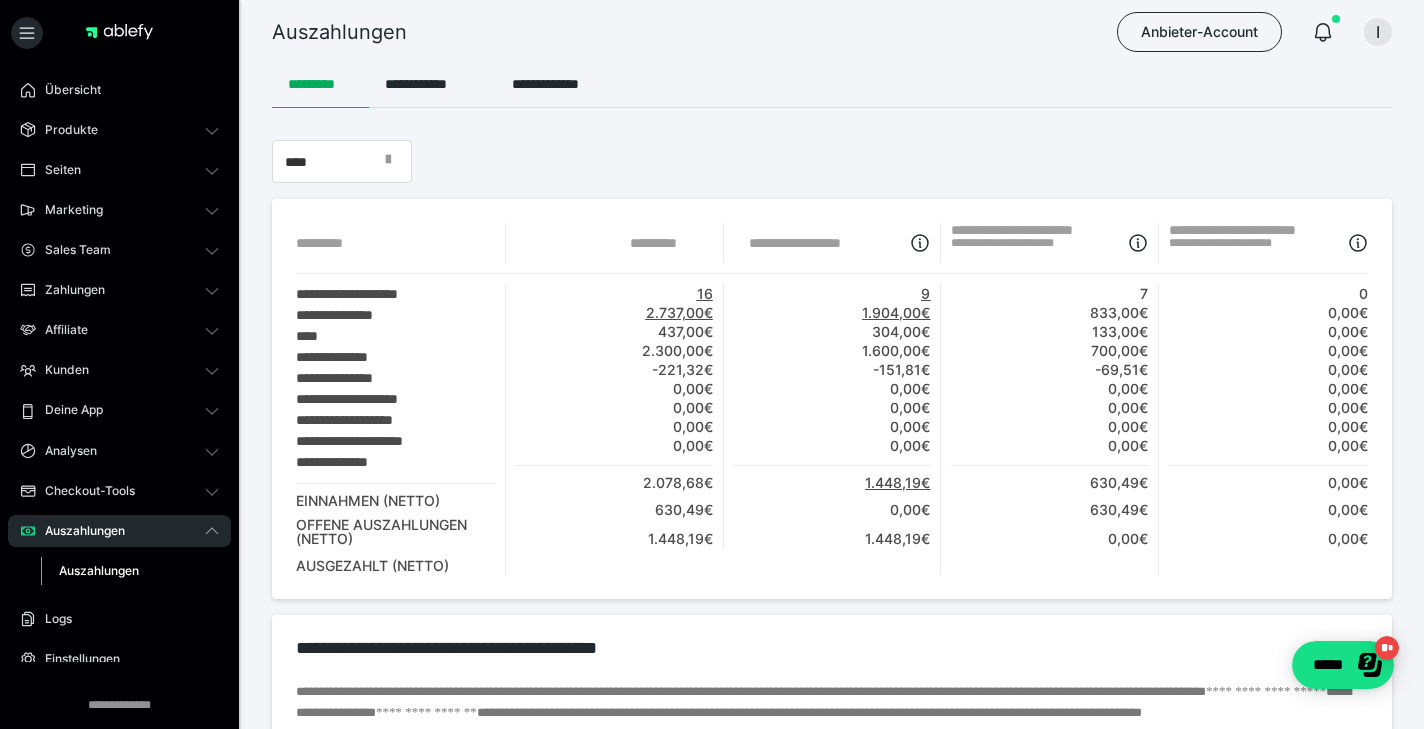 scroll, scrollTop: 0, scrollLeft: 0, axis: both 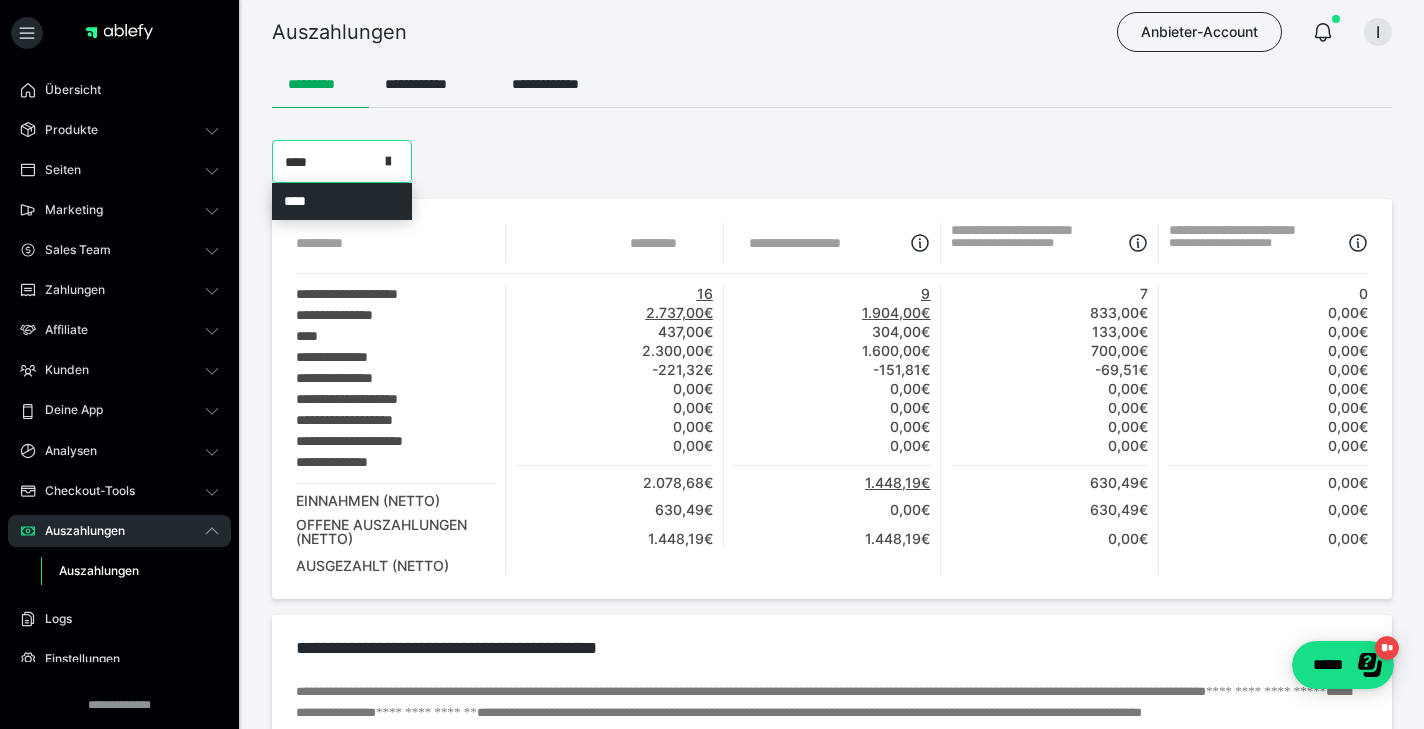 click at bounding box center (388, 158) 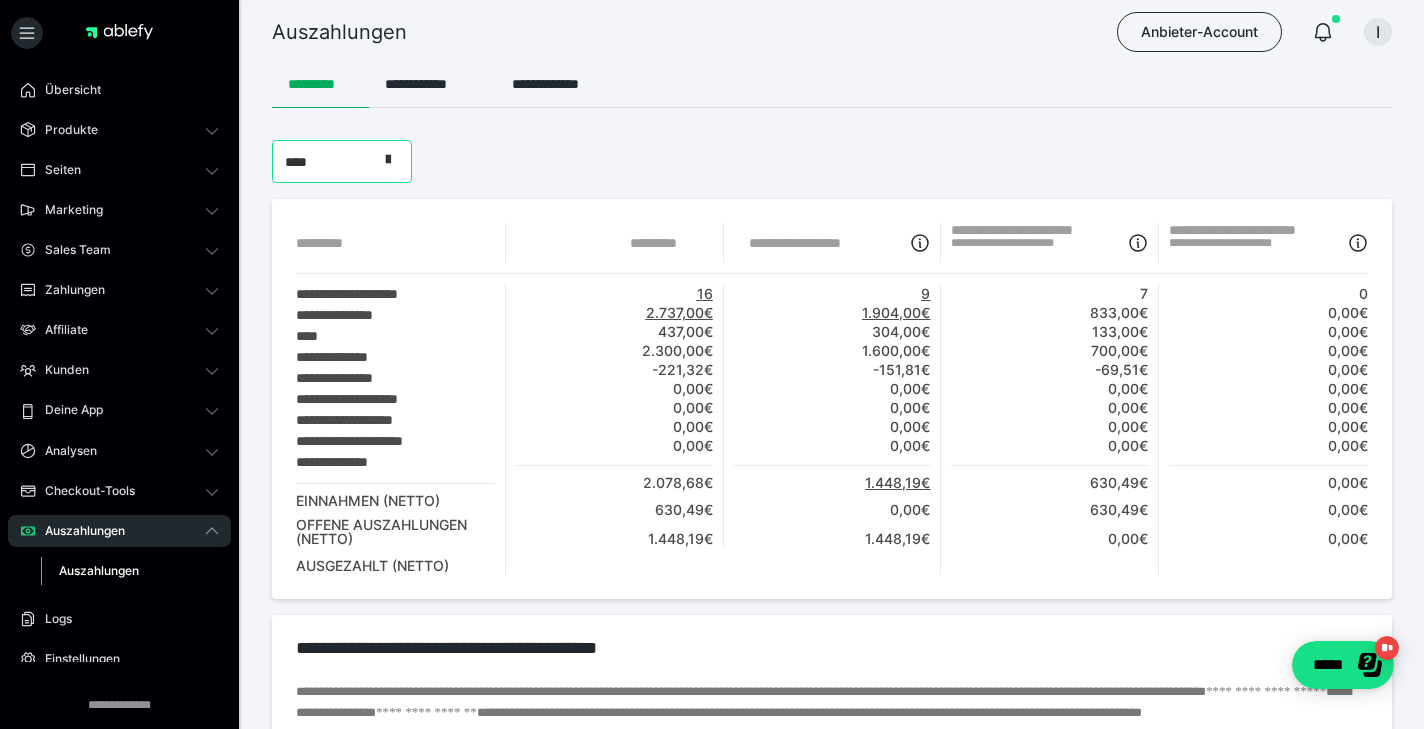 click at bounding box center (388, 160) 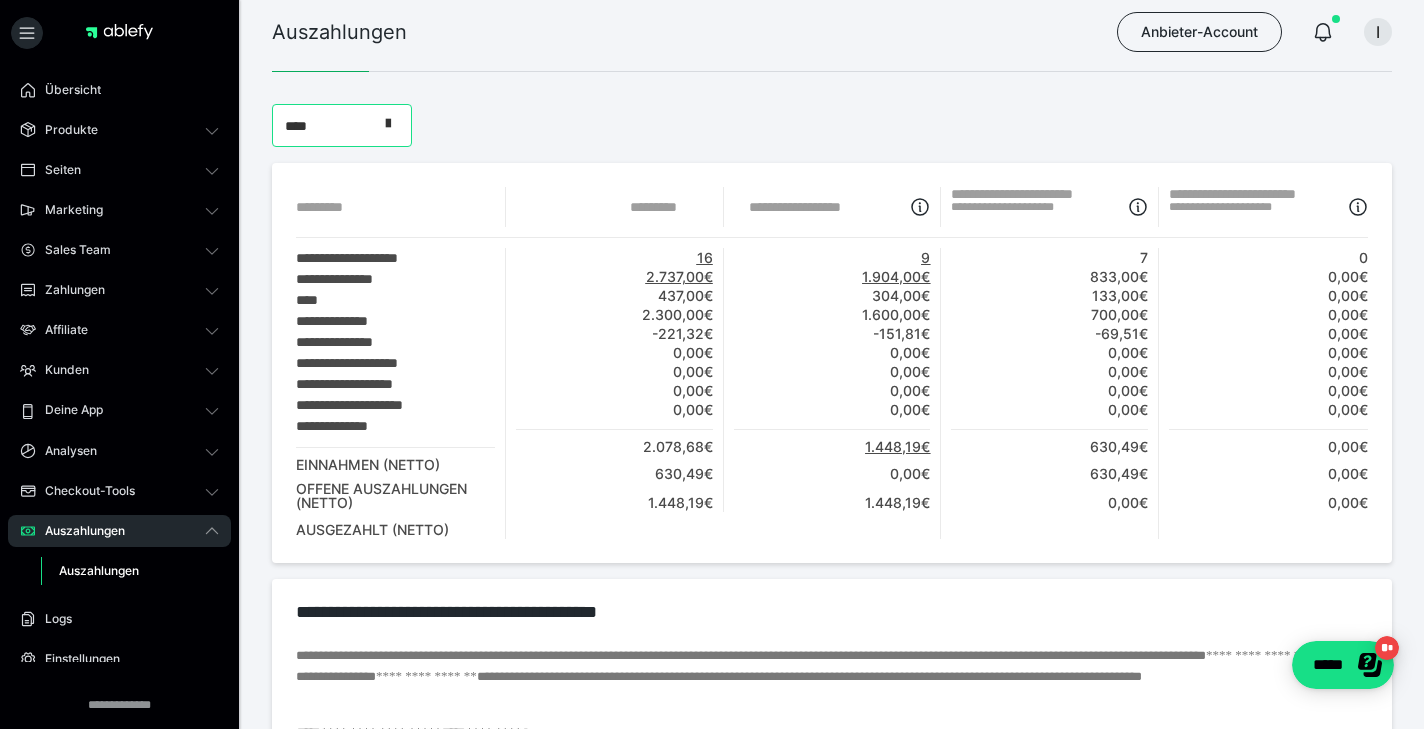 scroll, scrollTop: 11, scrollLeft: 0, axis: vertical 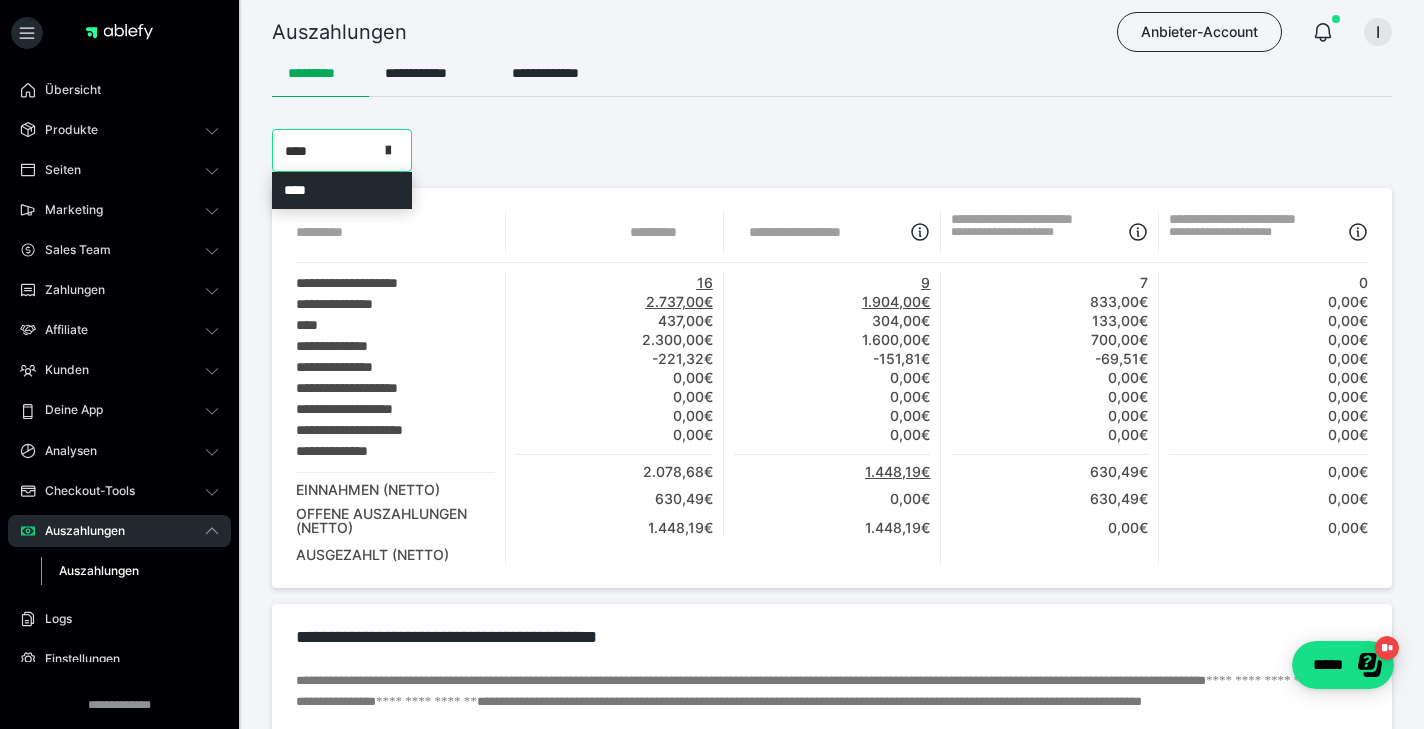 click at bounding box center [394, 150] 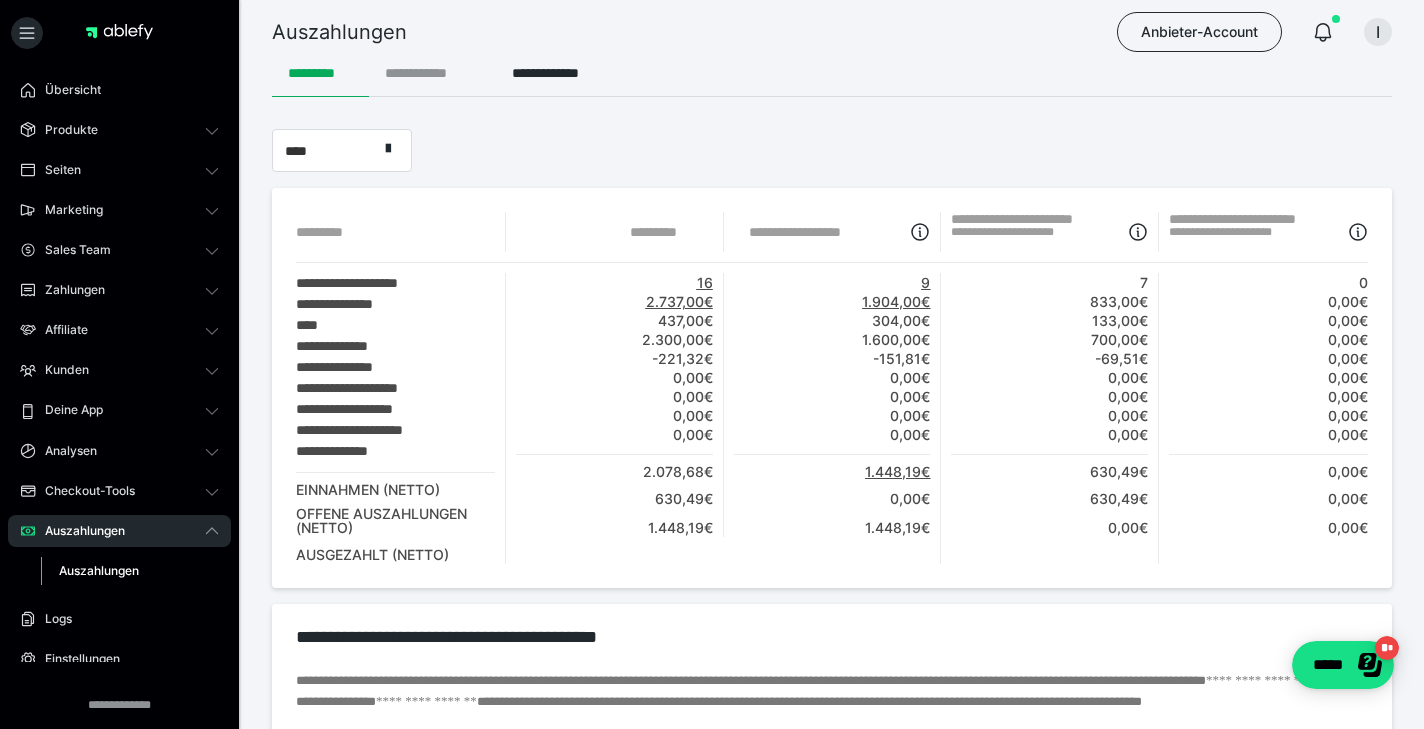 click on "**********" at bounding box center (432, 73) 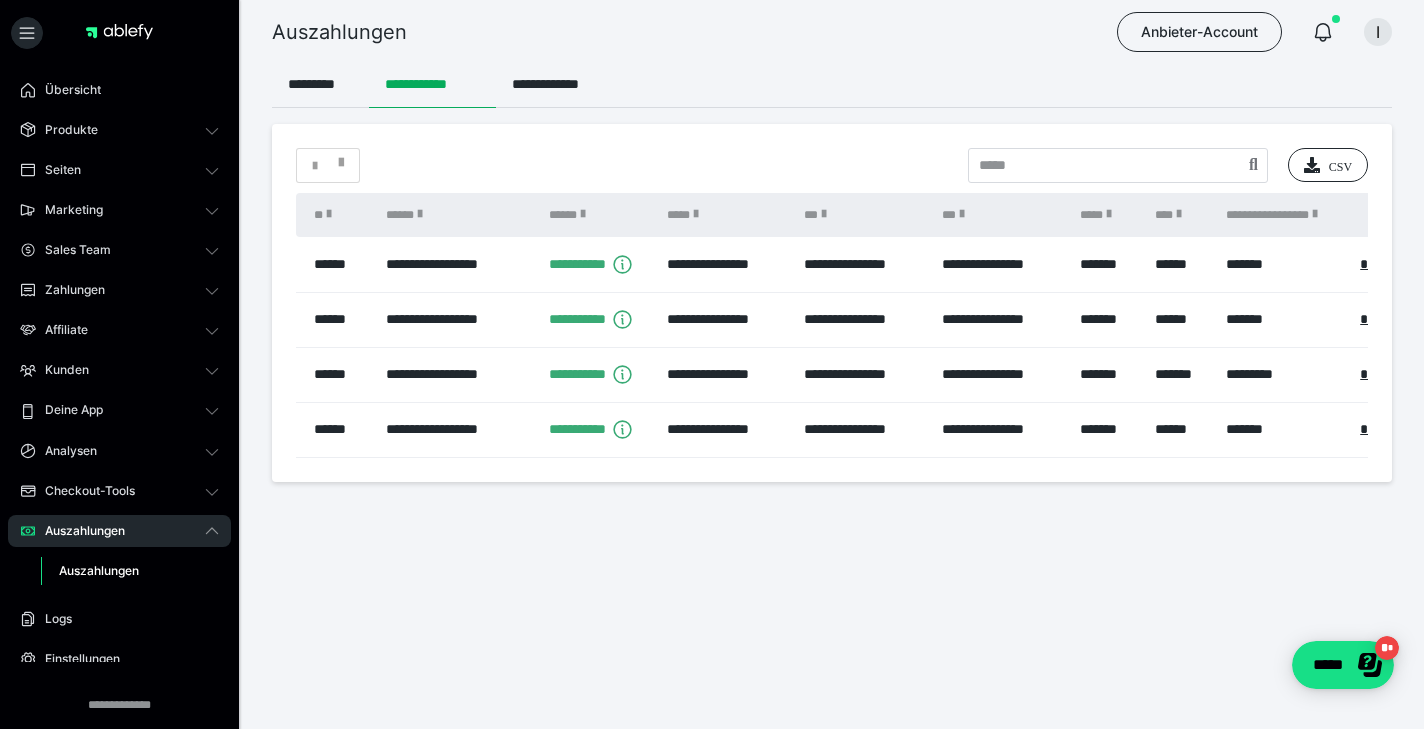 scroll, scrollTop: 0, scrollLeft: 0, axis: both 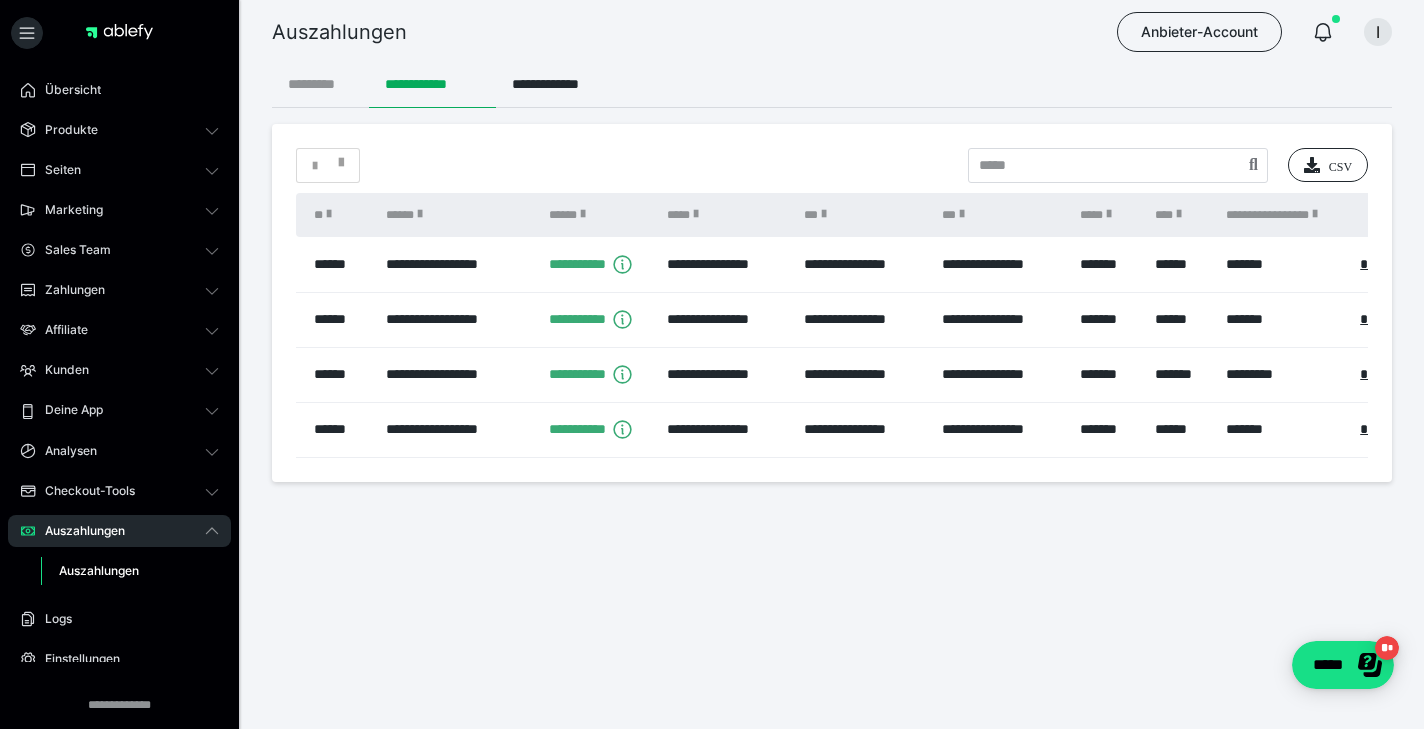 click on "*********" at bounding box center [320, 84] 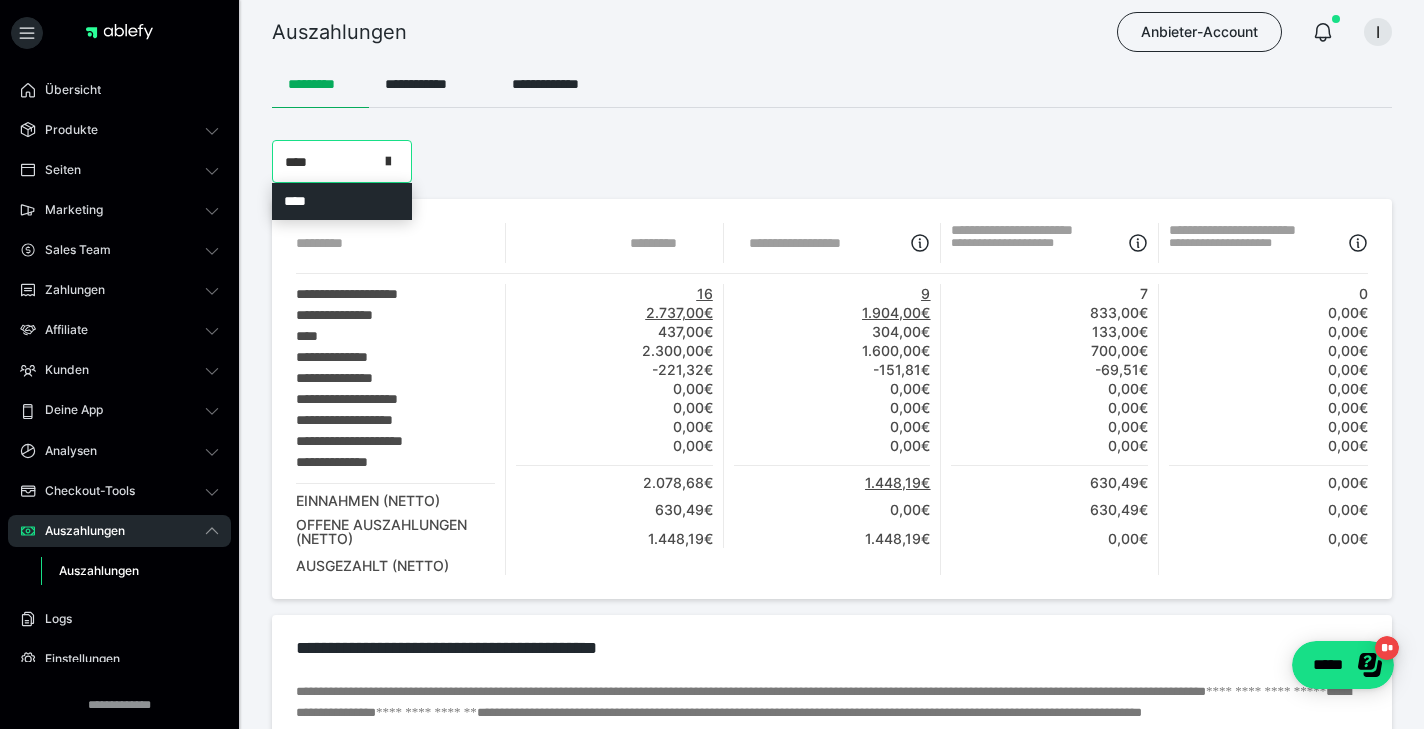 click at bounding box center [388, 158] 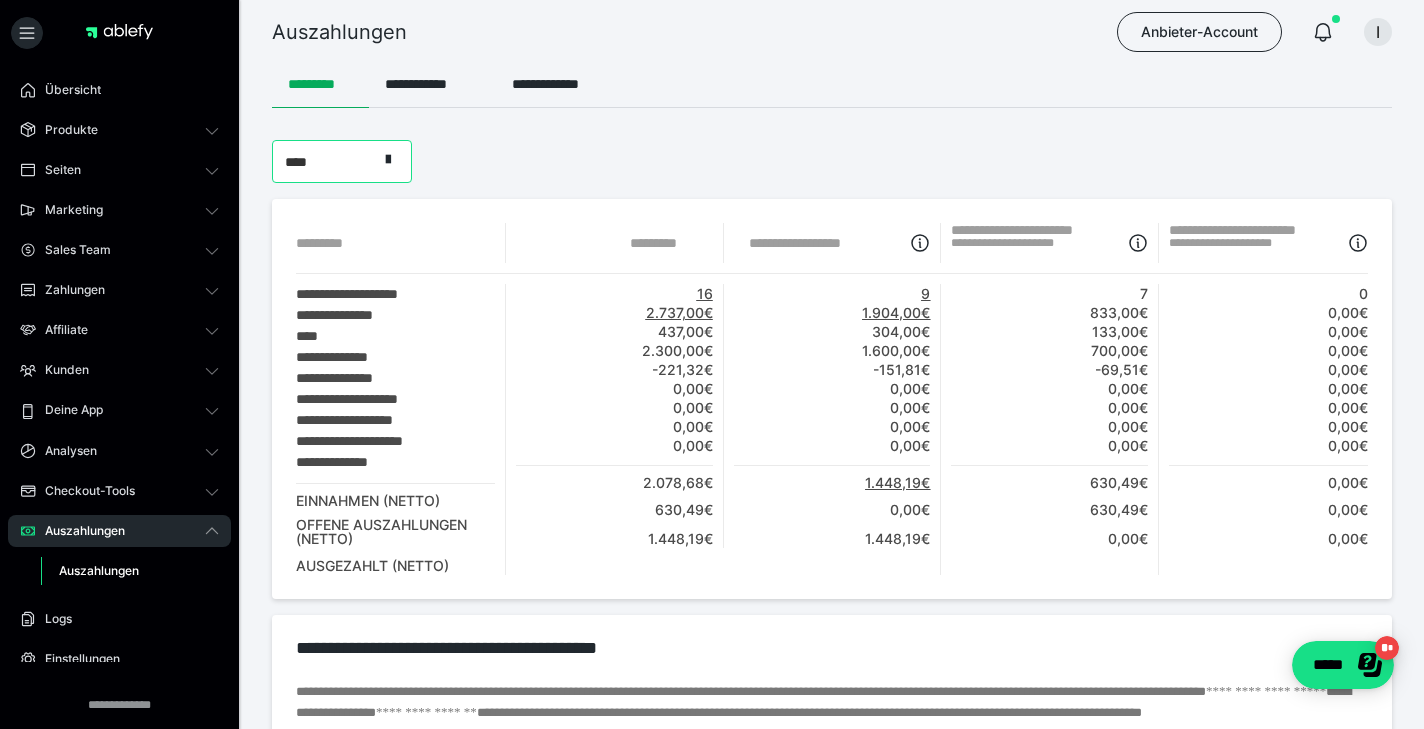 scroll, scrollTop: 0, scrollLeft: 0, axis: both 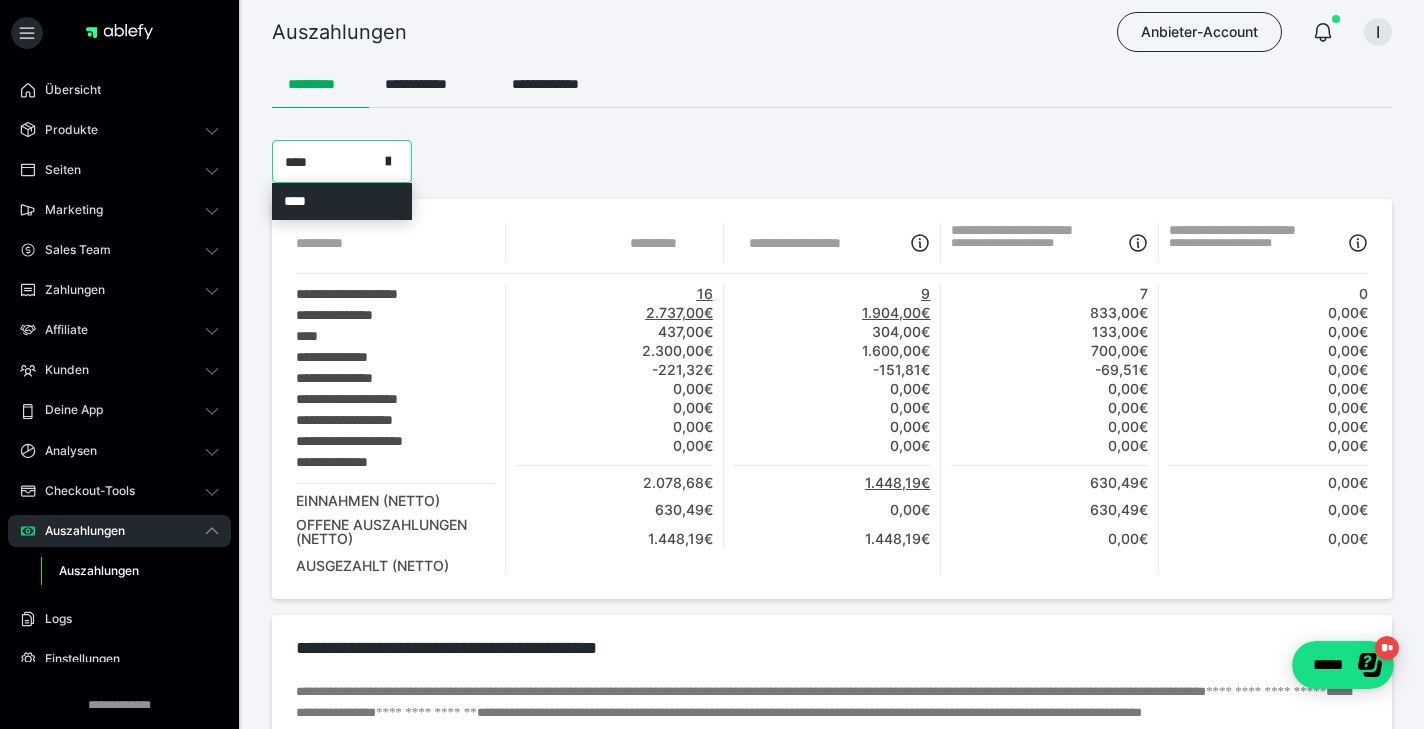 click on "****" at bounding box center [325, 161] 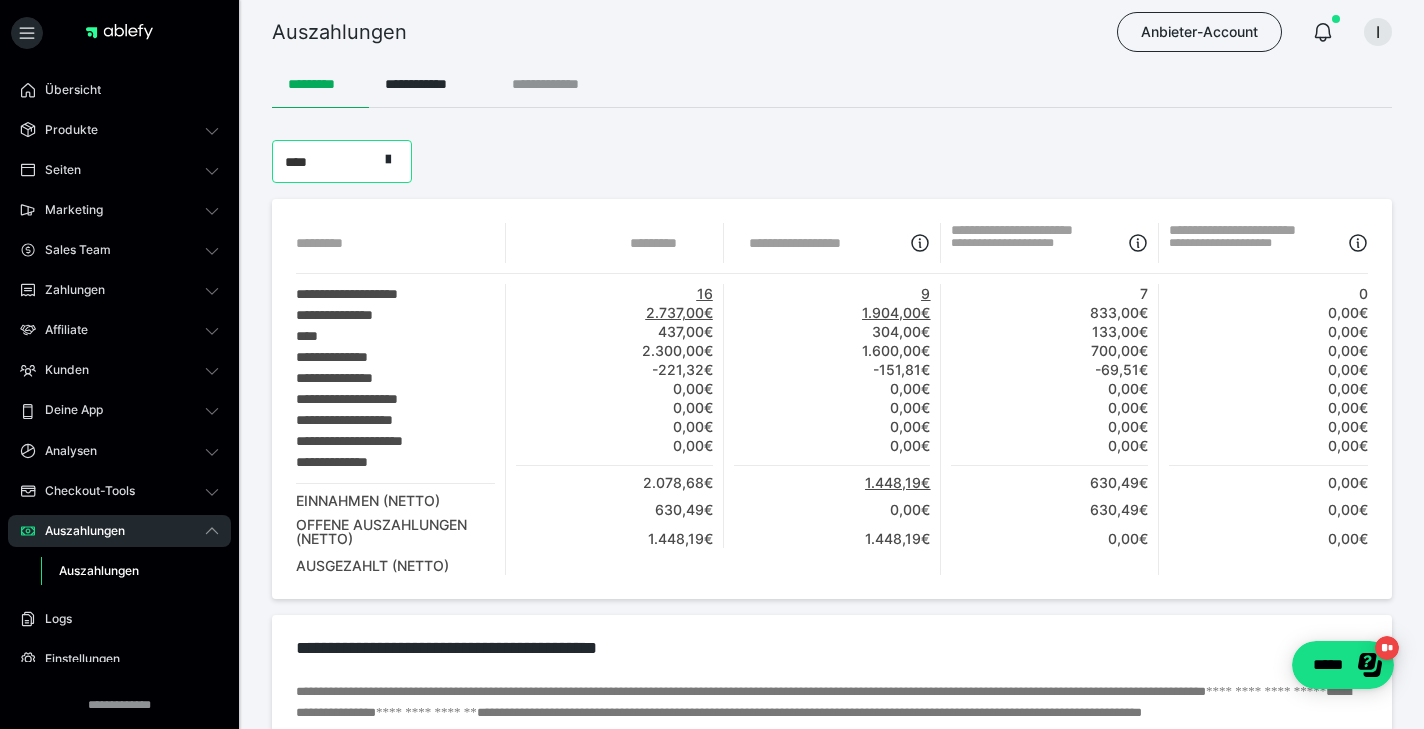 click on "**********" at bounding box center [557, 84] 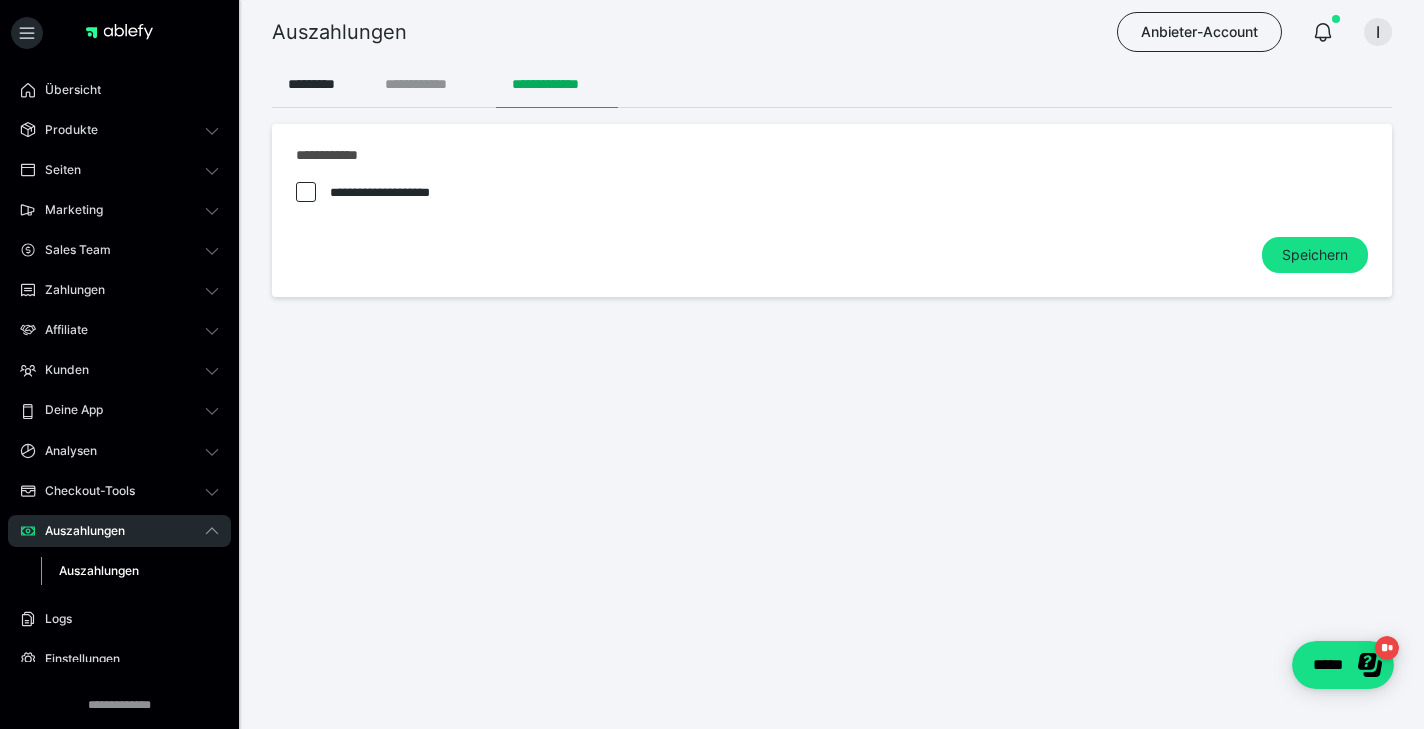 click on "**********" at bounding box center (432, 84) 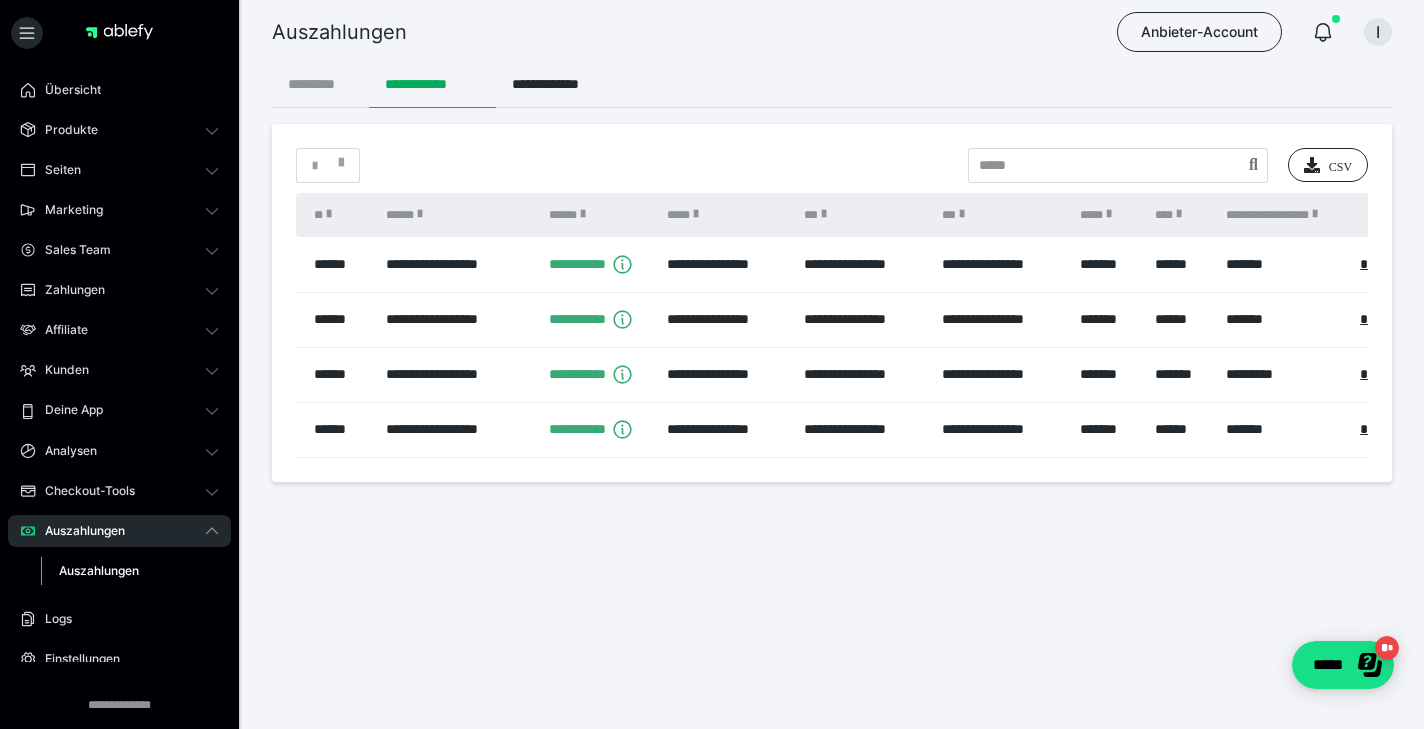 click on "*********" at bounding box center (320, 84) 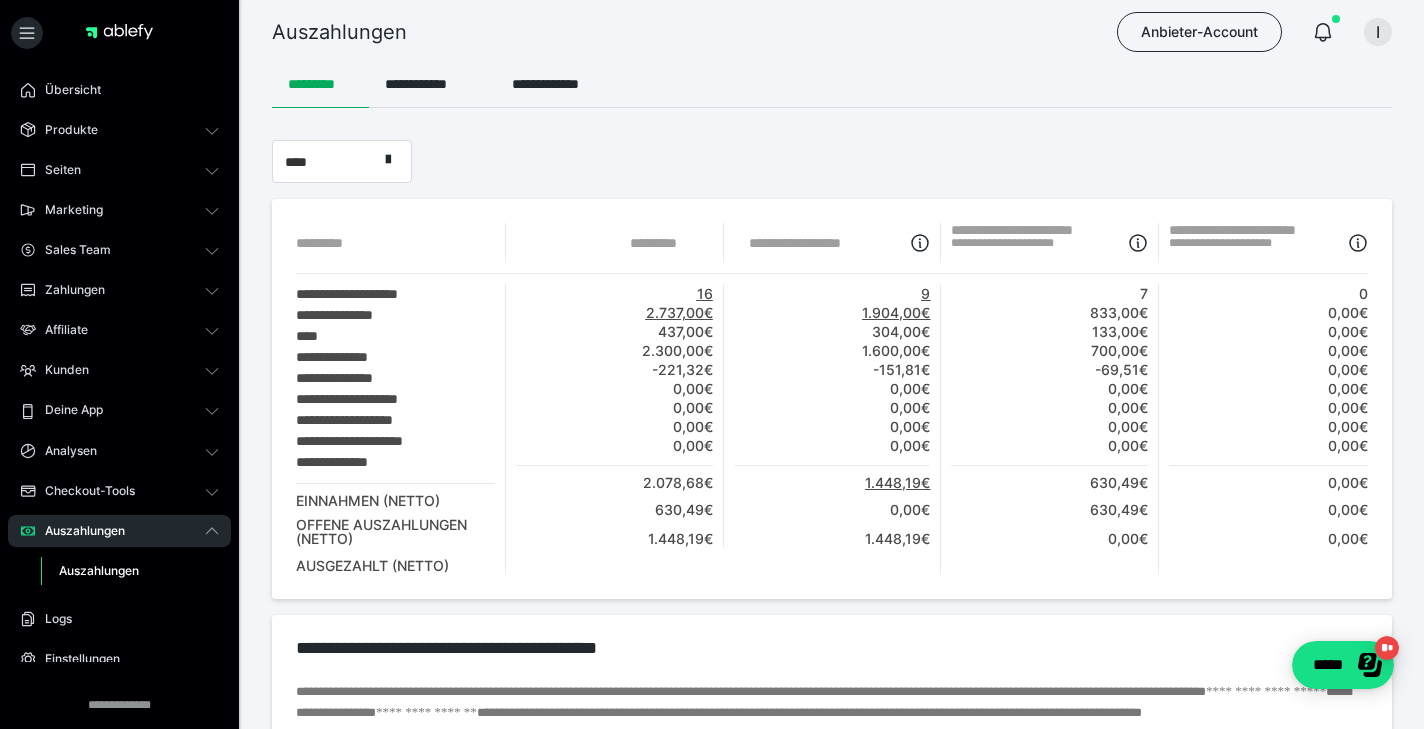 scroll, scrollTop: 0, scrollLeft: 0, axis: both 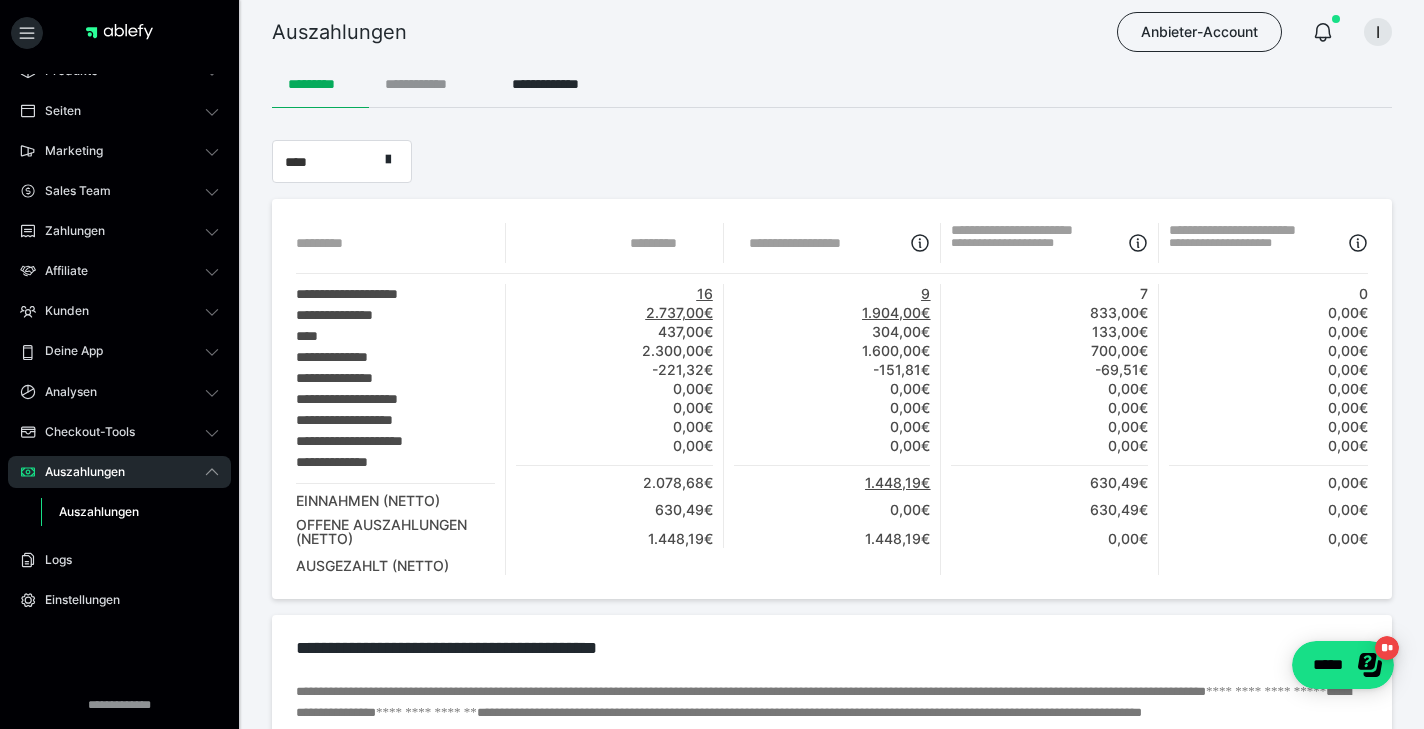 click on "**********" at bounding box center (432, 84) 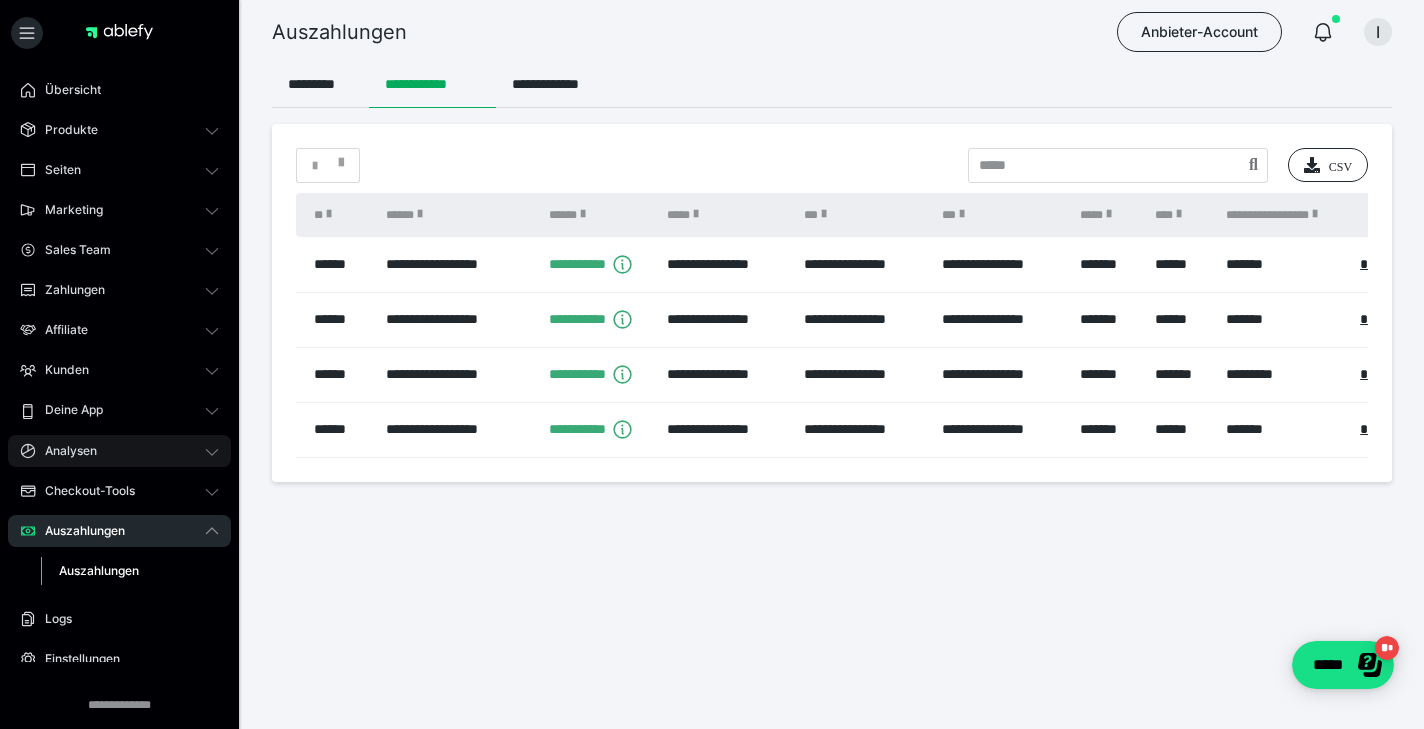 scroll, scrollTop: 0, scrollLeft: 0, axis: both 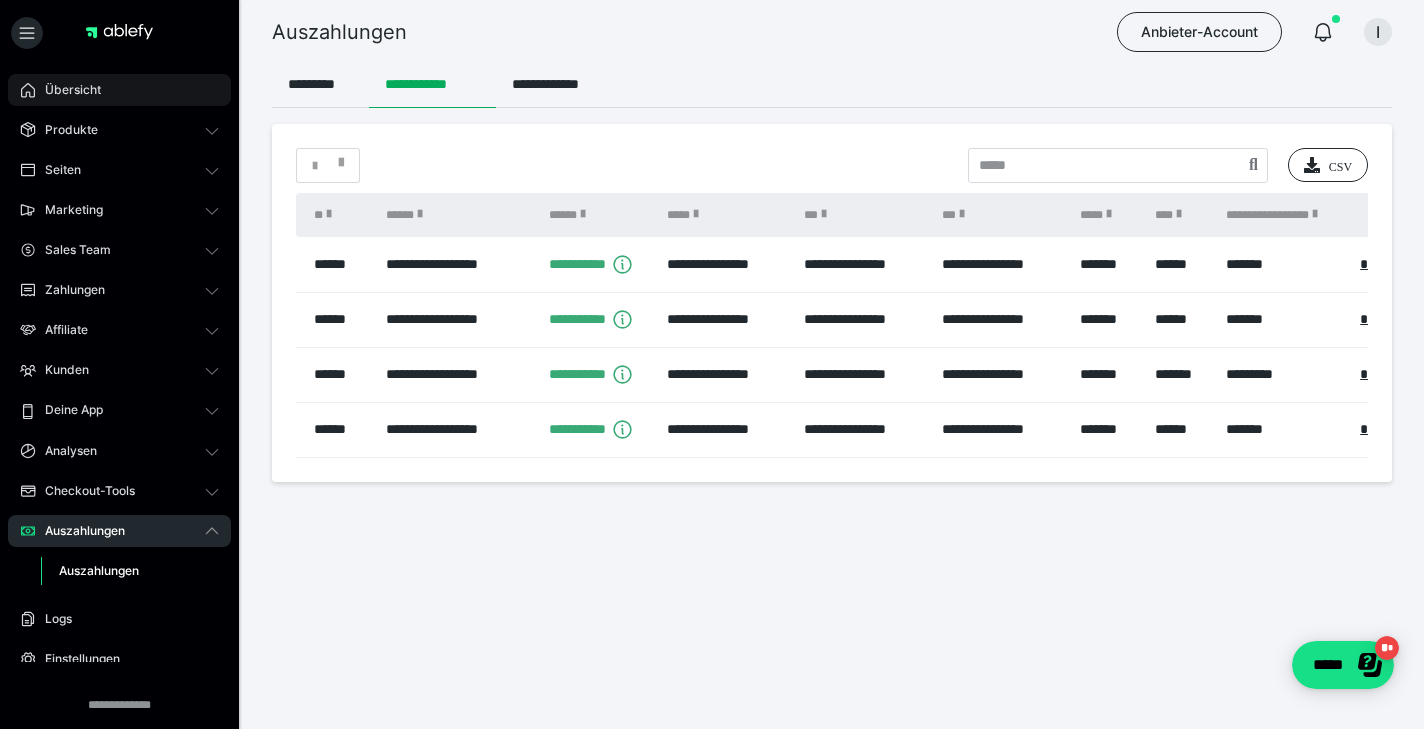 click on "Übersicht" at bounding box center (119, 90) 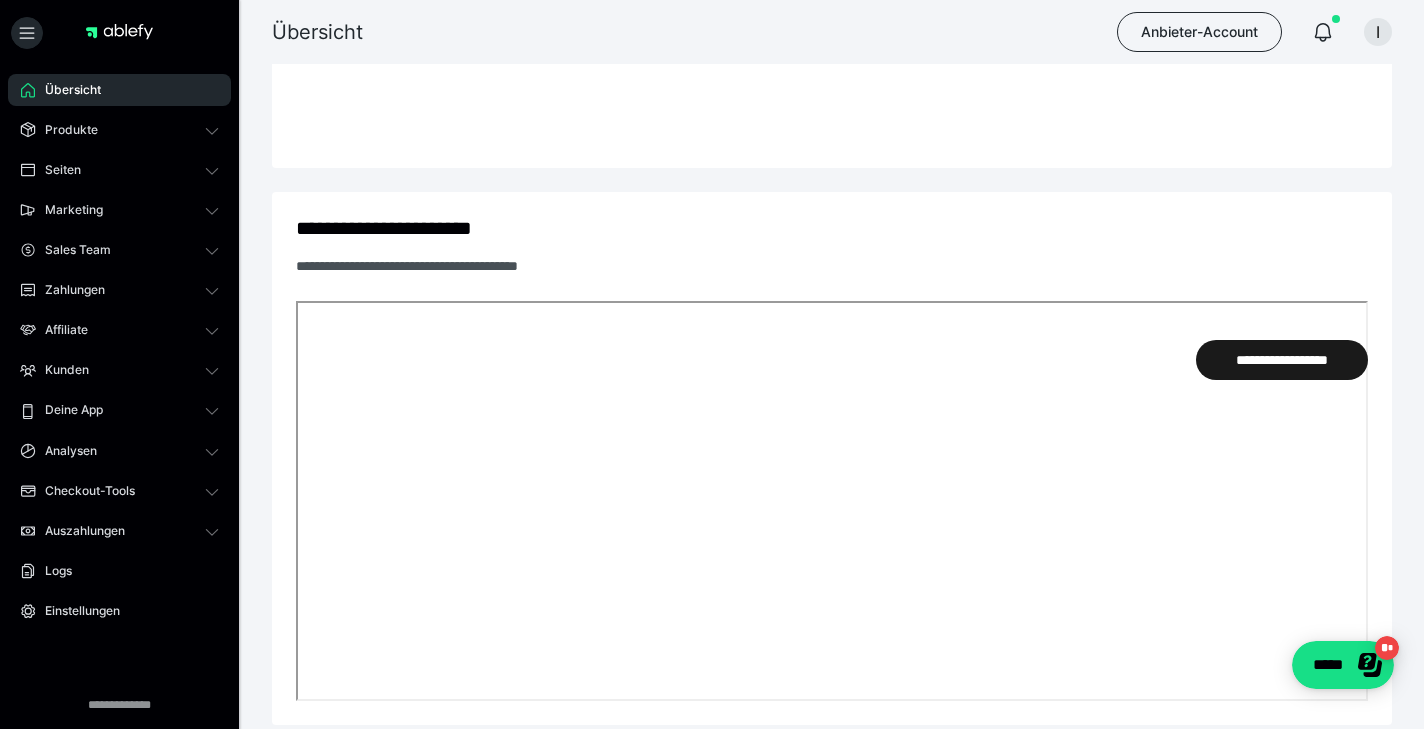 scroll, scrollTop: 850, scrollLeft: 0, axis: vertical 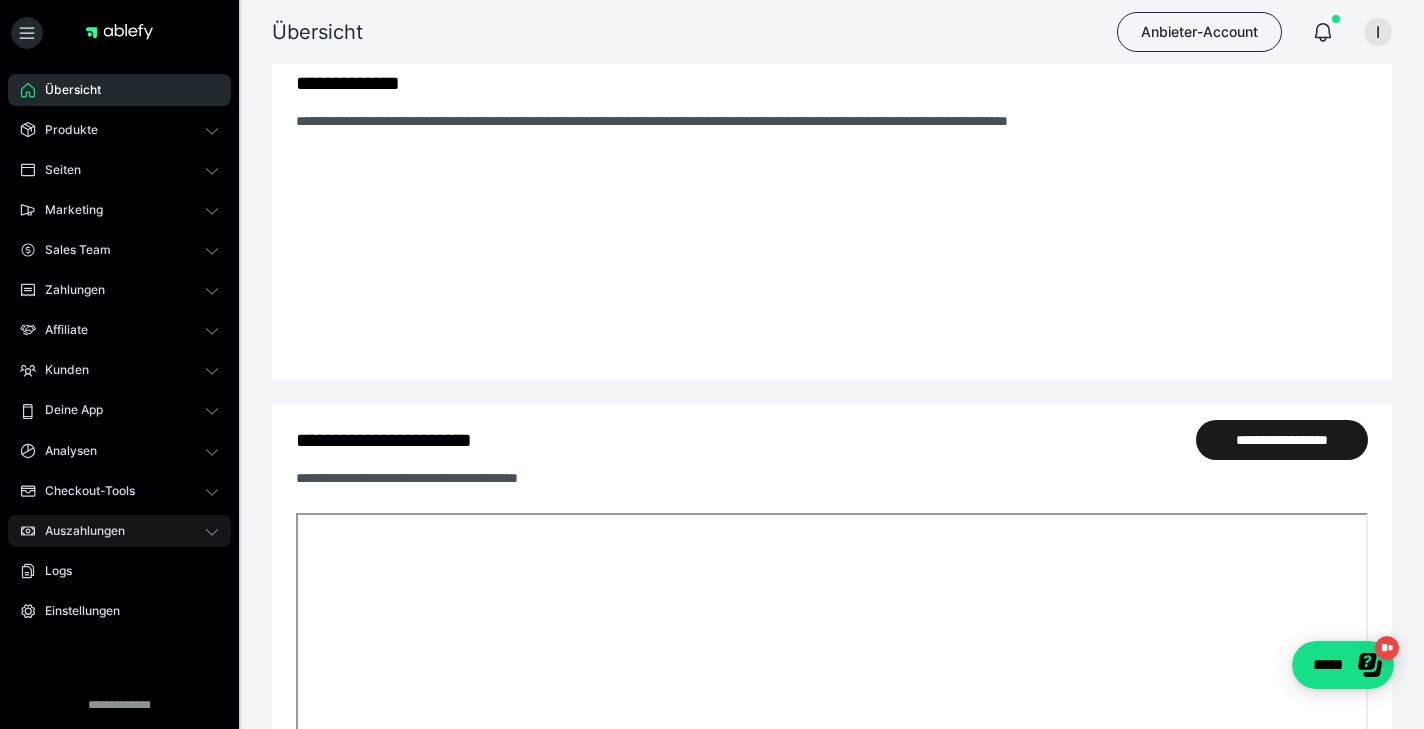 click on "Auszahlungen" at bounding box center (119, 531) 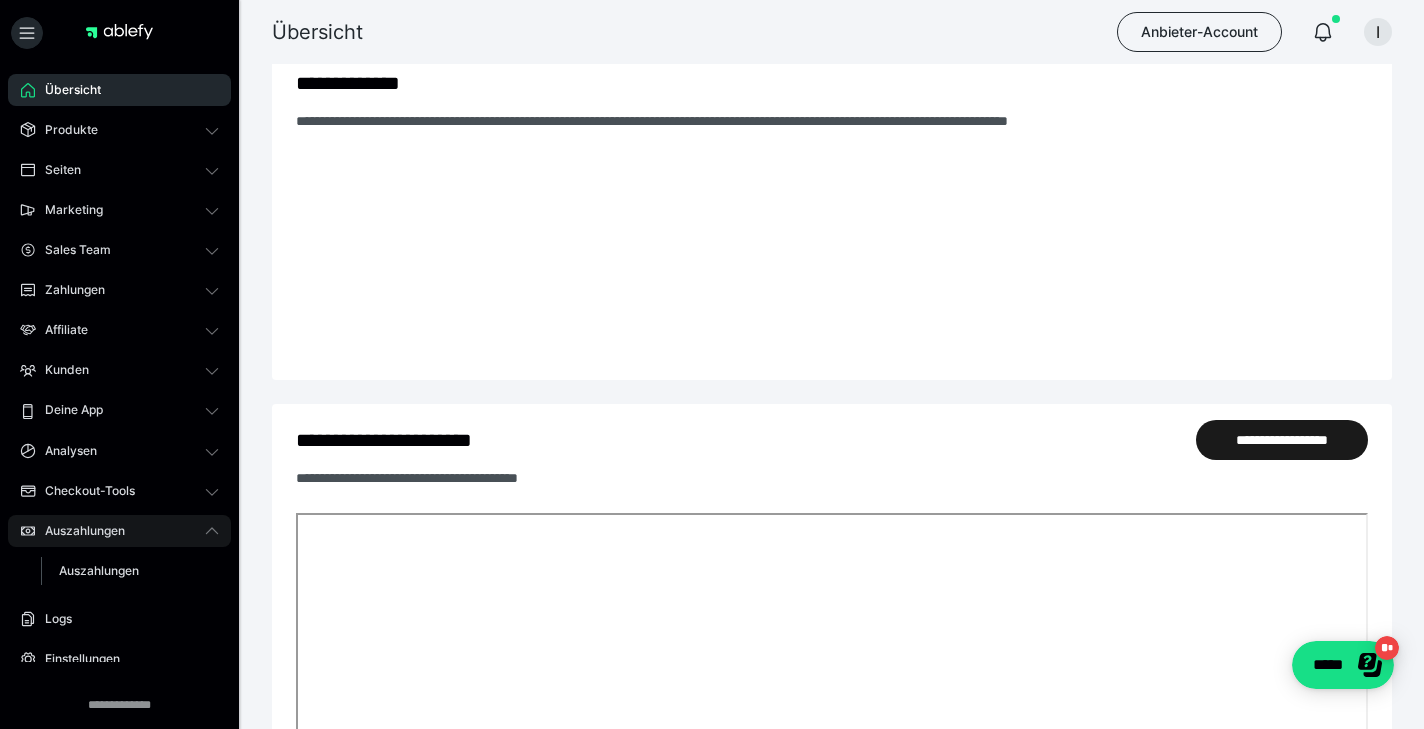 click on "Auszahlungen" at bounding box center (119, 531) 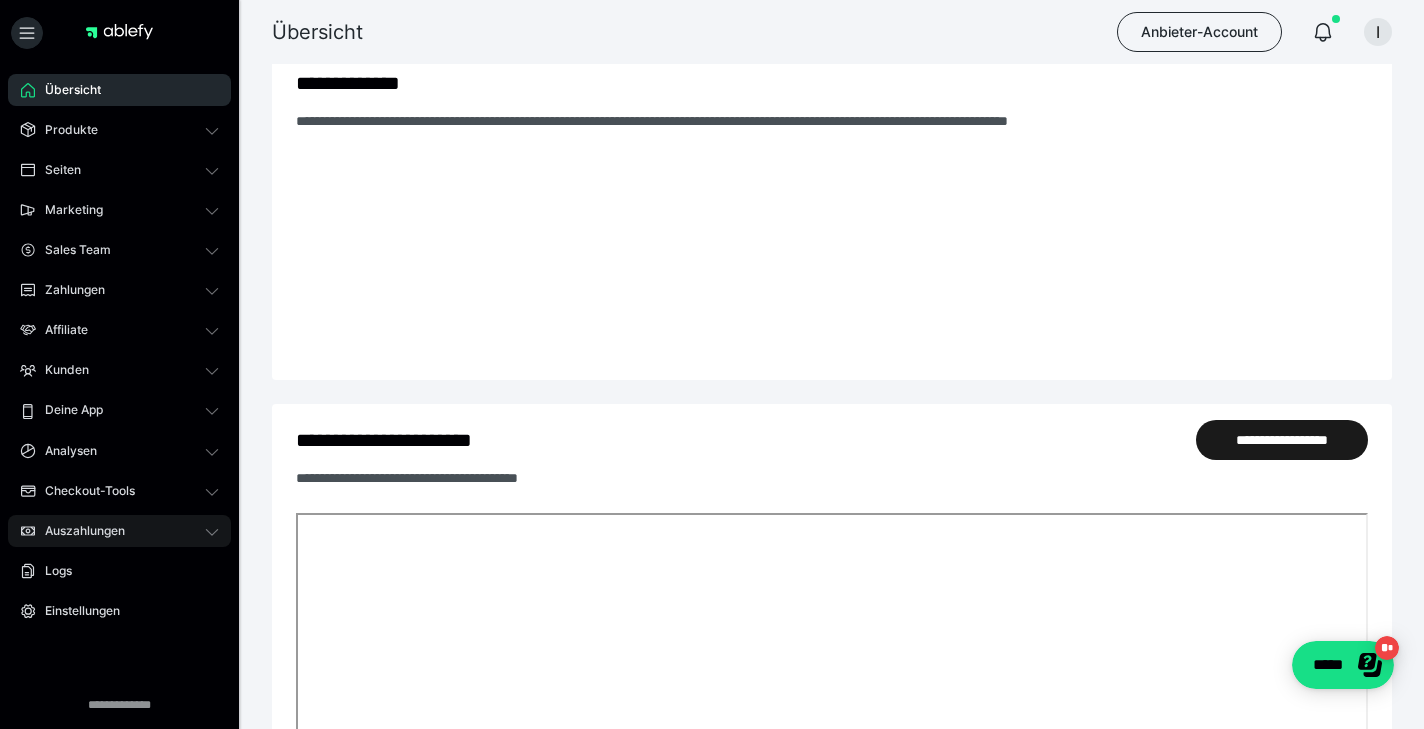 click on "Auszahlungen" at bounding box center [119, 531] 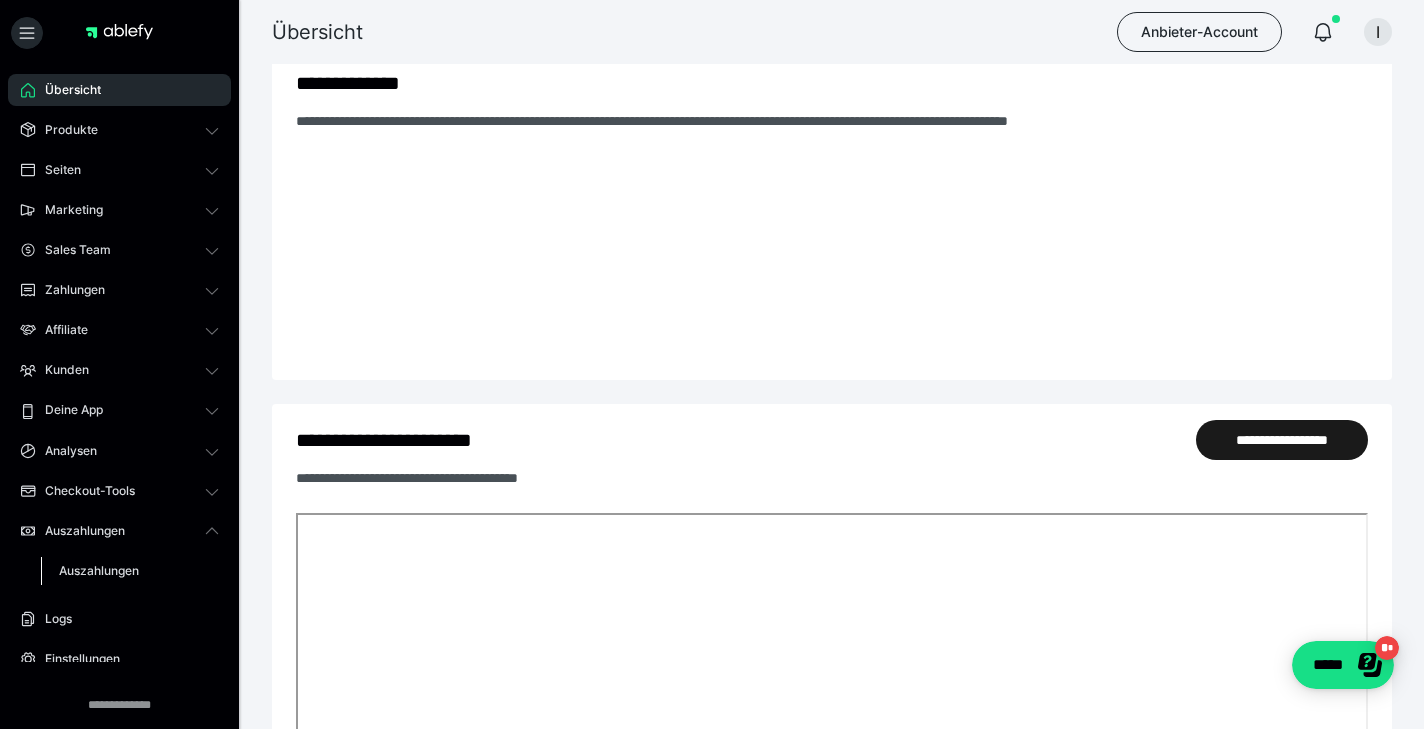 click on "Auszahlungen" at bounding box center (99, 570) 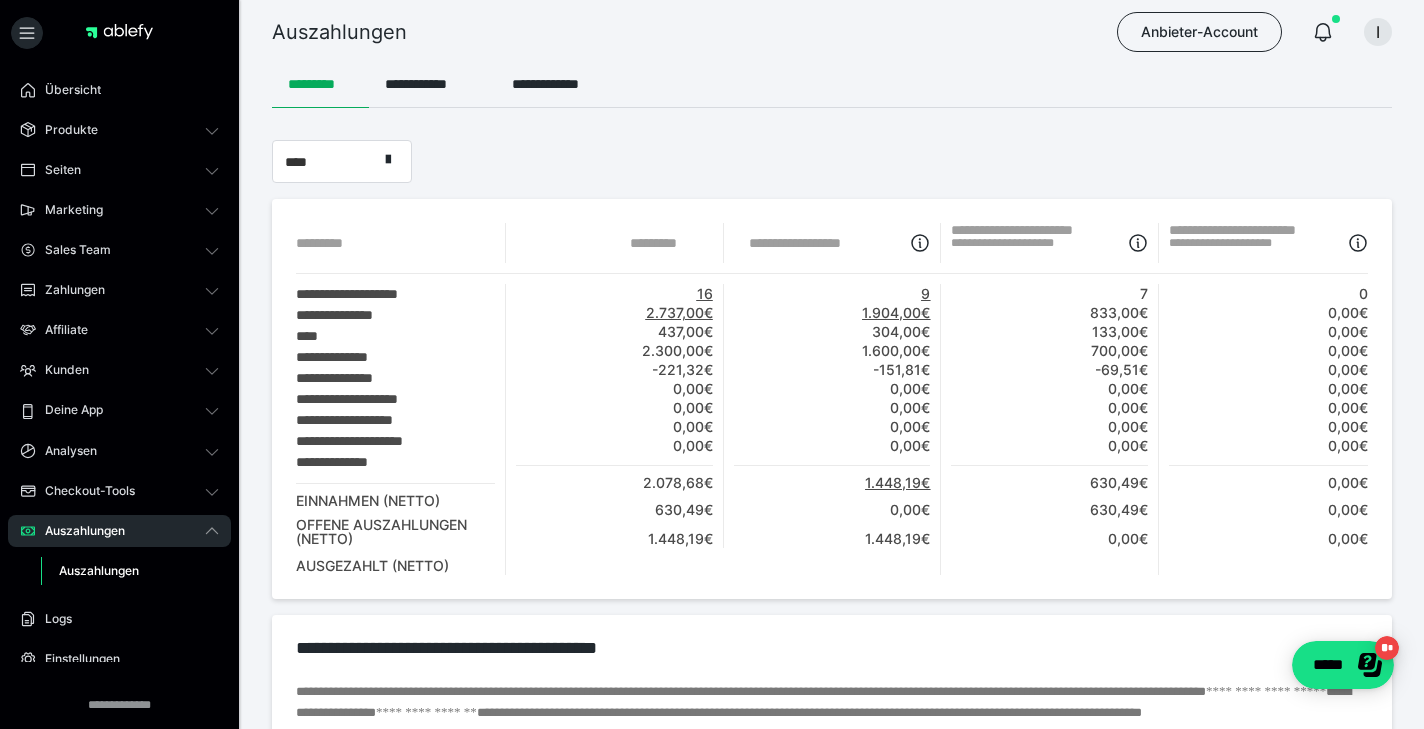 scroll, scrollTop: 0, scrollLeft: 0, axis: both 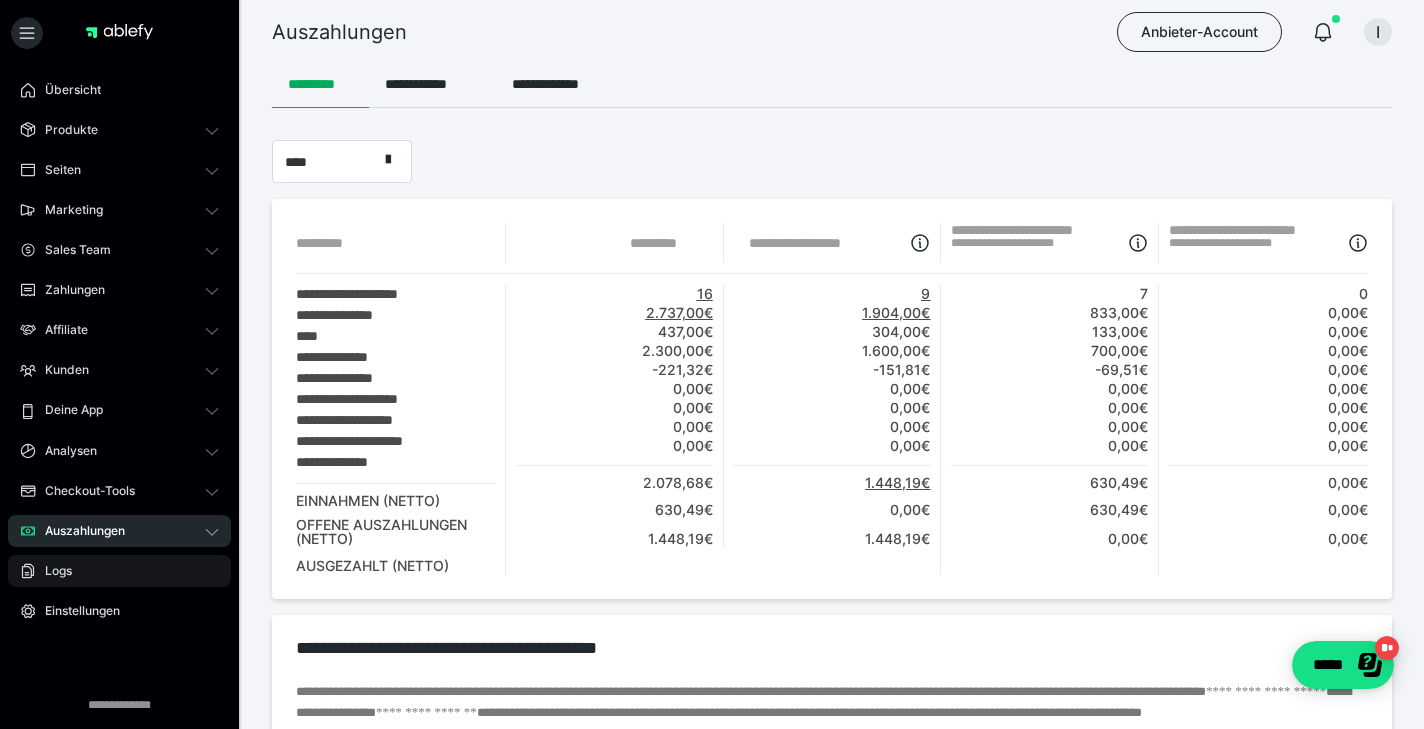 click on "Logs" at bounding box center (119, 571) 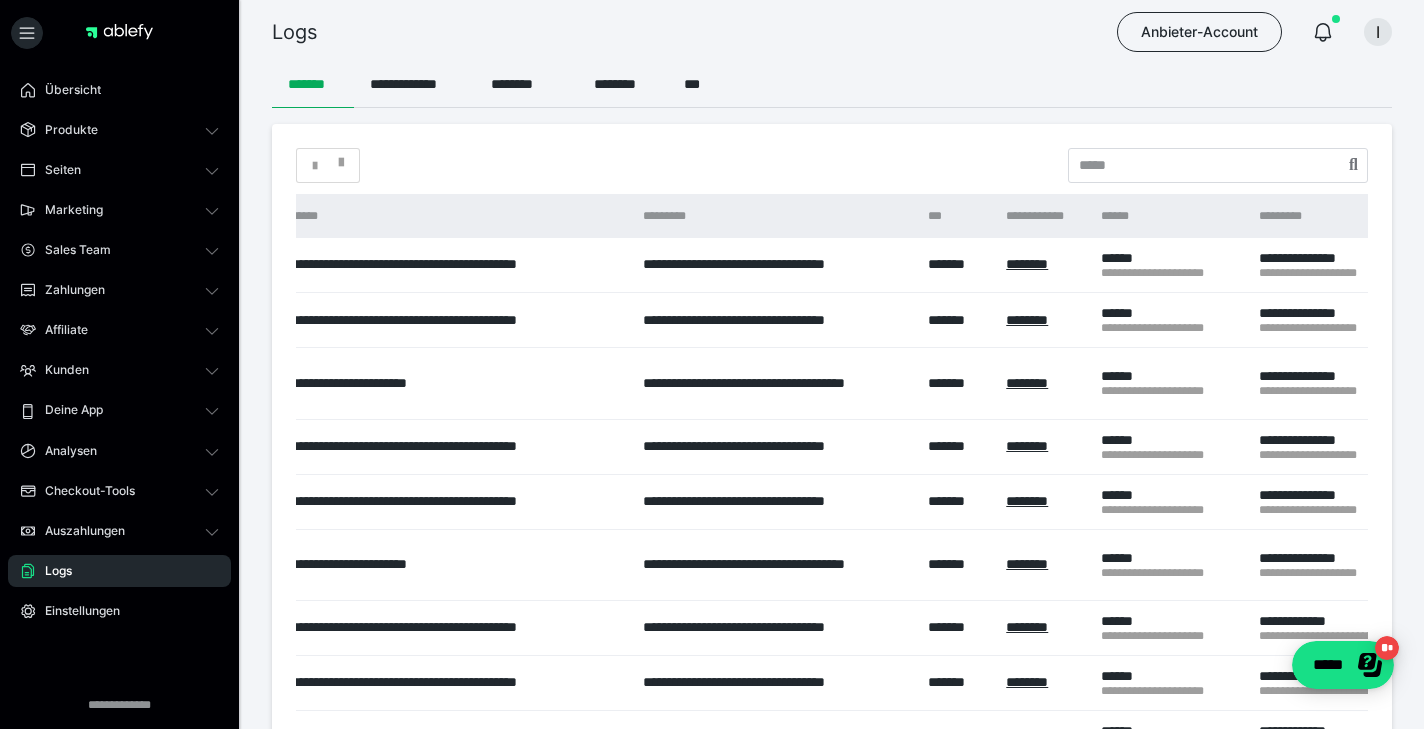 scroll, scrollTop: 0, scrollLeft: 0, axis: both 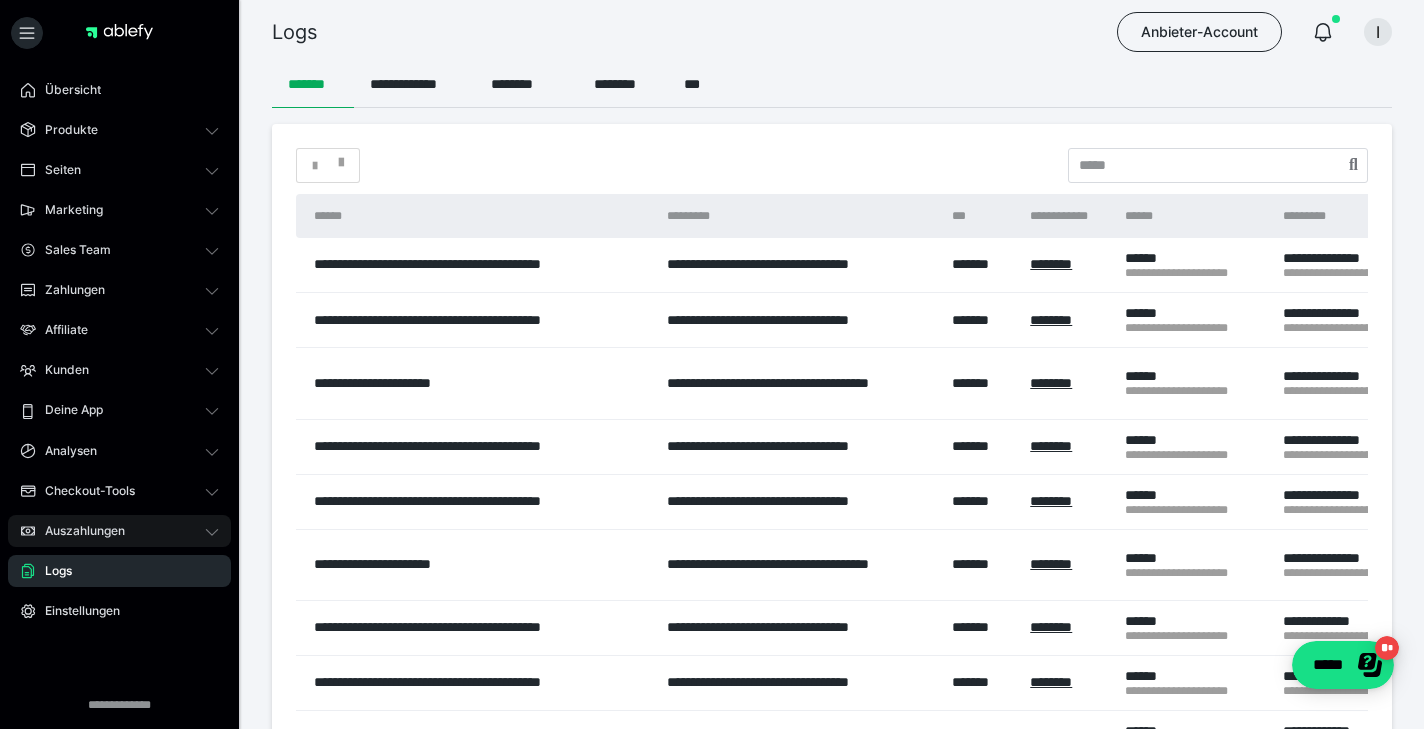 click on "Auszahlungen" at bounding box center (119, 531) 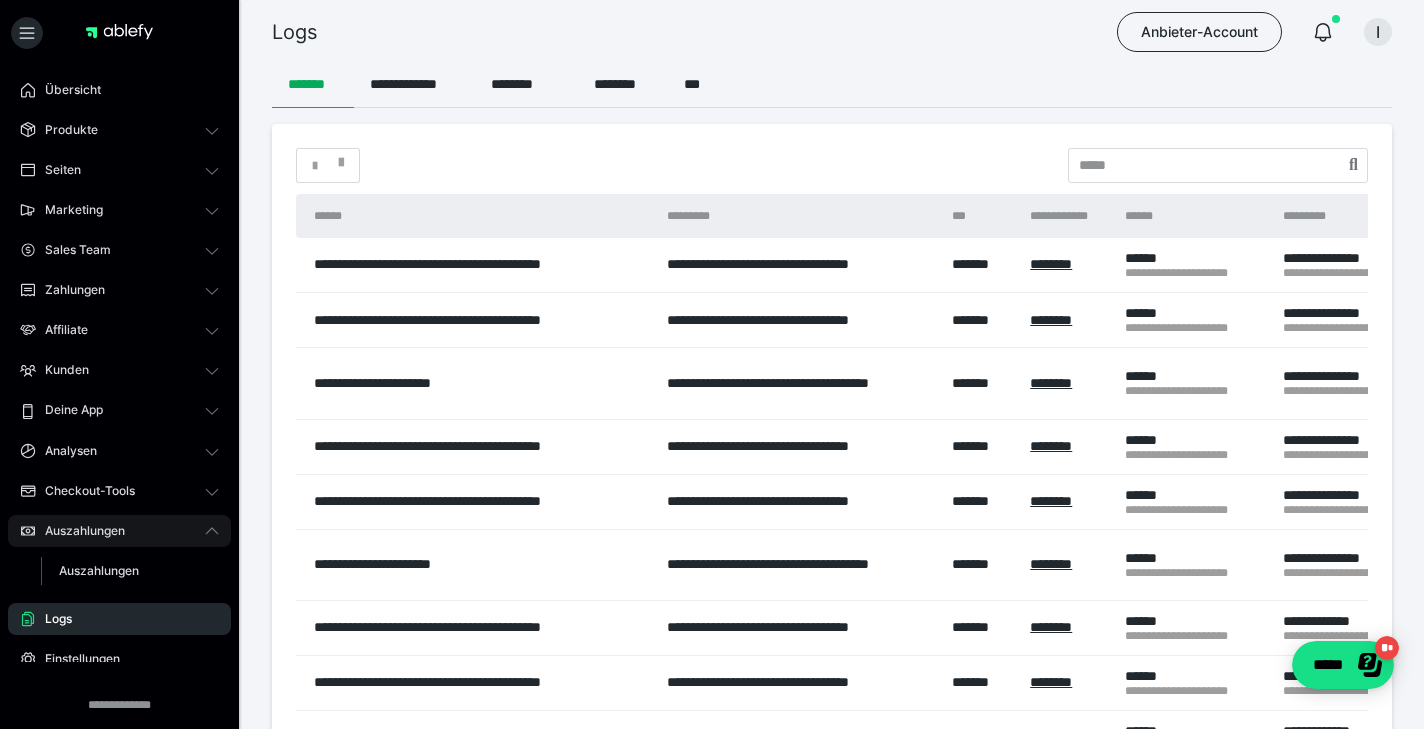 click on "Auszahlungen" at bounding box center [78, 531] 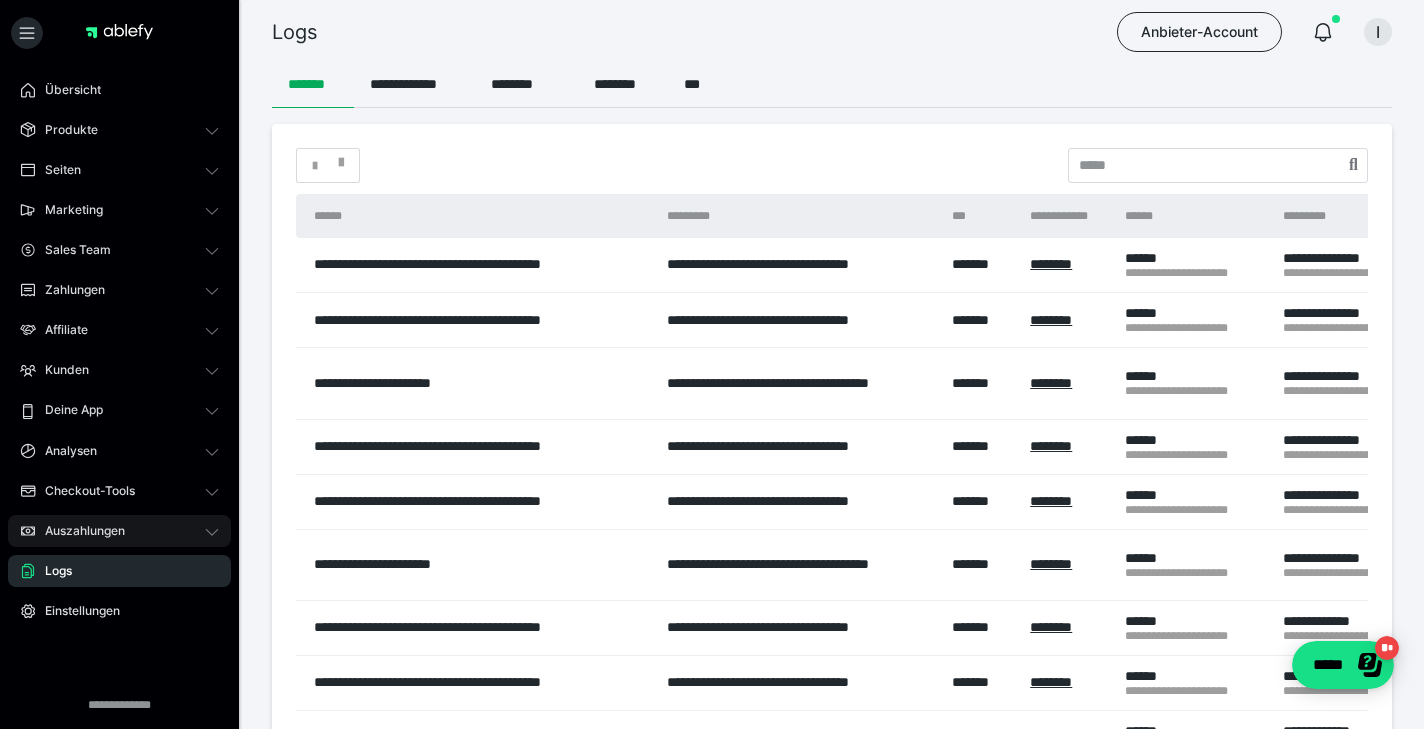 click on "Auszahlungen" at bounding box center (119, 531) 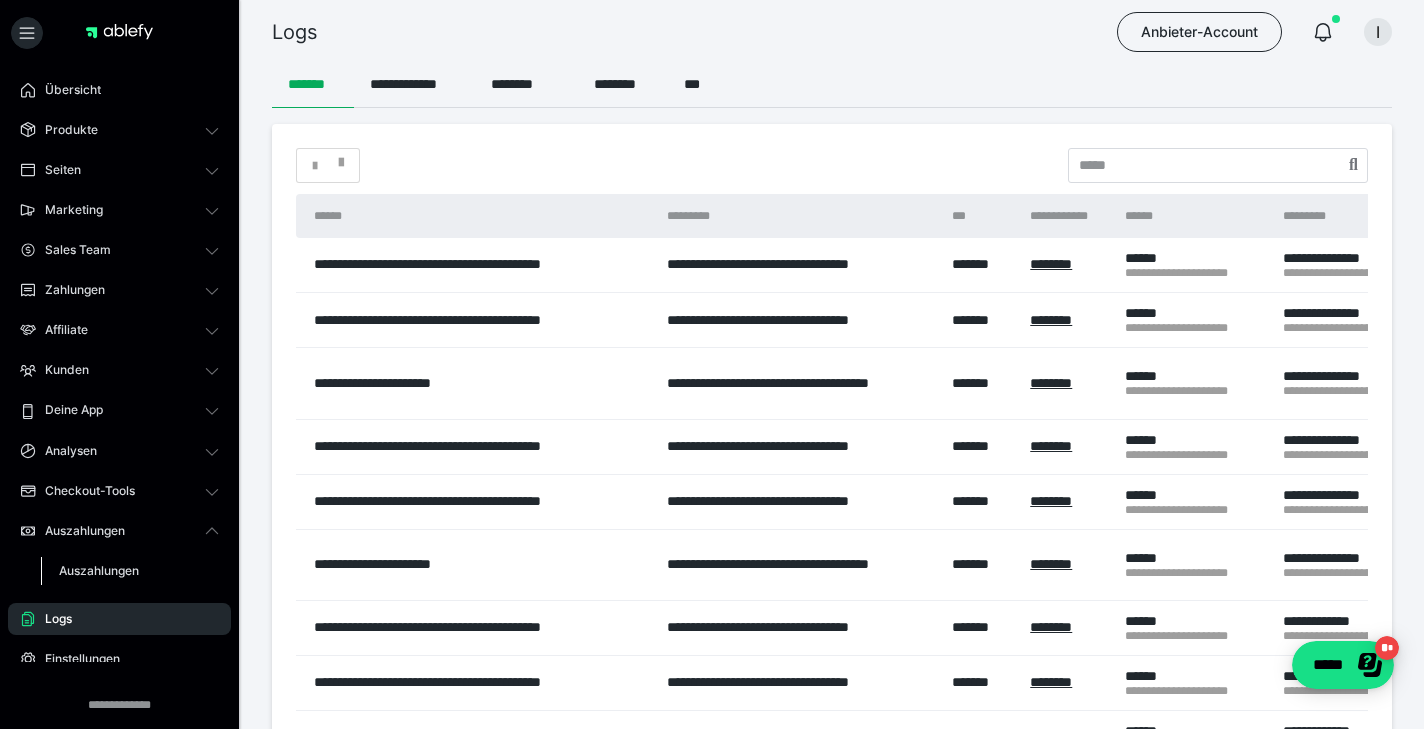 click on "Auszahlungen" at bounding box center [130, 571] 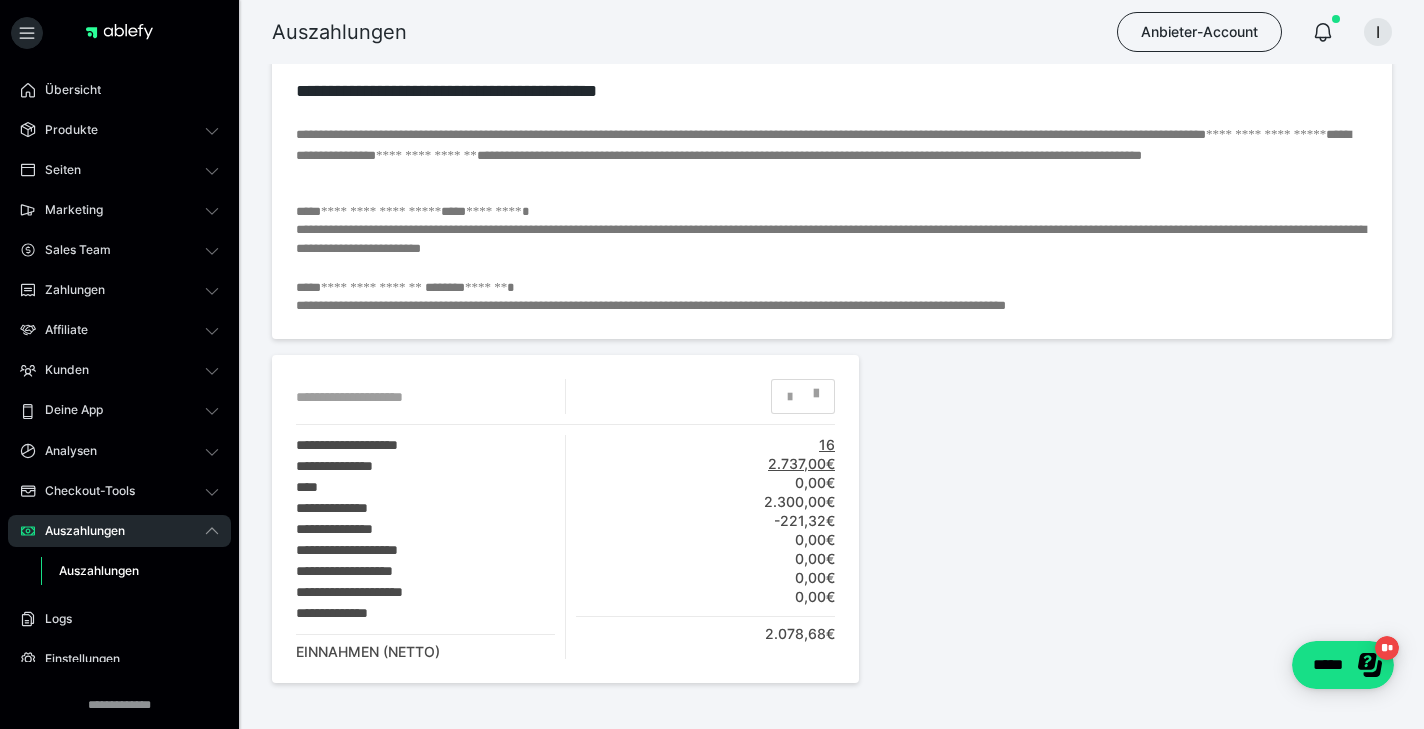 scroll, scrollTop: 556, scrollLeft: 0, axis: vertical 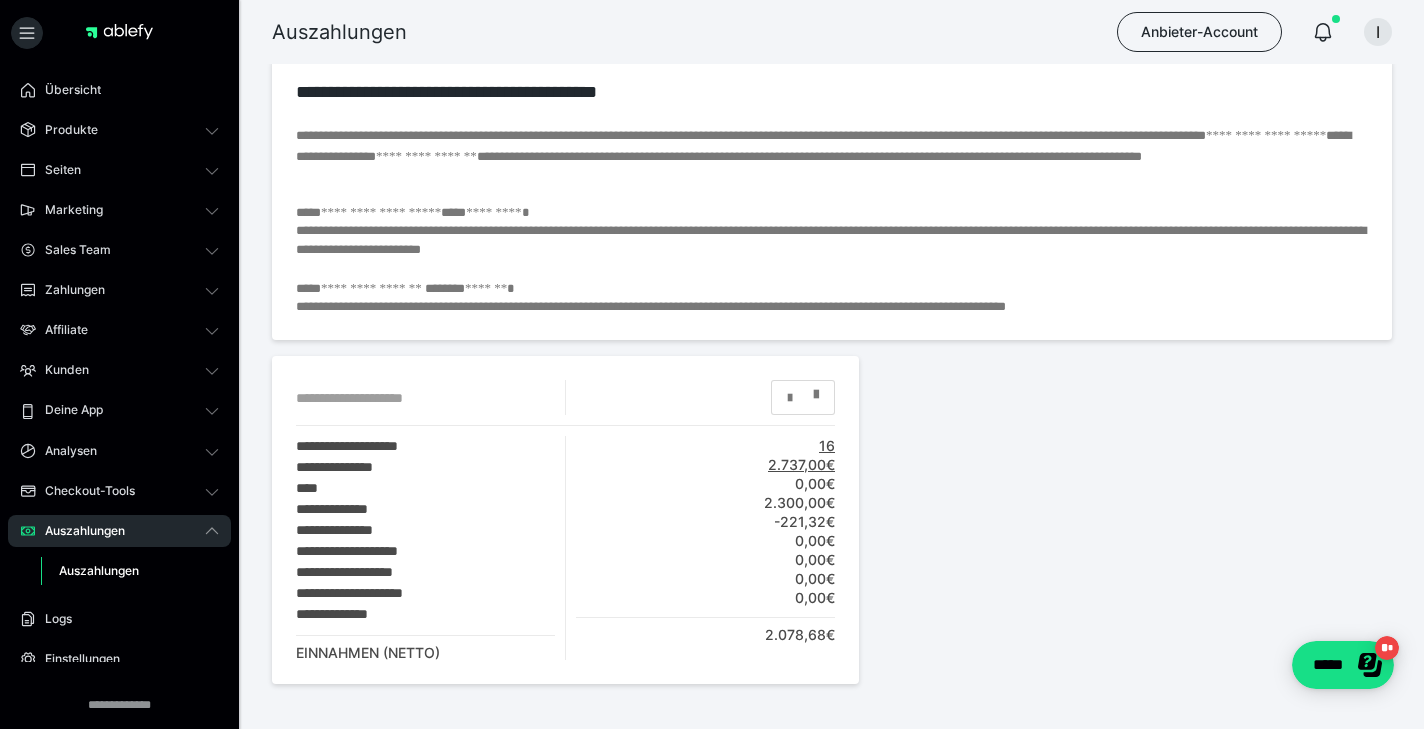 click at bounding box center (803, 398) 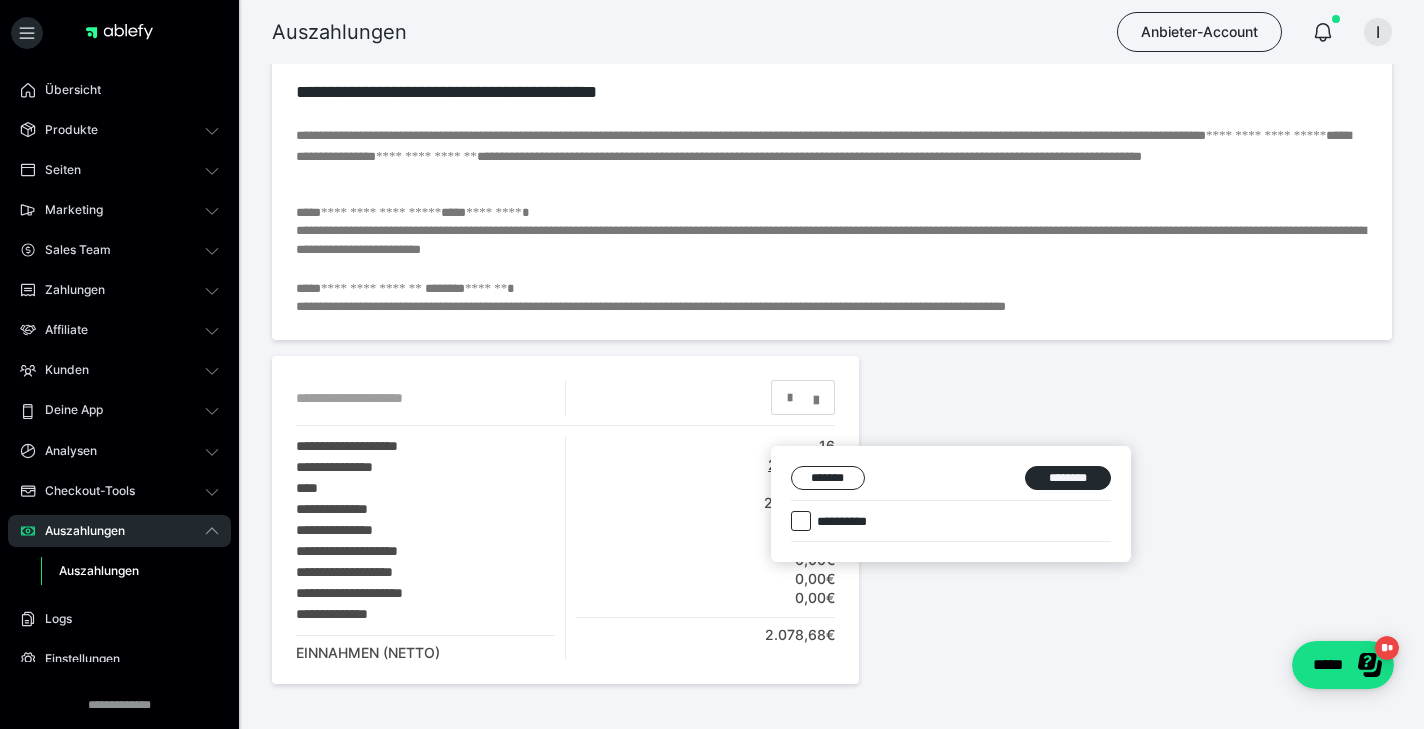 click at bounding box center (712, 364) 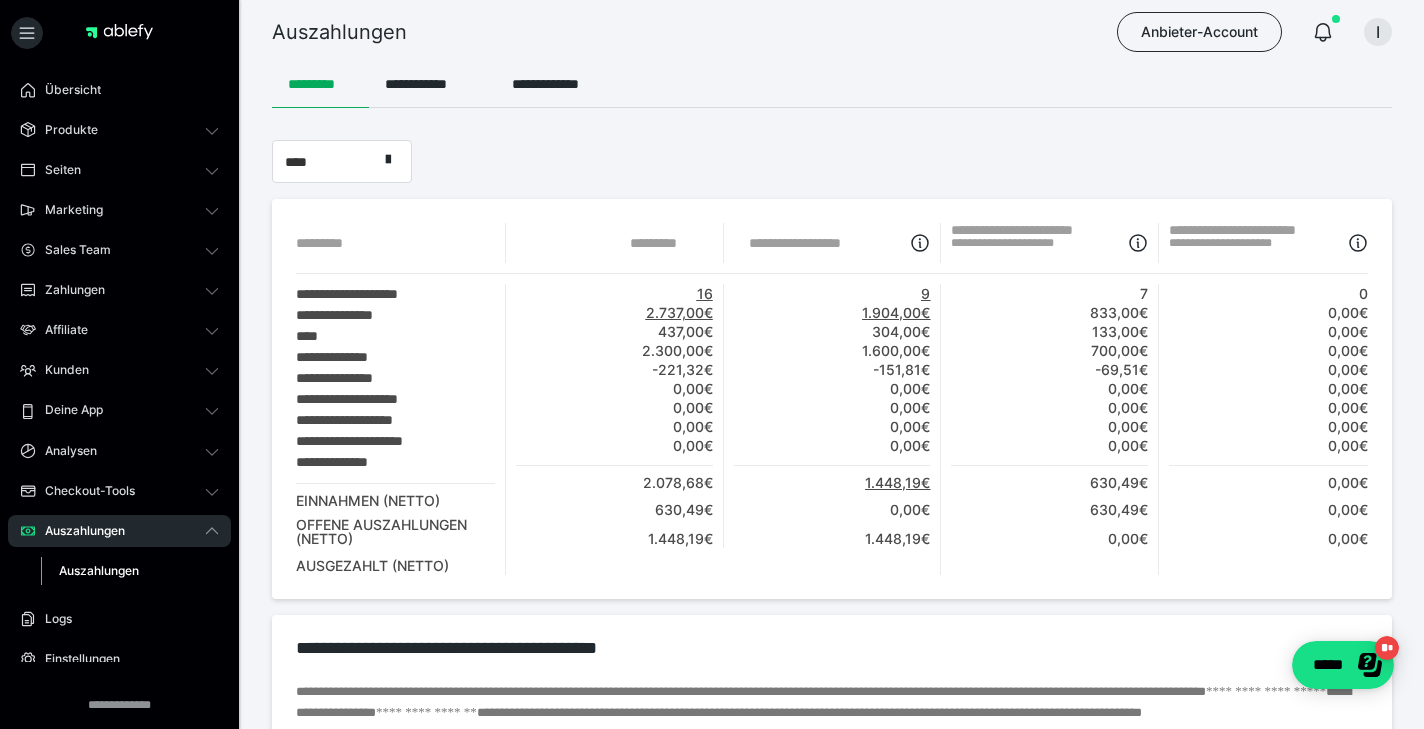 scroll, scrollTop: 0, scrollLeft: 0, axis: both 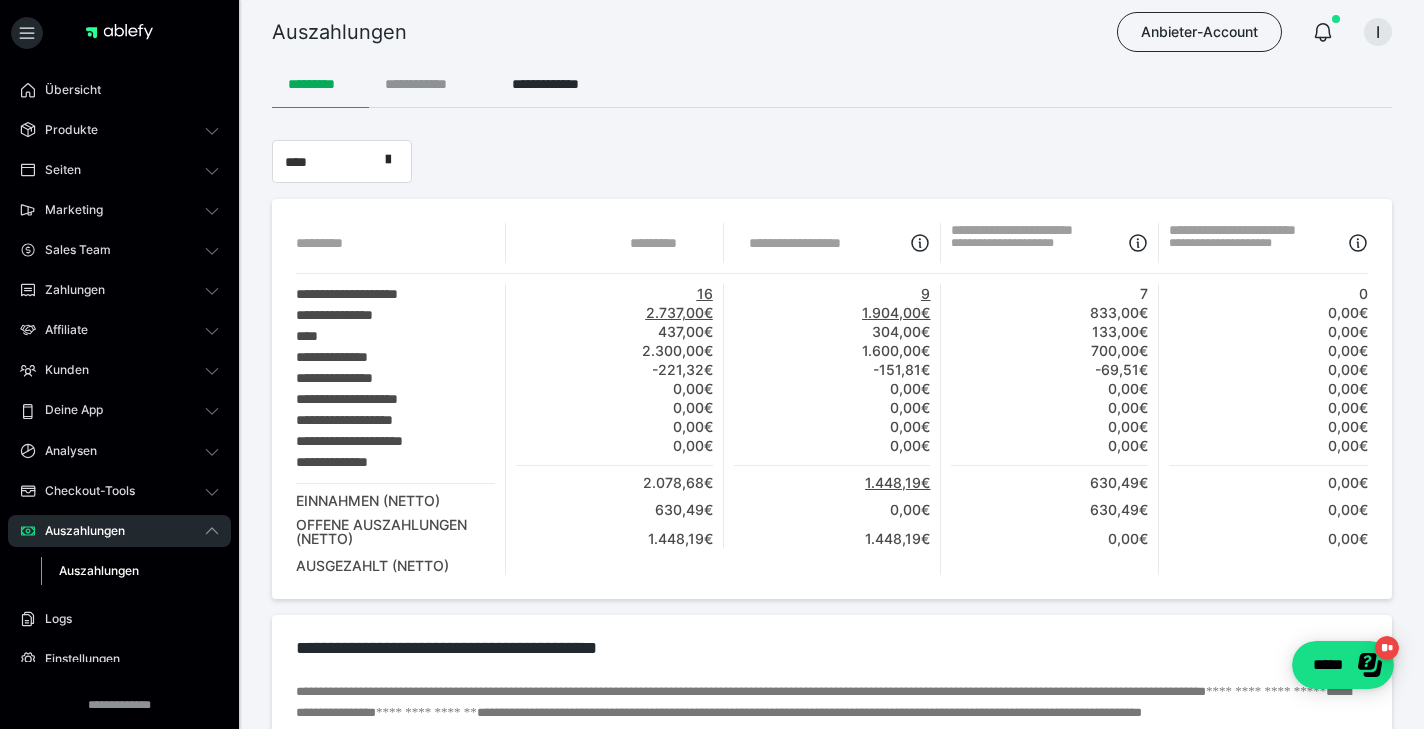 click on "**********" at bounding box center (432, 84) 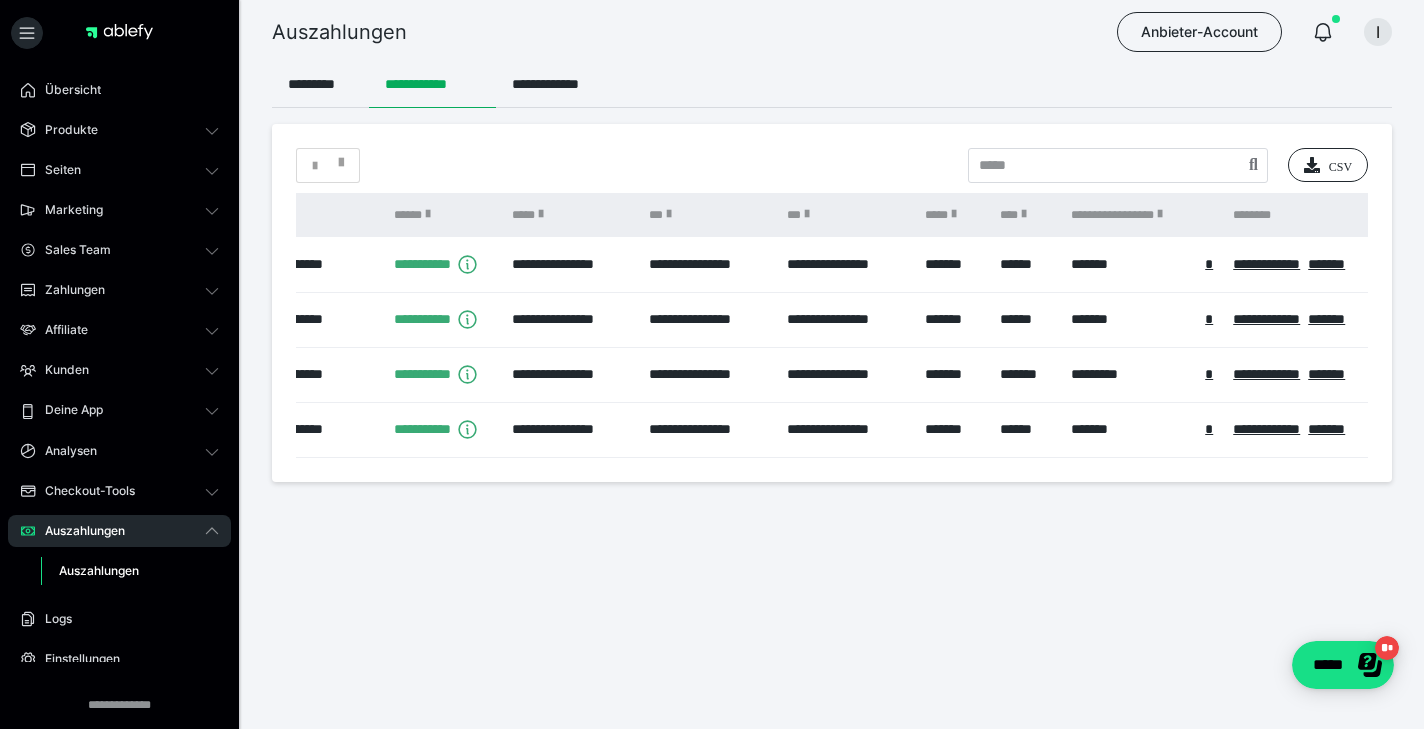 scroll, scrollTop: 0, scrollLeft: 180, axis: horizontal 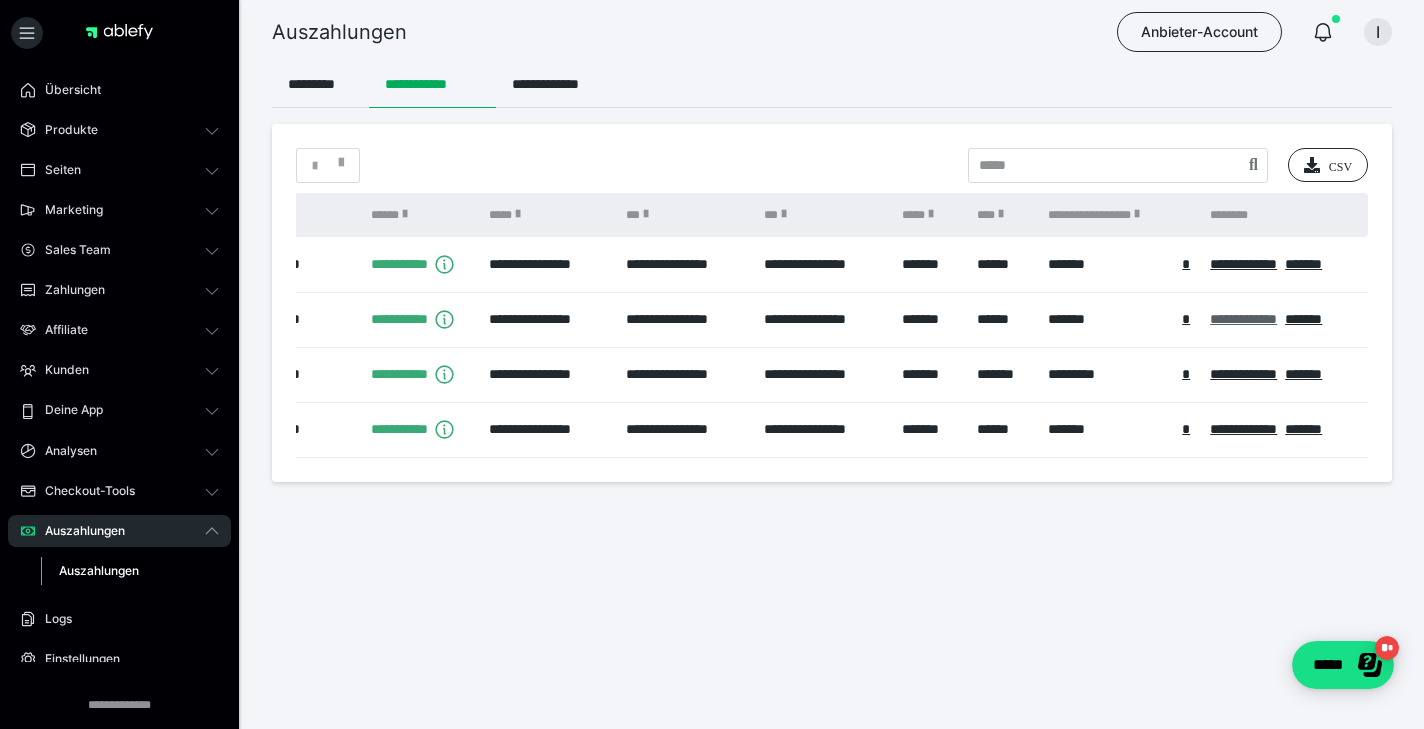 click on "**********" at bounding box center [1243, 319] 